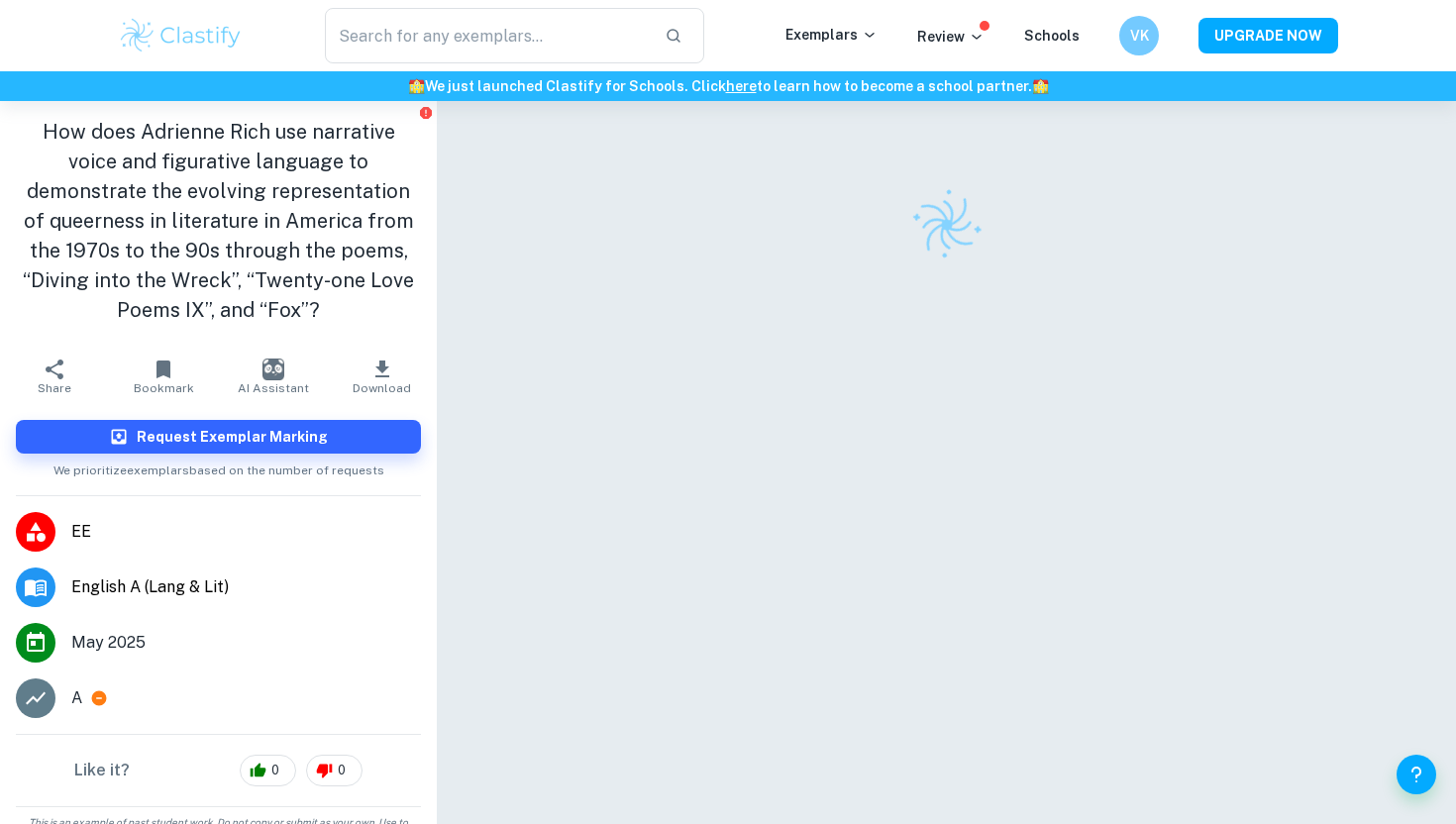 scroll, scrollTop: 0, scrollLeft: 0, axis: both 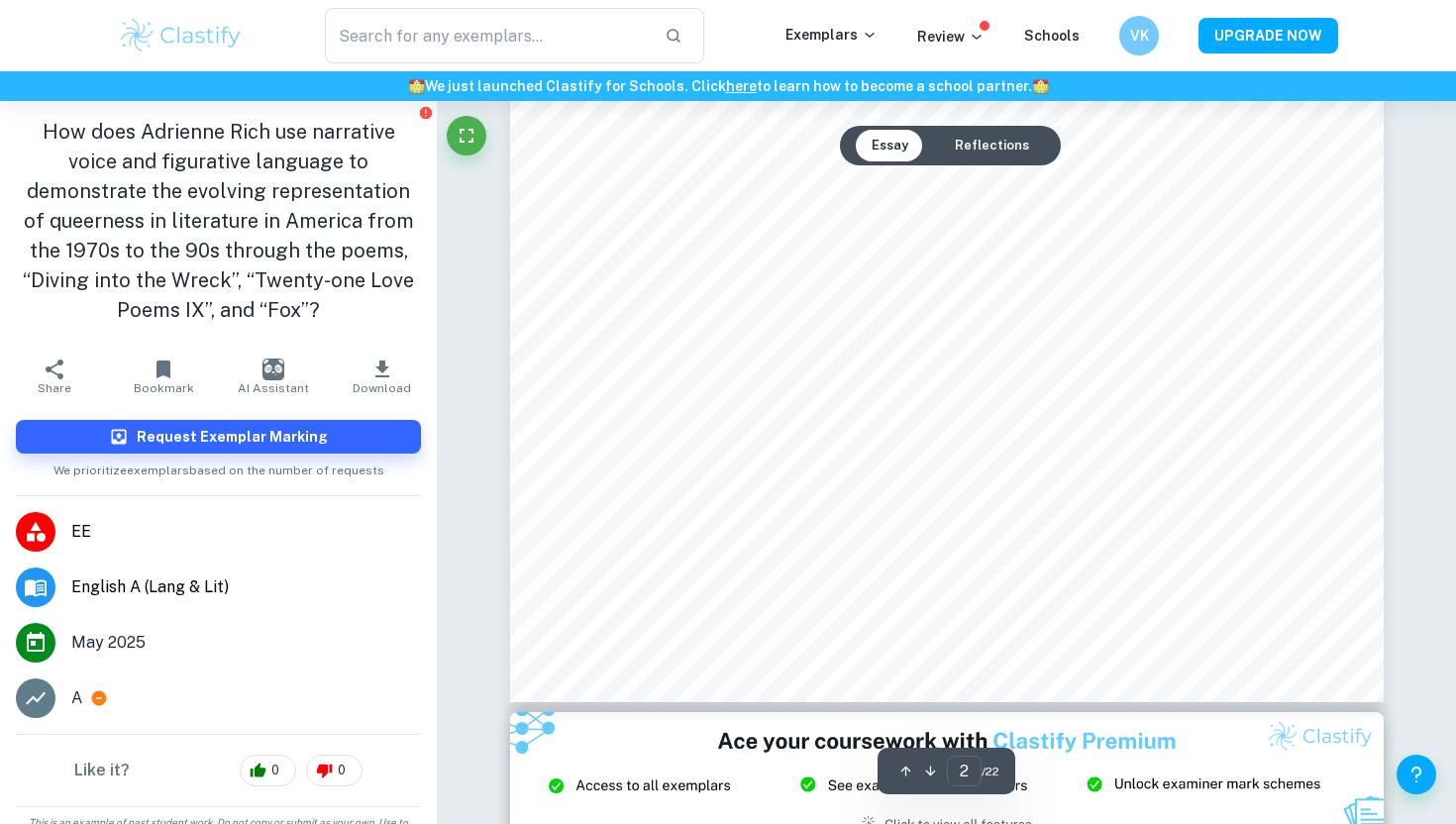click on "Reflections" at bounding box center [991, 146] 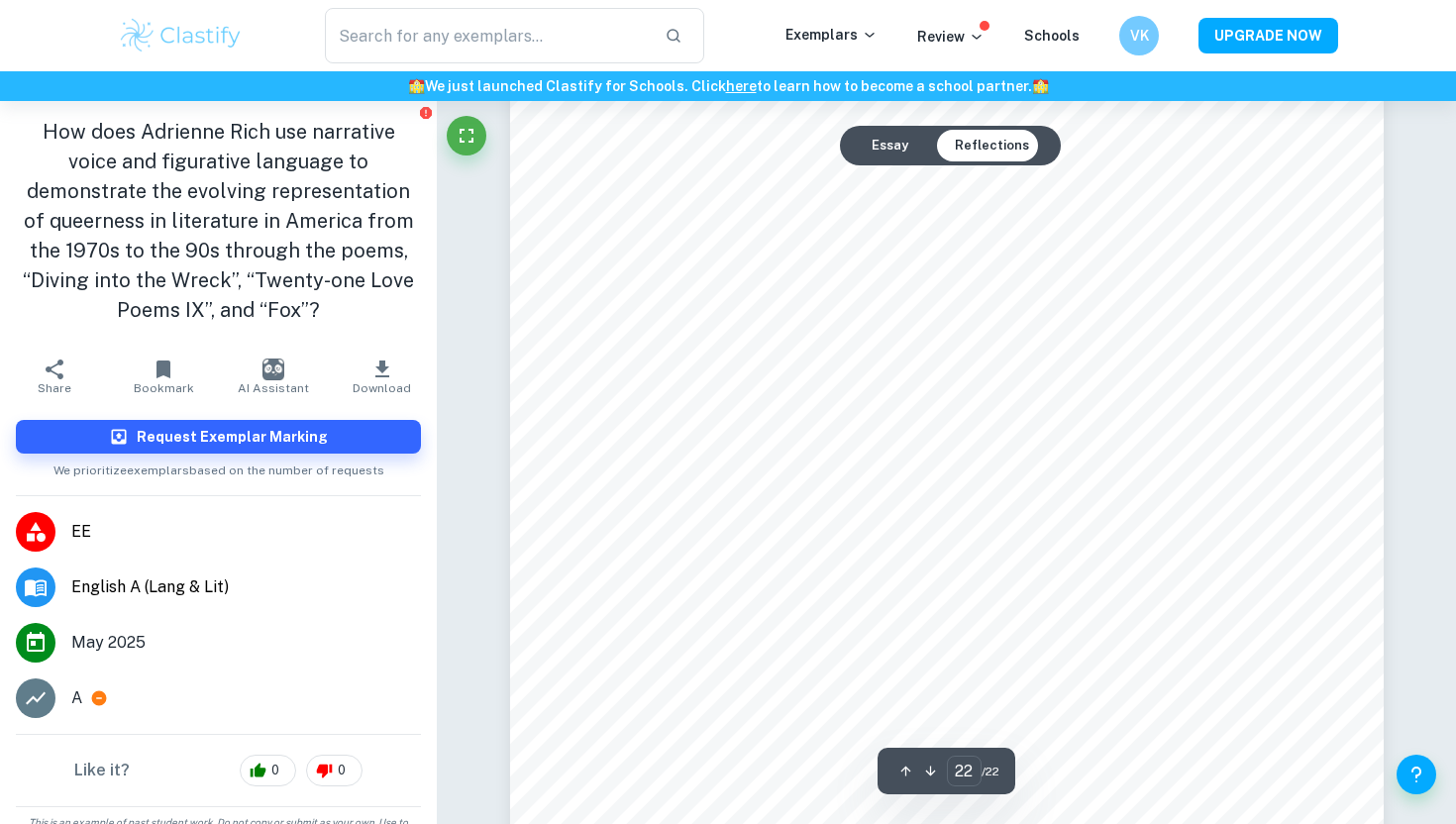 scroll, scrollTop: 24460, scrollLeft: 0, axis: vertical 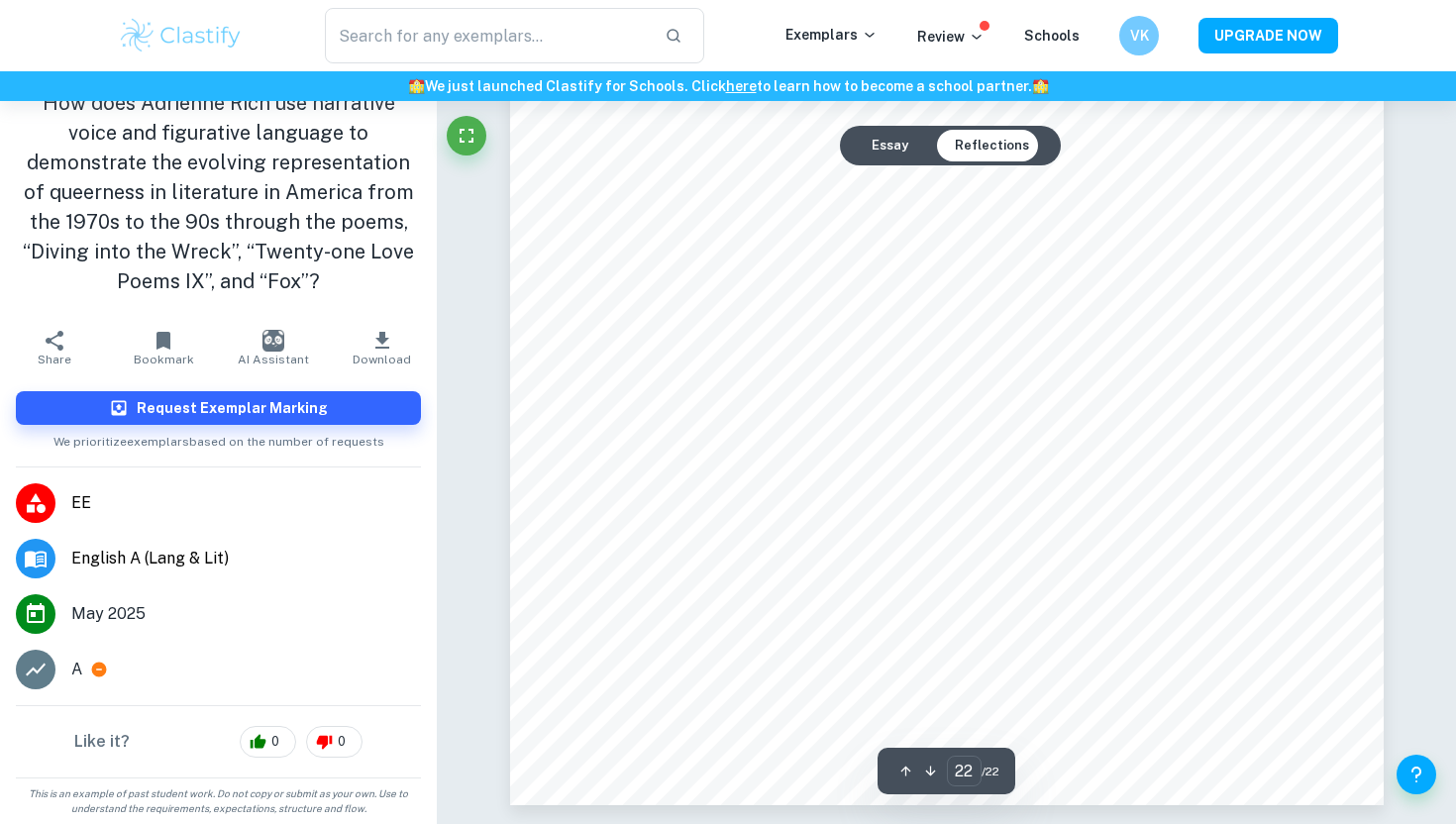click on "Essay" at bounding box center (889, 146) 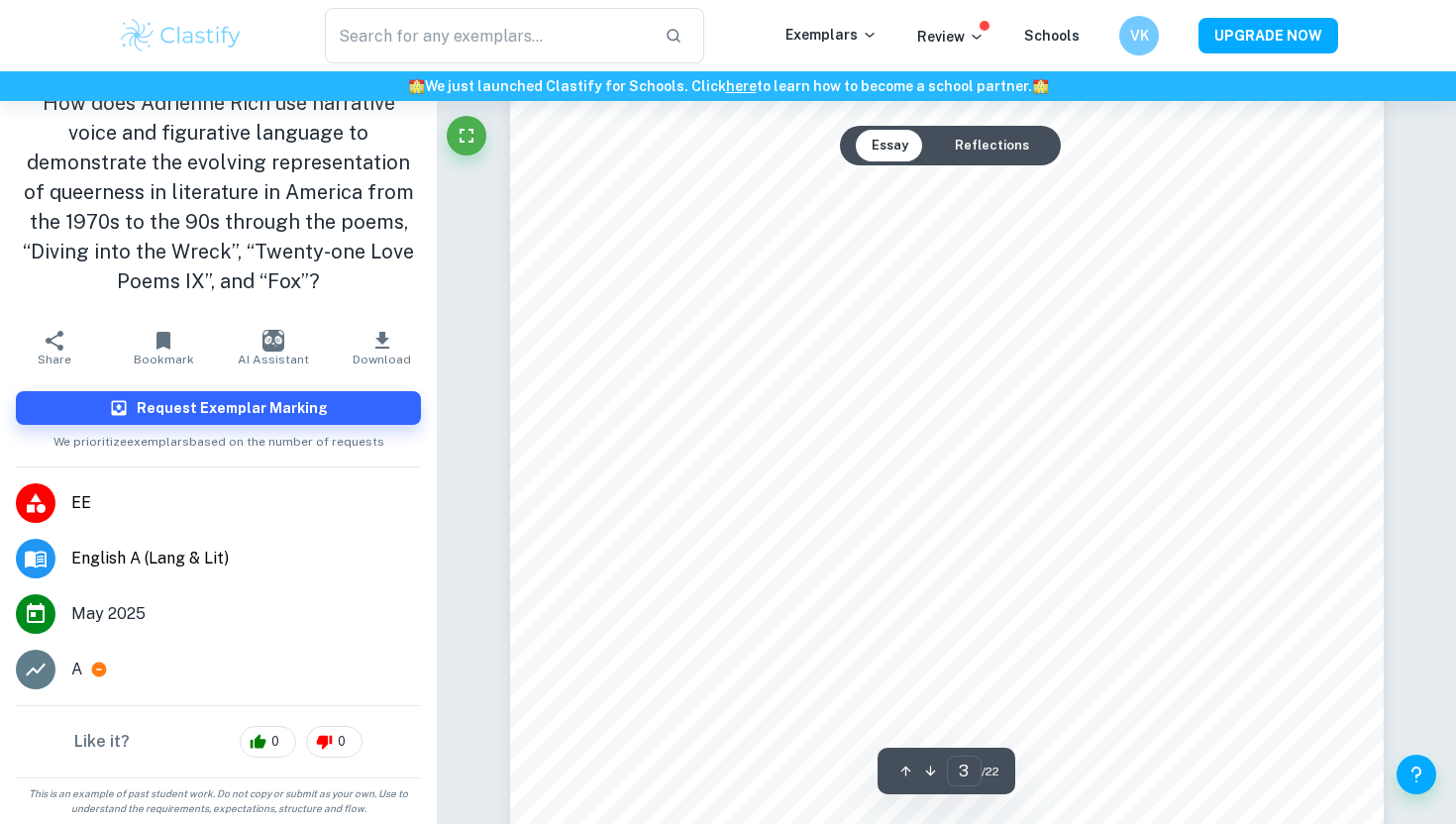 scroll, scrollTop: 2628, scrollLeft: 0, axis: vertical 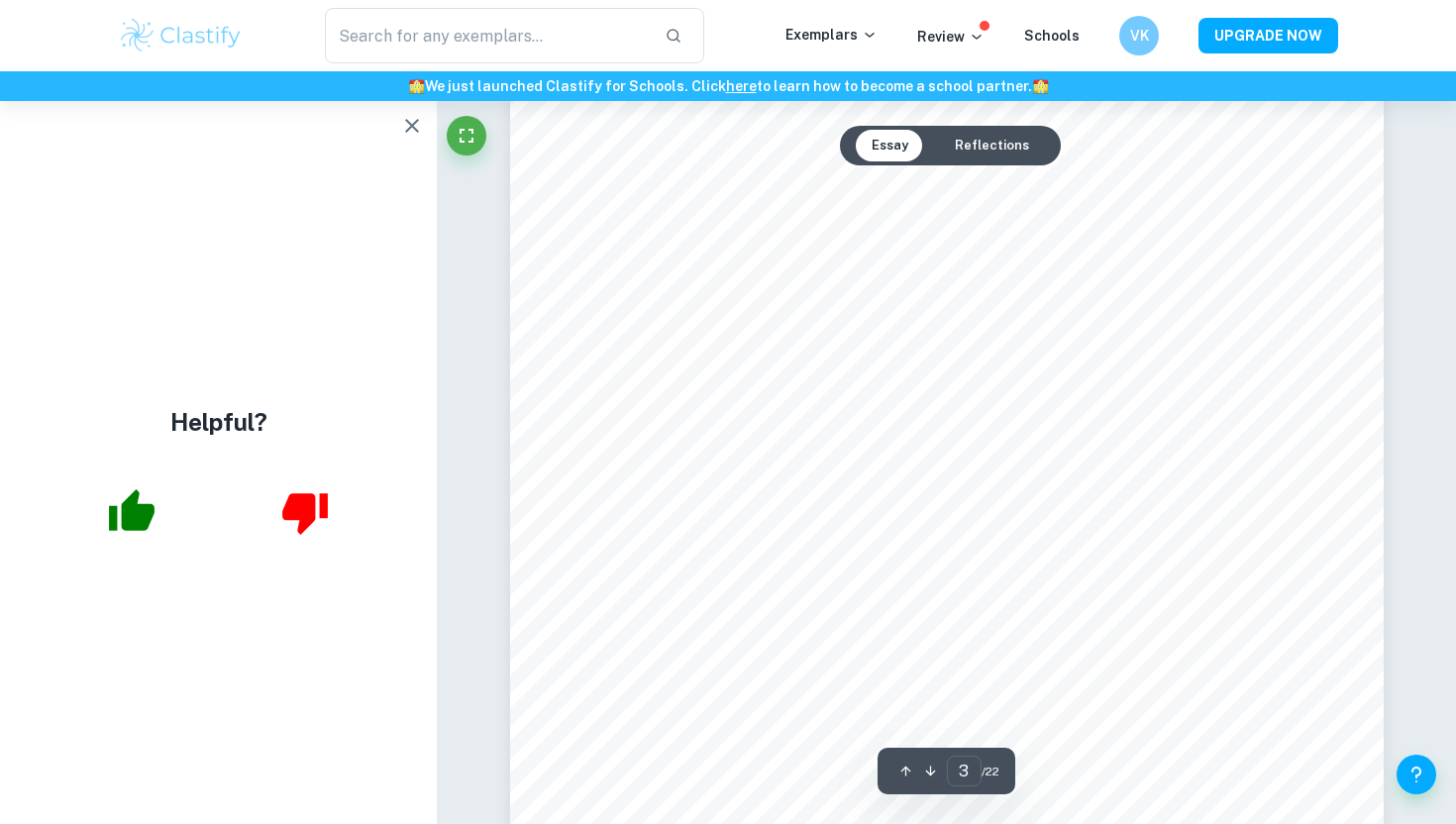 click on "Helpful?" at bounding box center (218, 463) 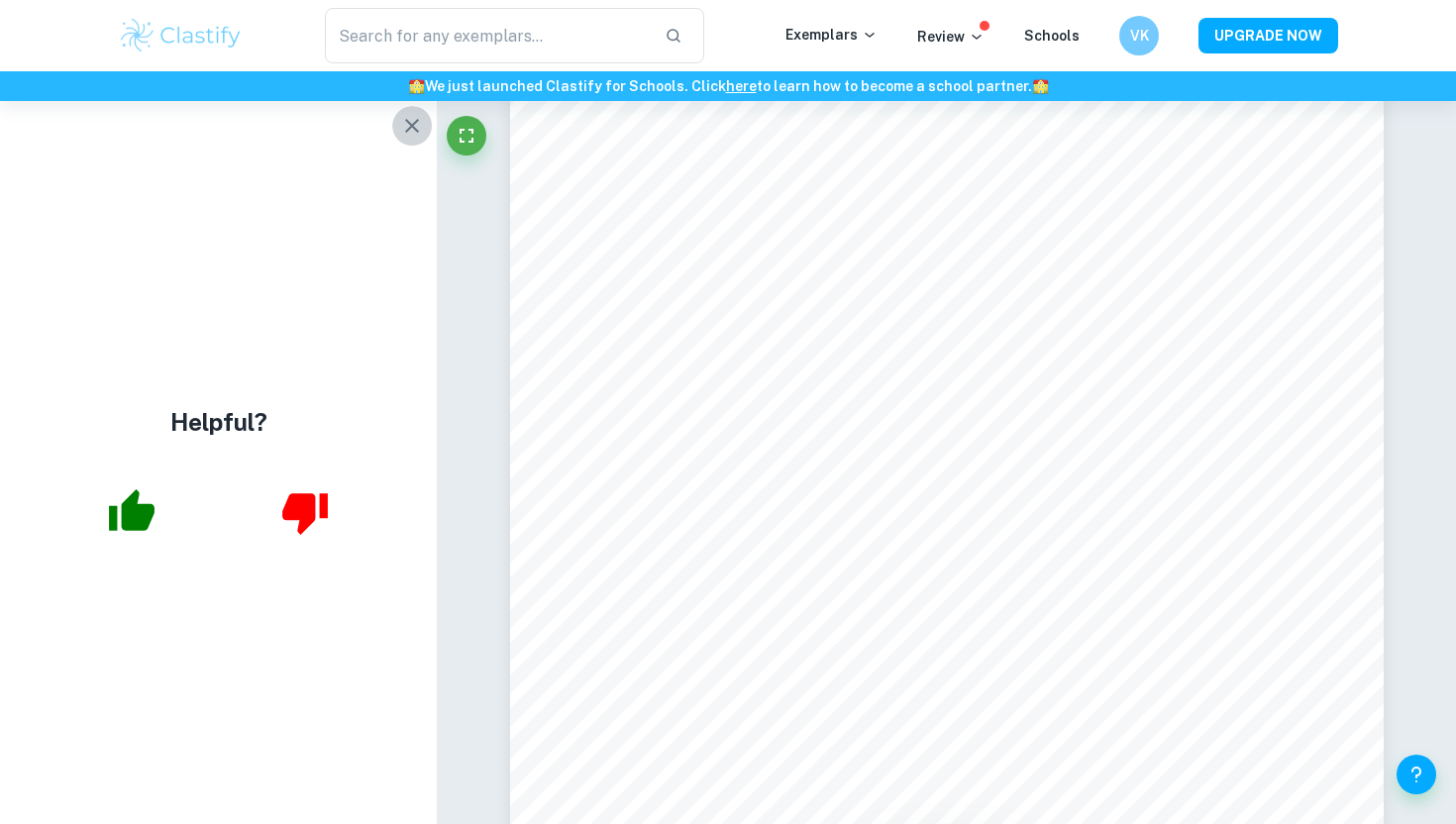 click 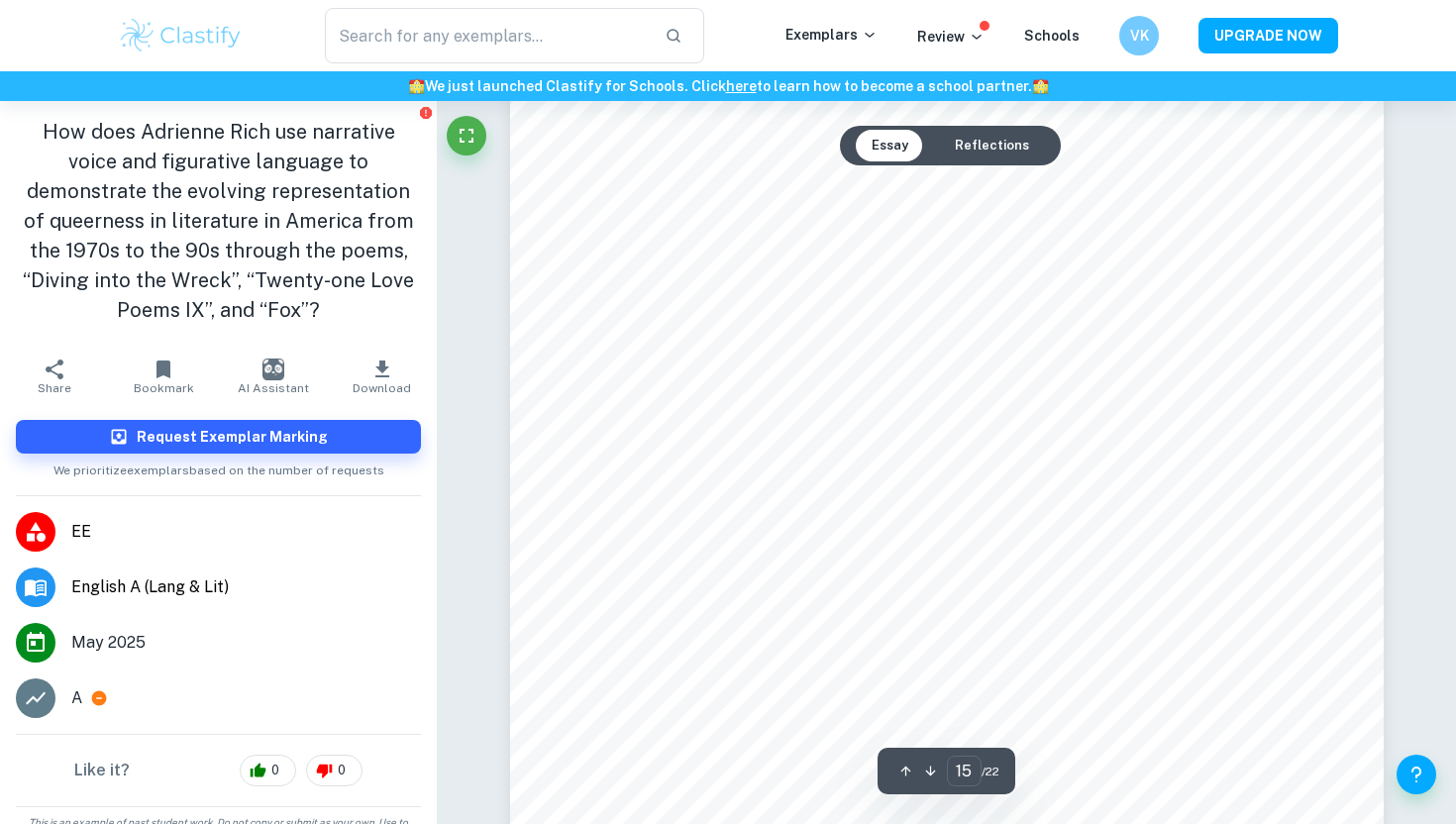 scroll, scrollTop: 16713, scrollLeft: 0, axis: vertical 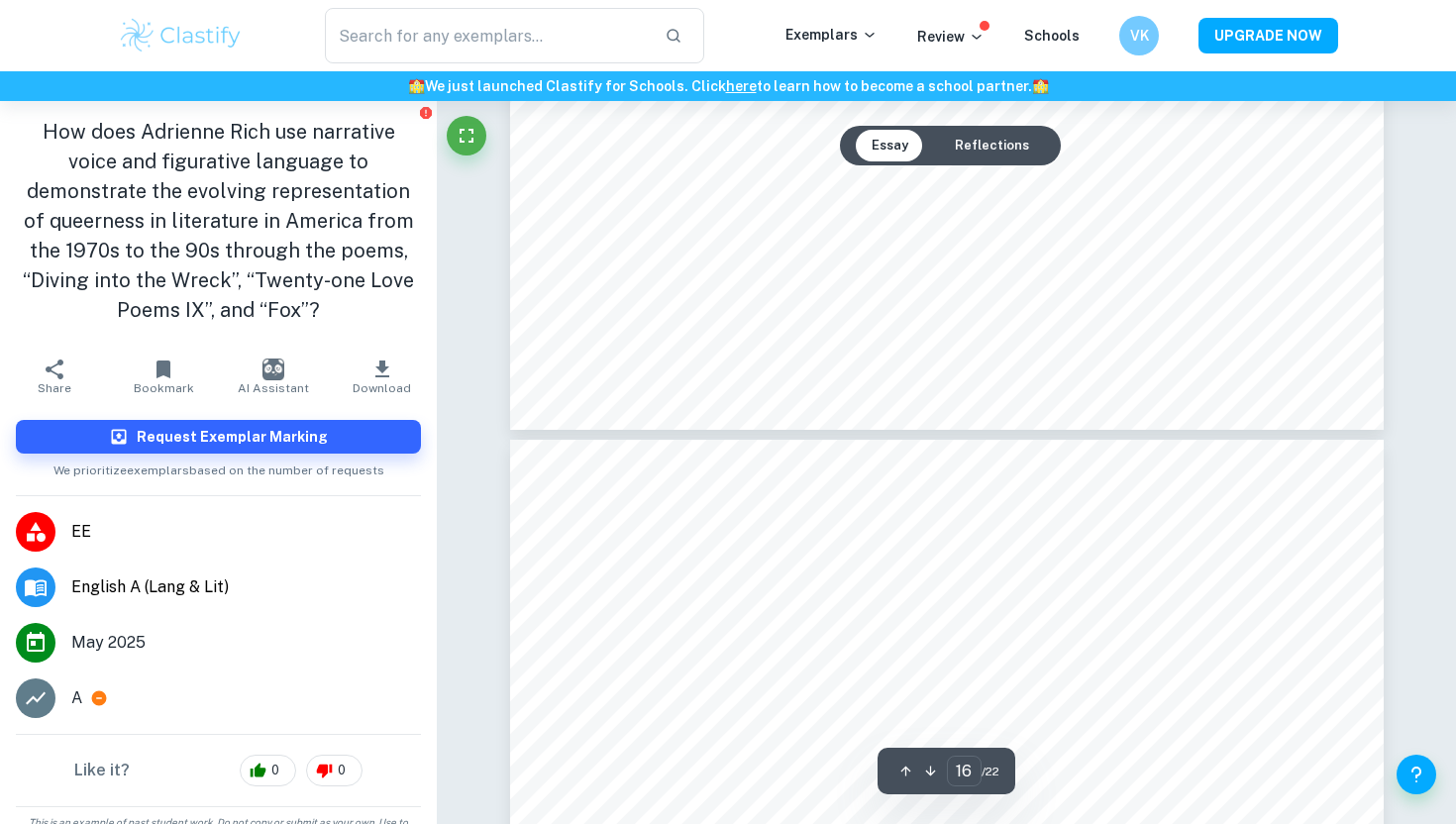 type on "17" 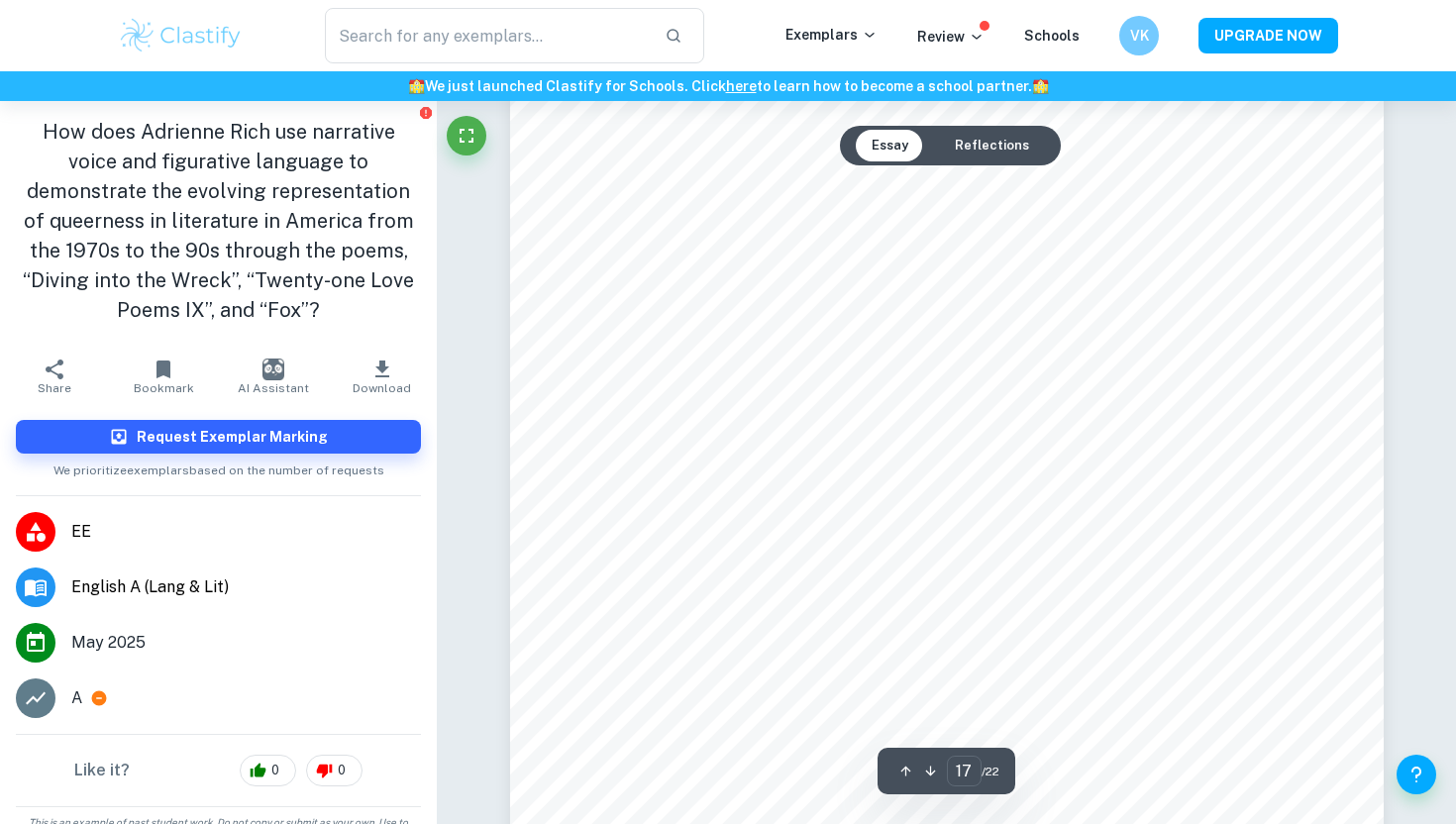 scroll, scrollTop: 19426, scrollLeft: 0, axis: vertical 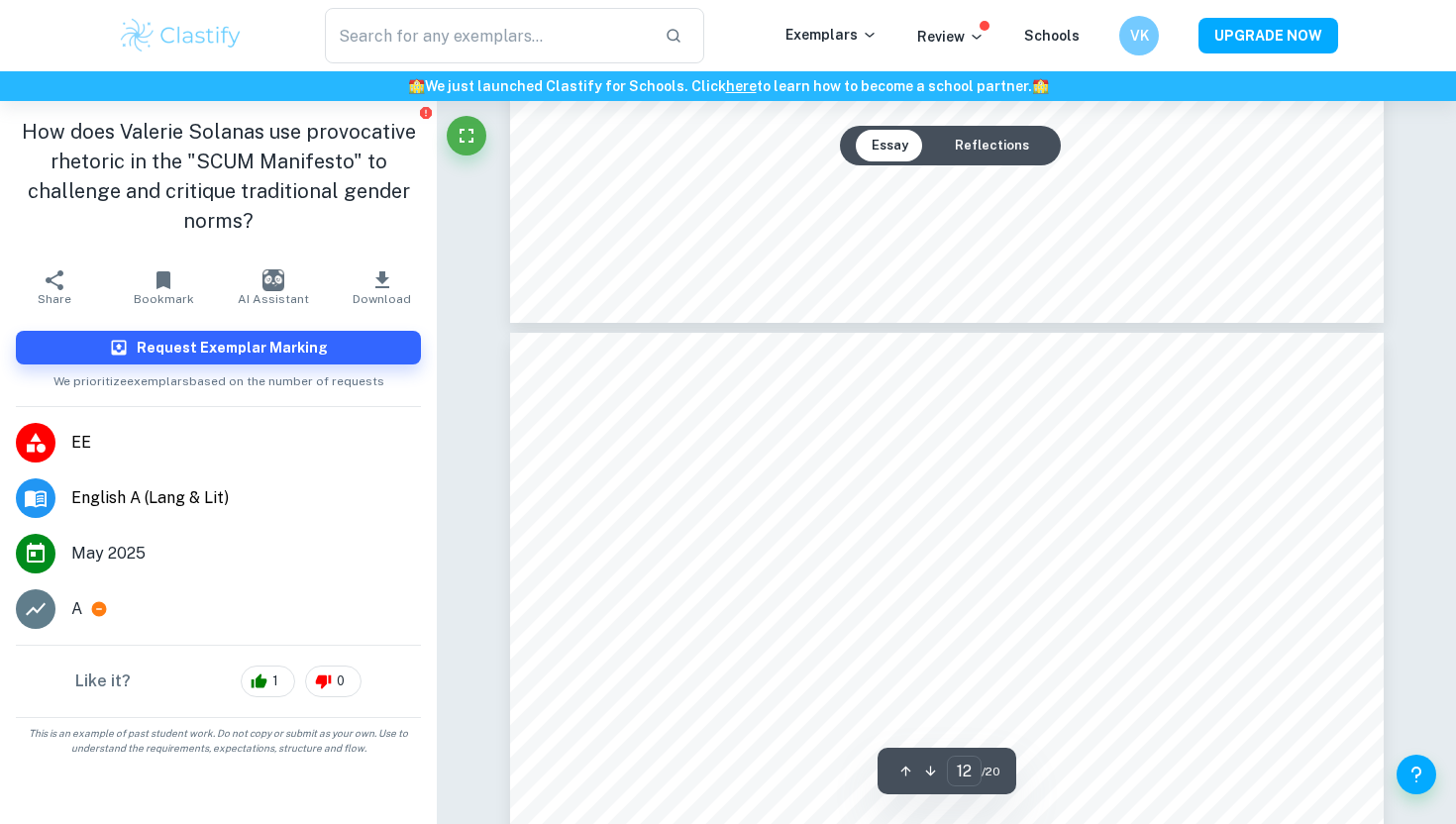 type on "13" 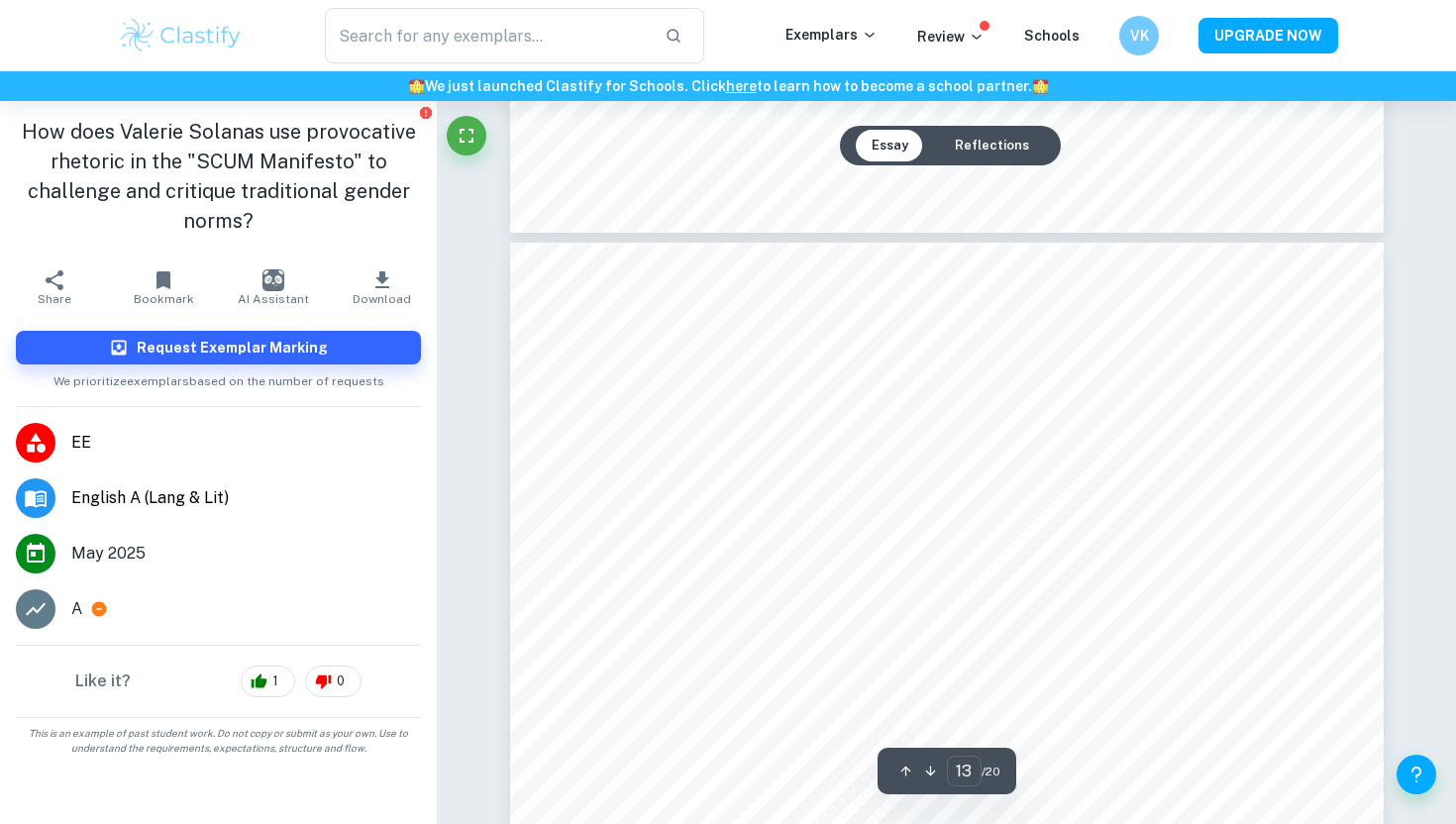 scroll, scrollTop: 15226, scrollLeft: 0, axis: vertical 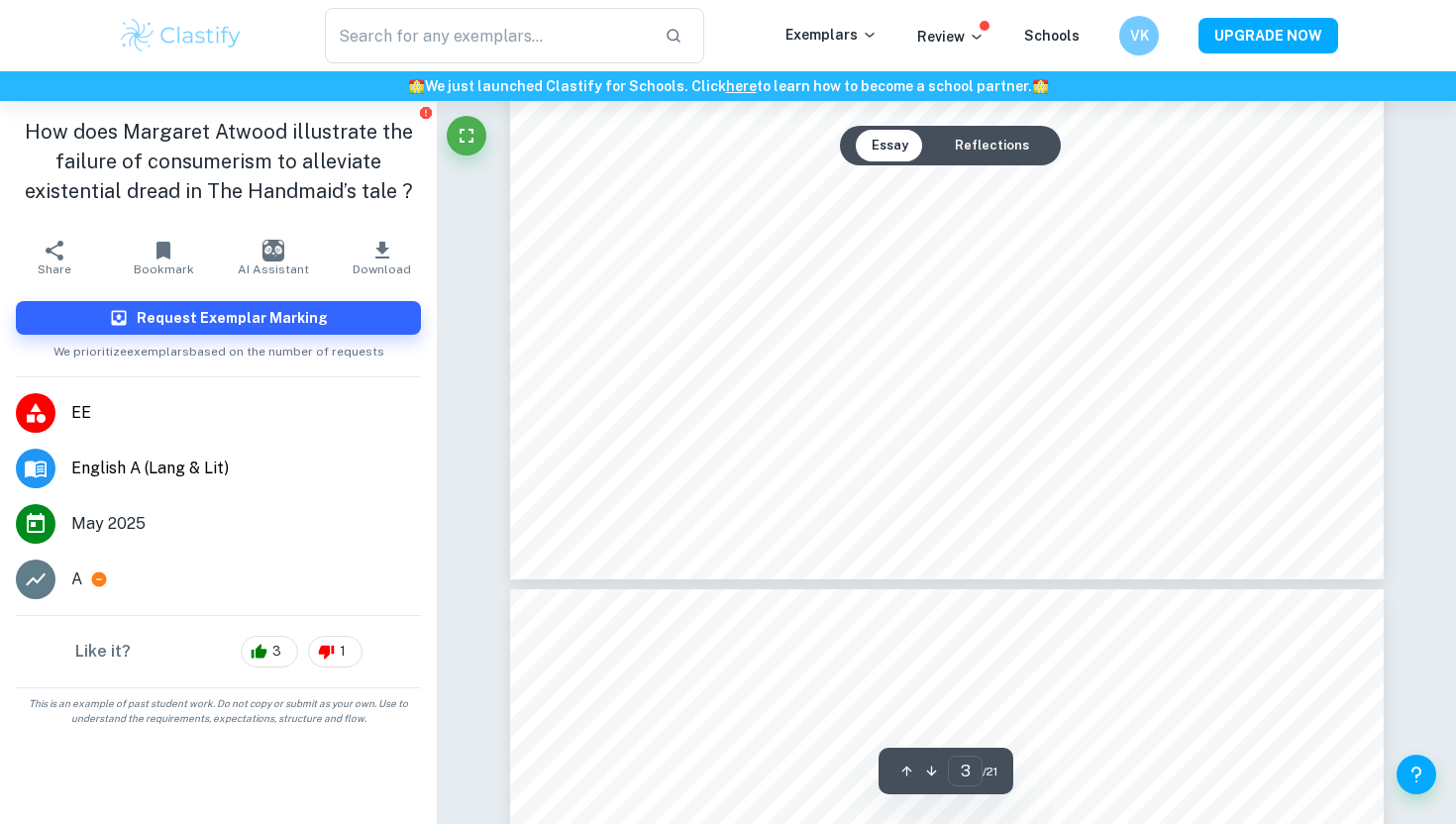 type on "4" 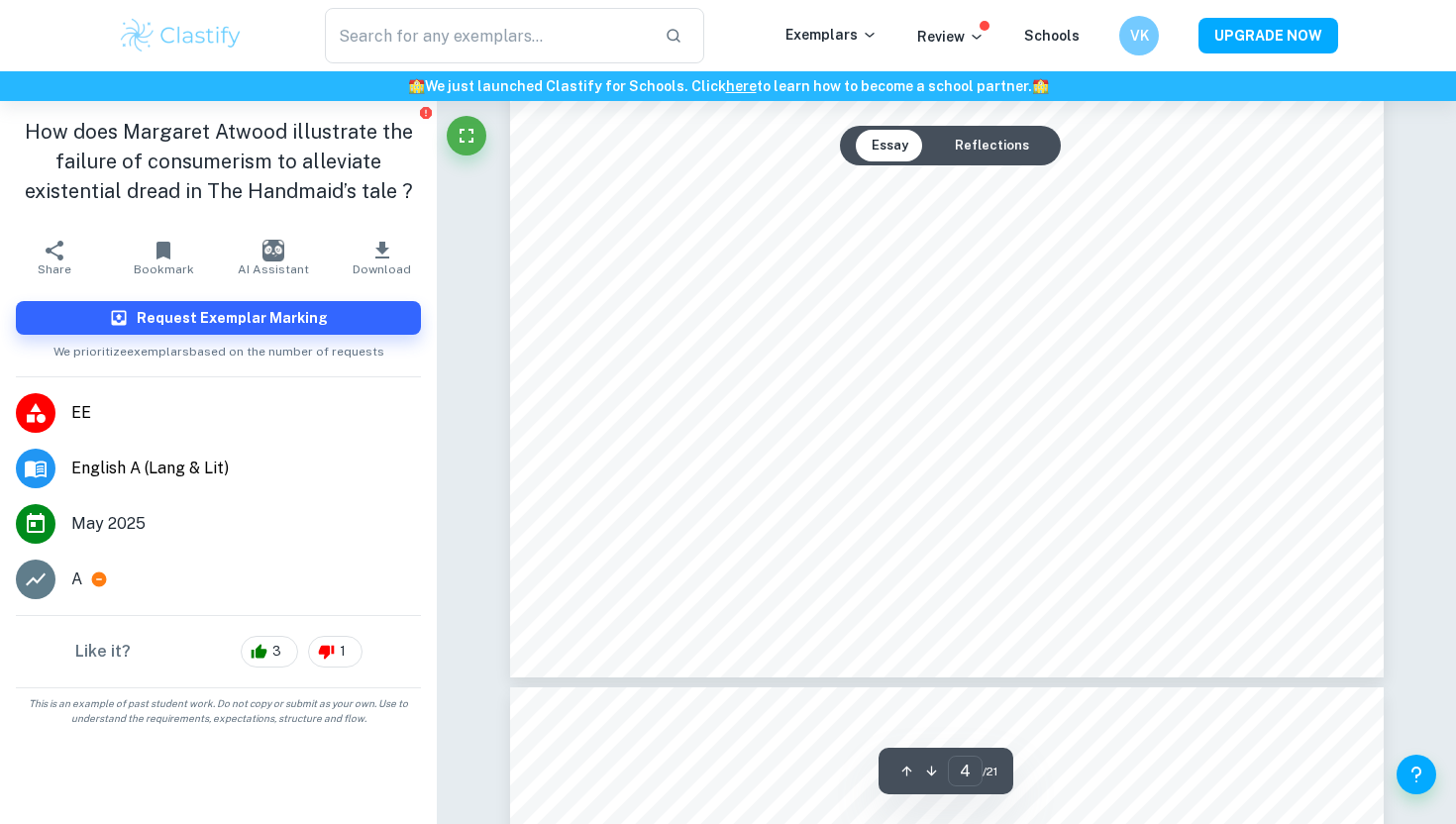 scroll, scrollTop: 4450, scrollLeft: 0, axis: vertical 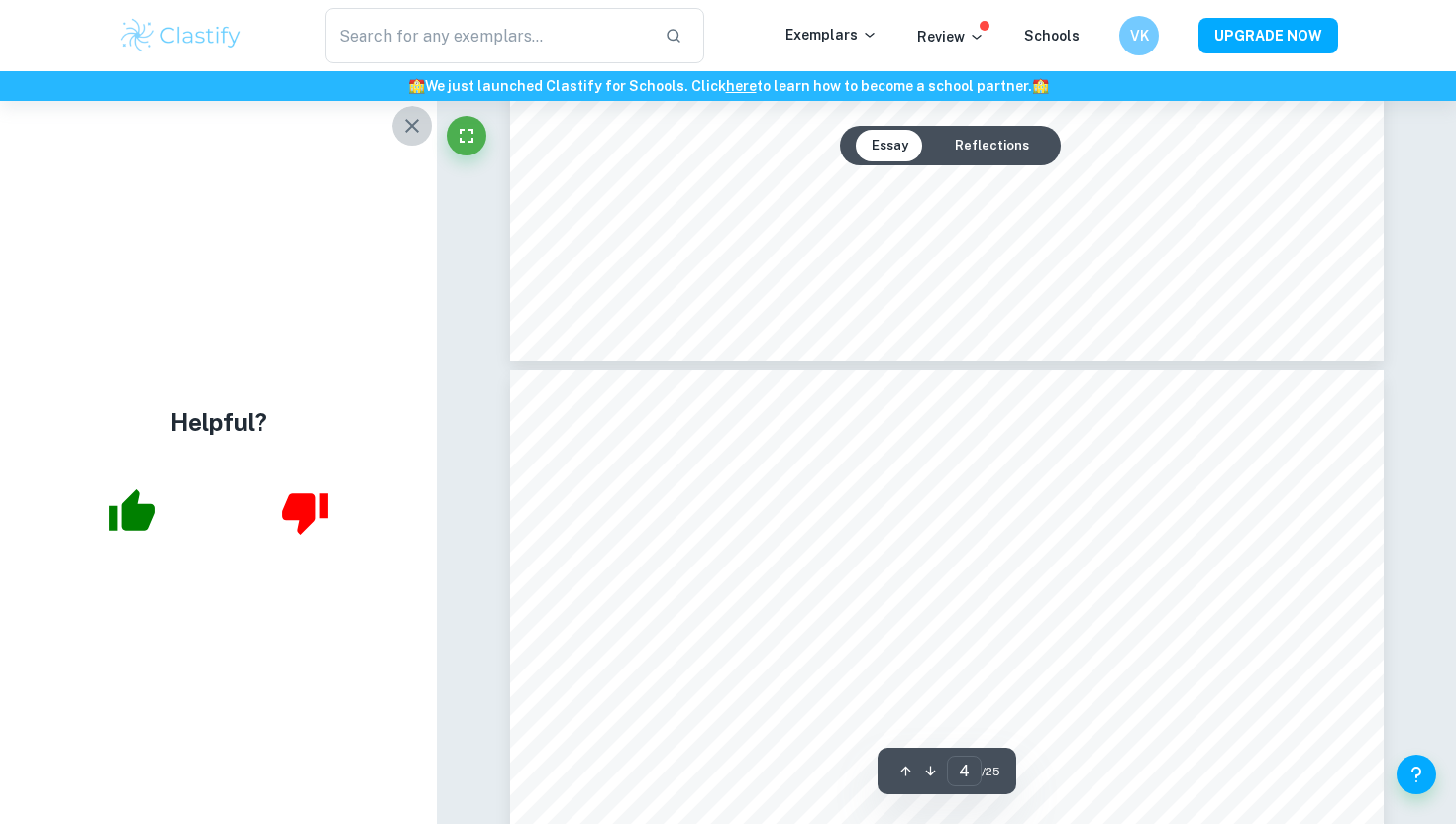 click at bounding box center (412, 126) 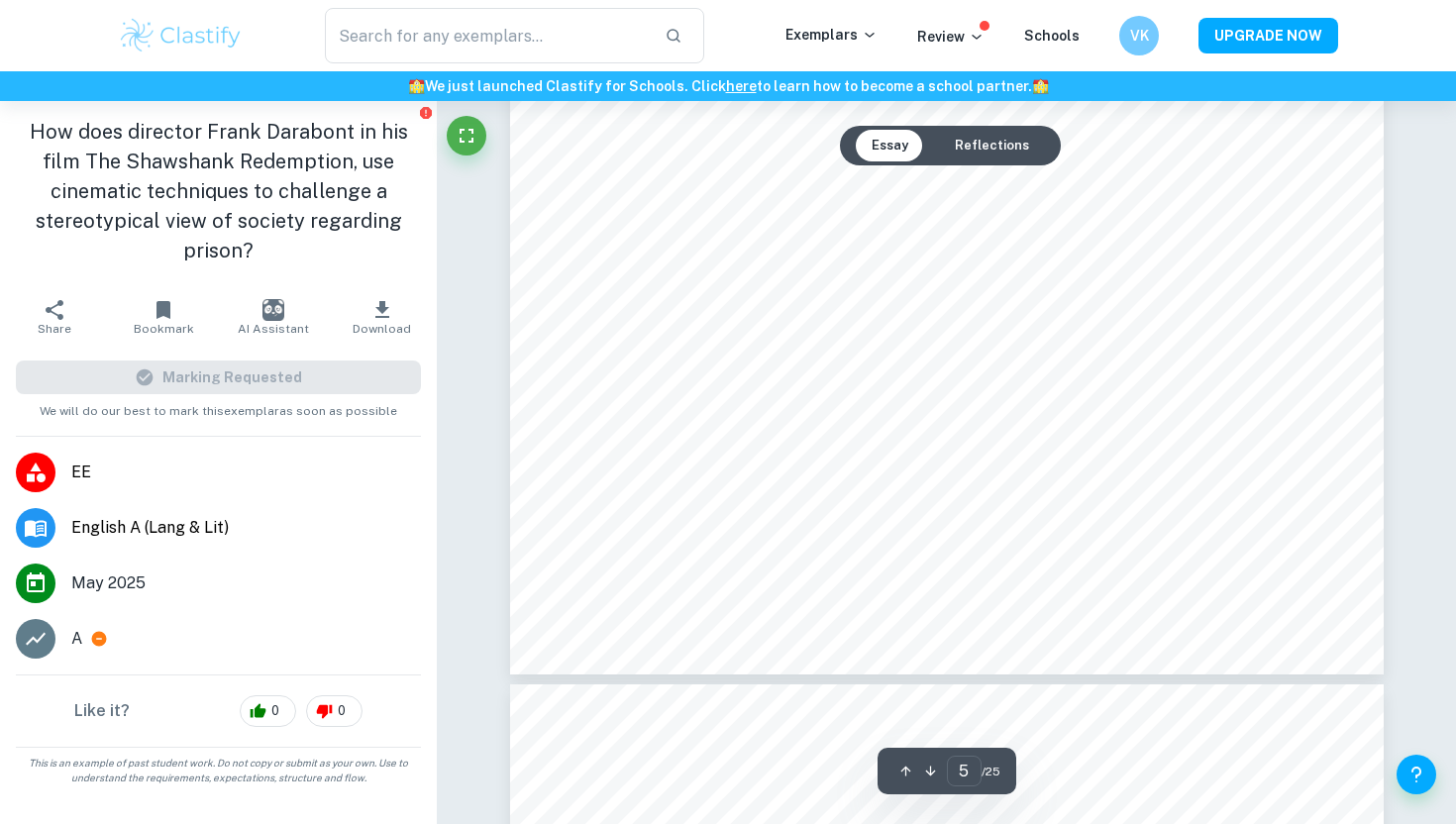 scroll, scrollTop: 6478, scrollLeft: 0, axis: vertical 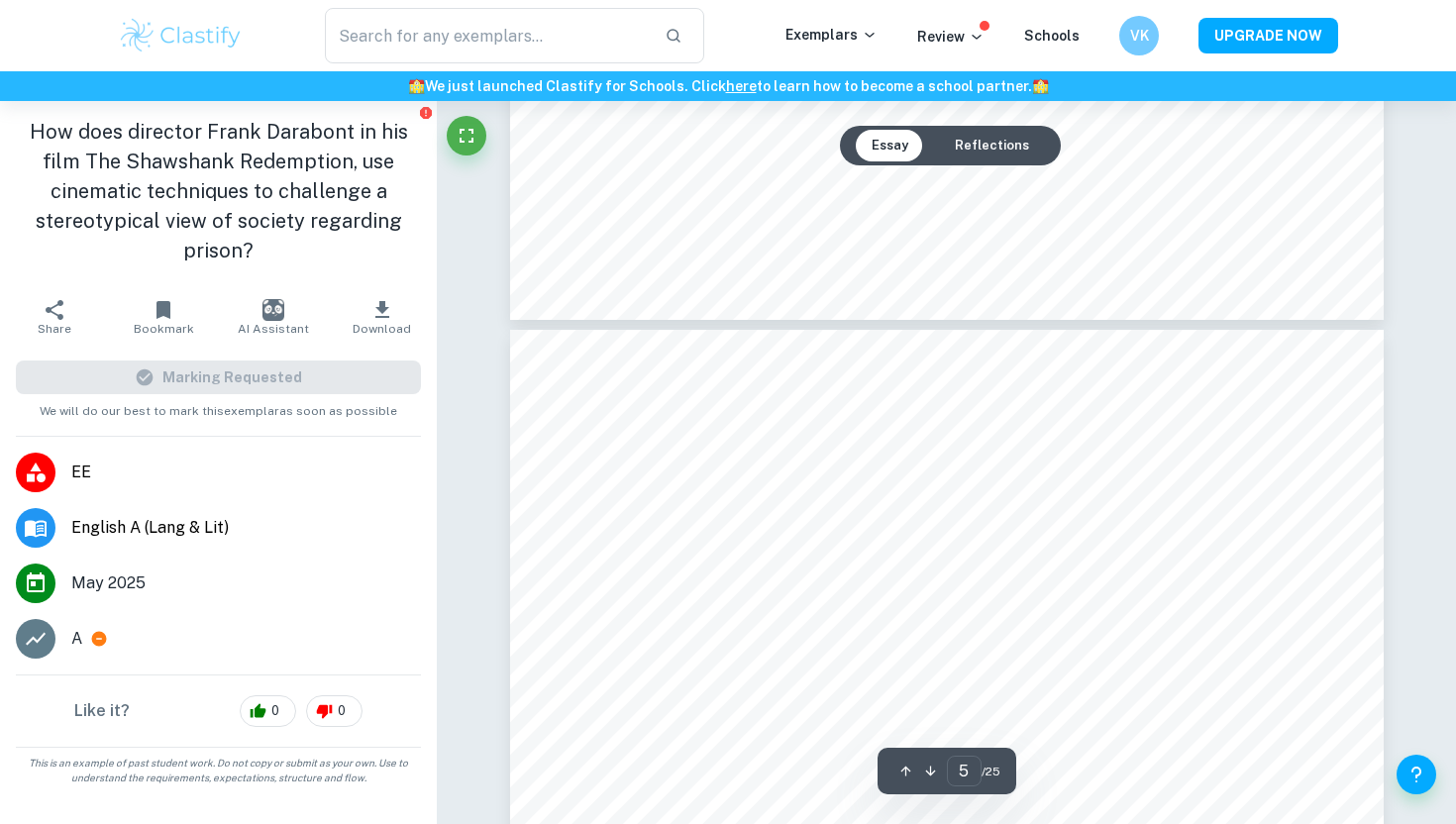 type on "6" 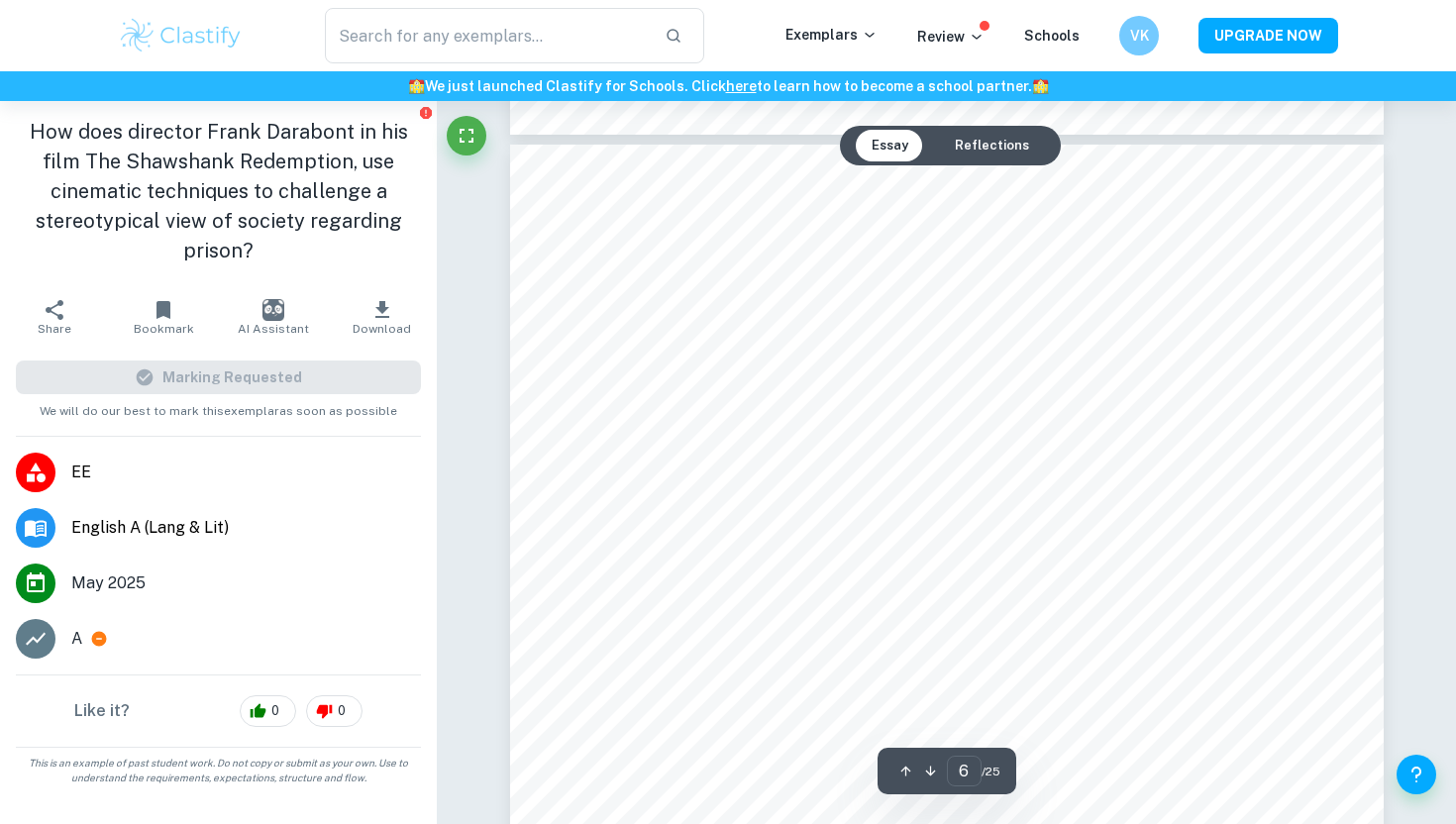 scroll, scrollTop: 6479, scrollLeft: 0, axis: vertical 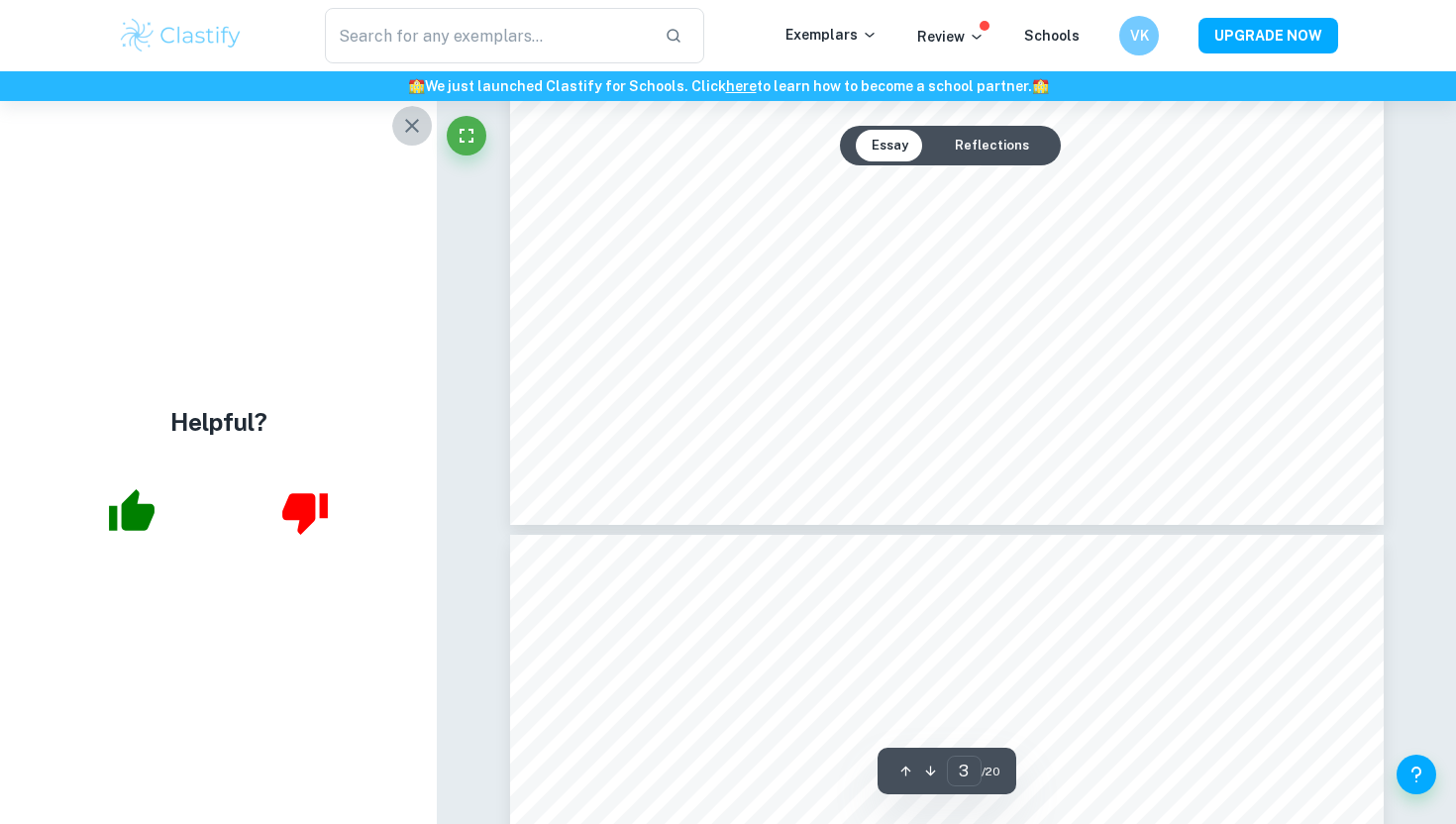 click 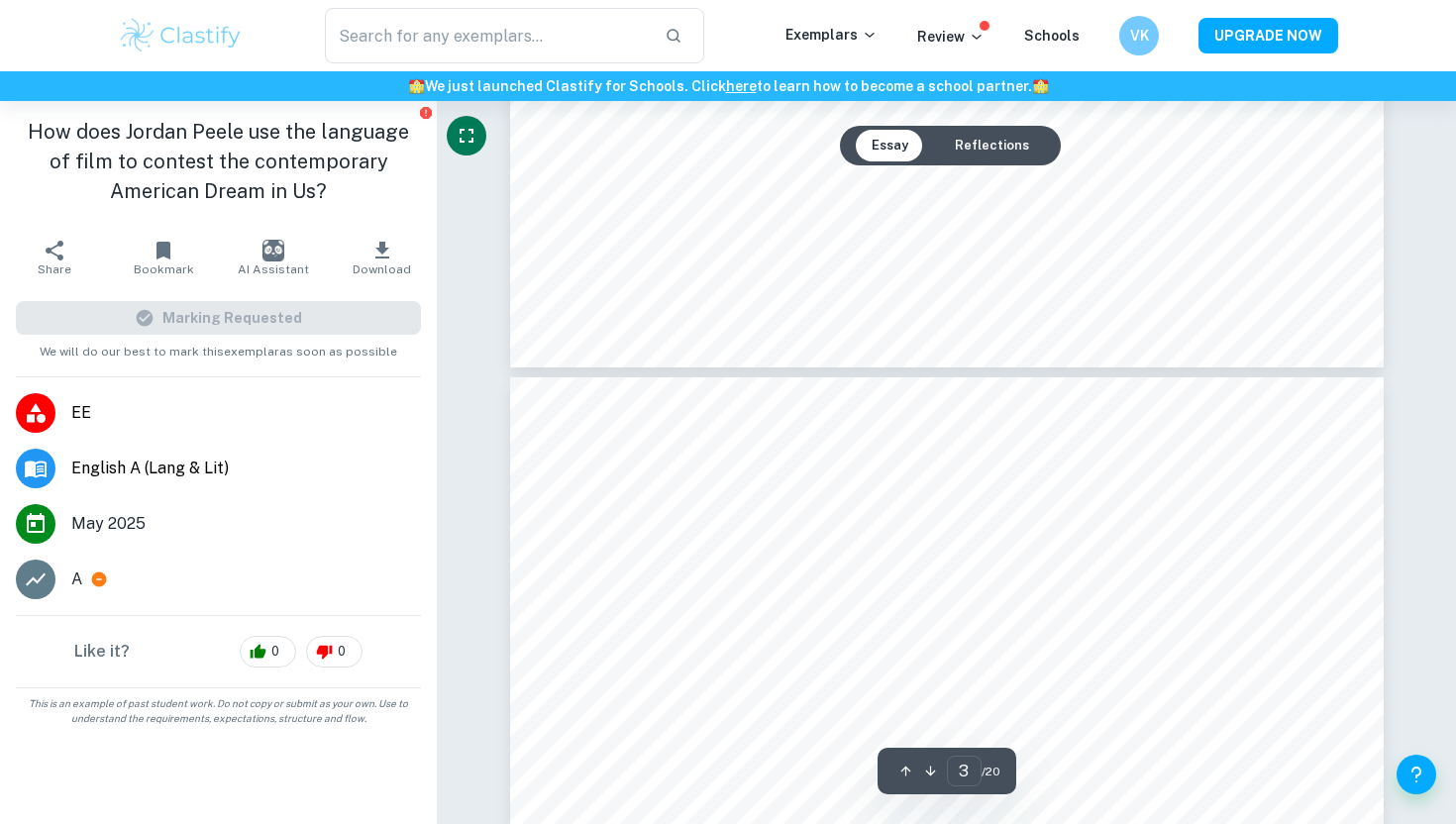 type on "4" 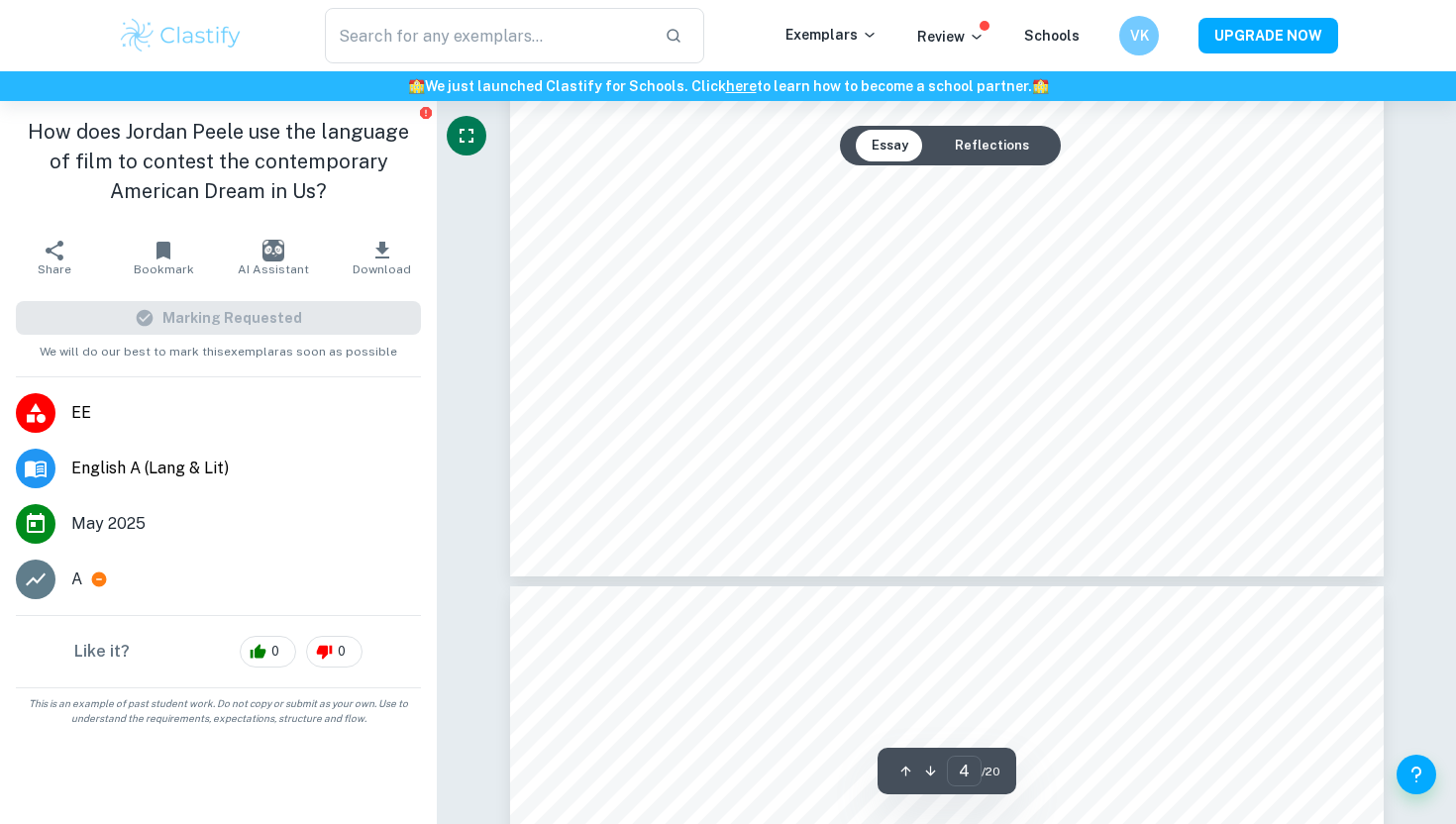 scroll, scrollTop: 4403, scrollLeft: 0, axis: vertical 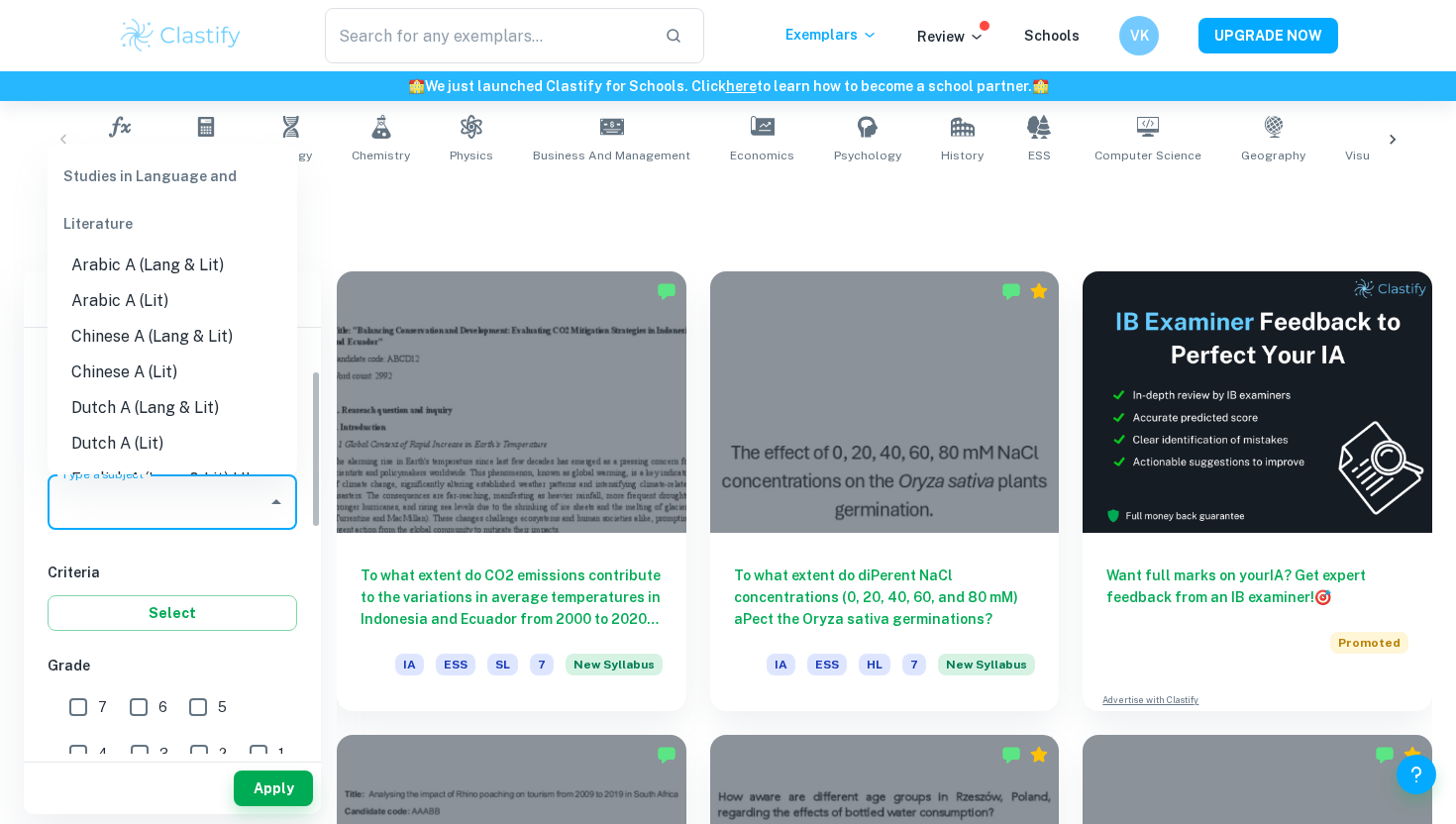click on "Type a subject" at bounding box center (157, 502) 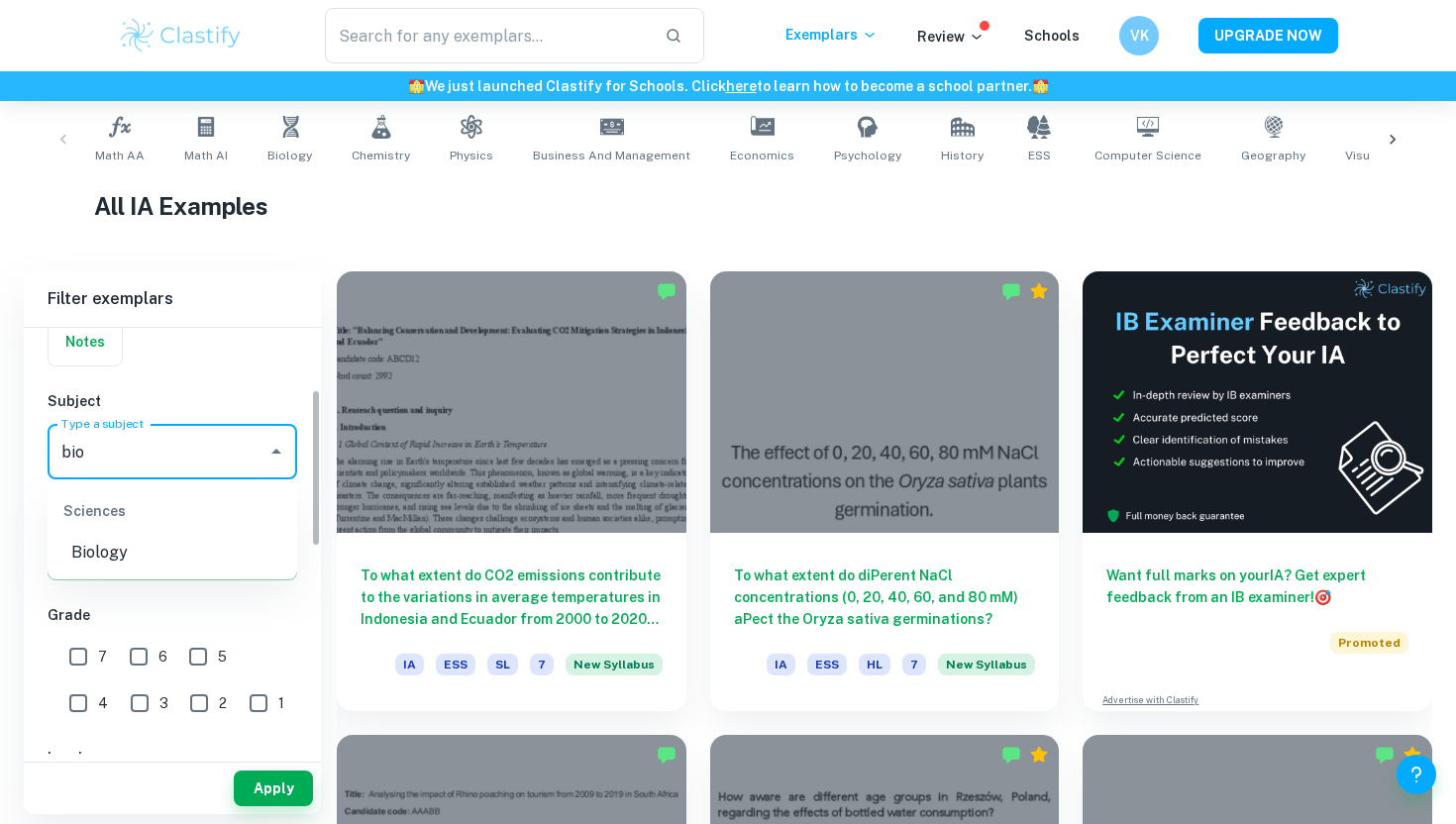 click on "Biology" at bounding box center (172, 553) 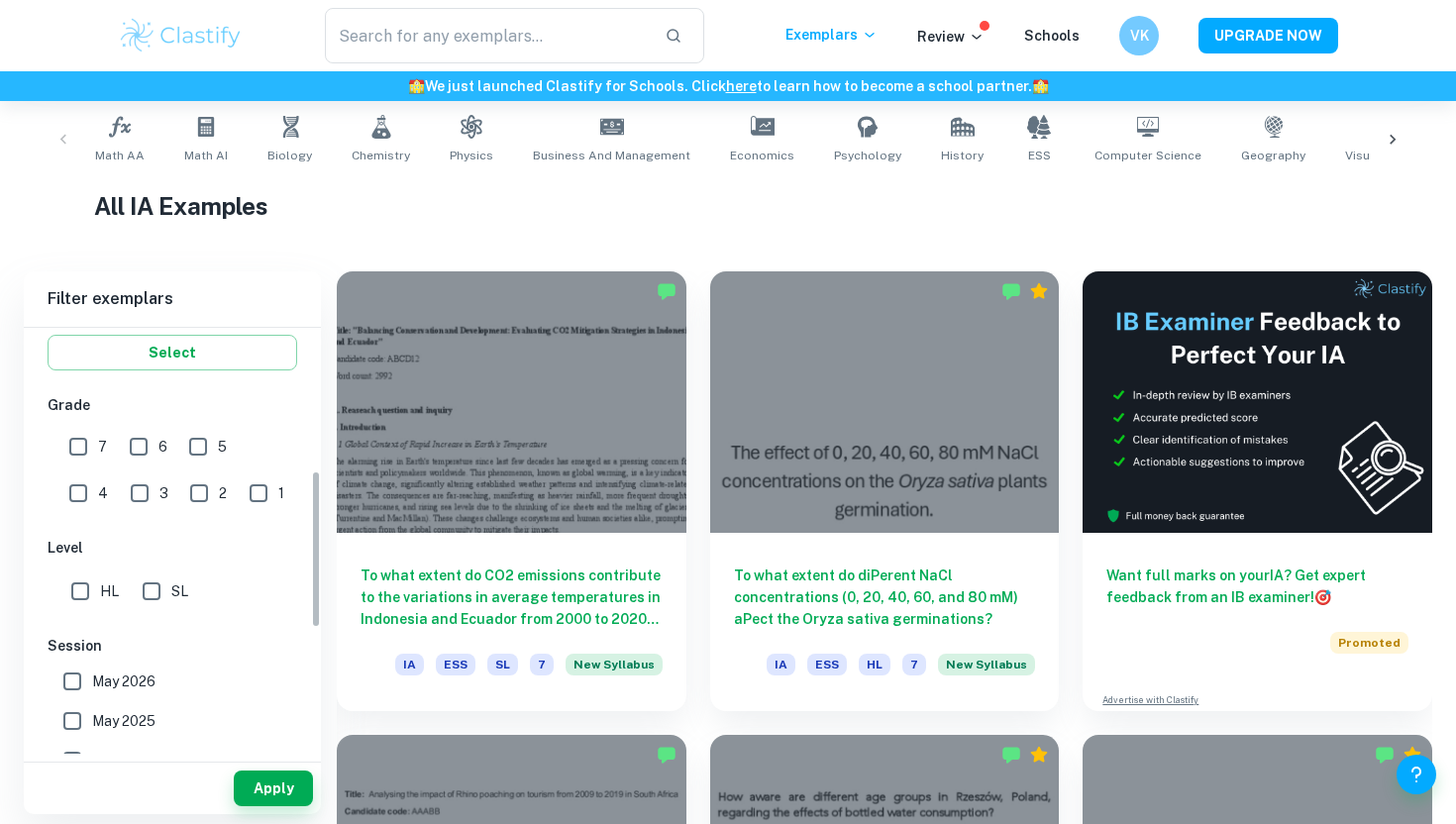 scroll, scrollTop: 386, scrollLeft: 0, axis: vertical 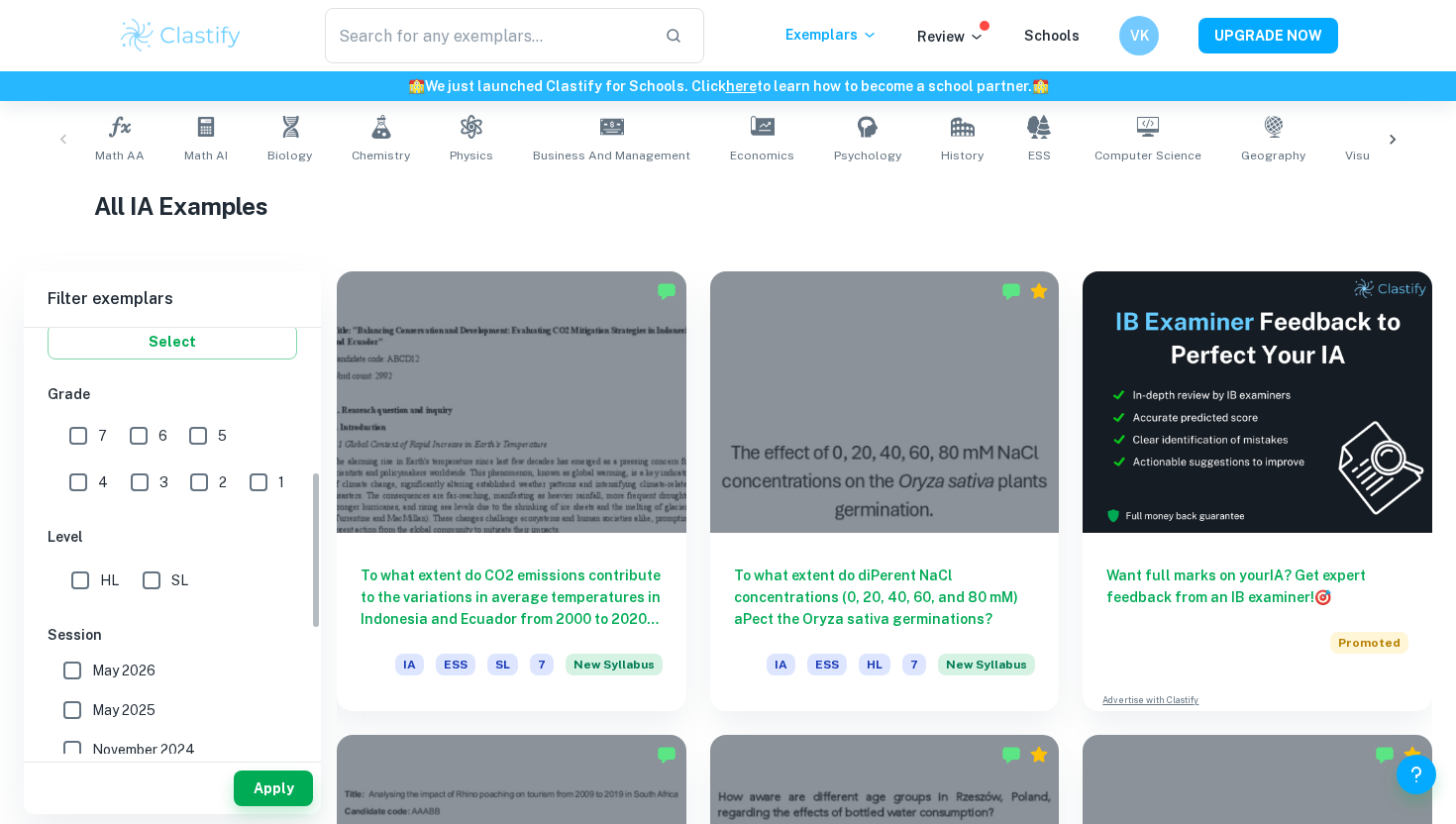type on "Biology" 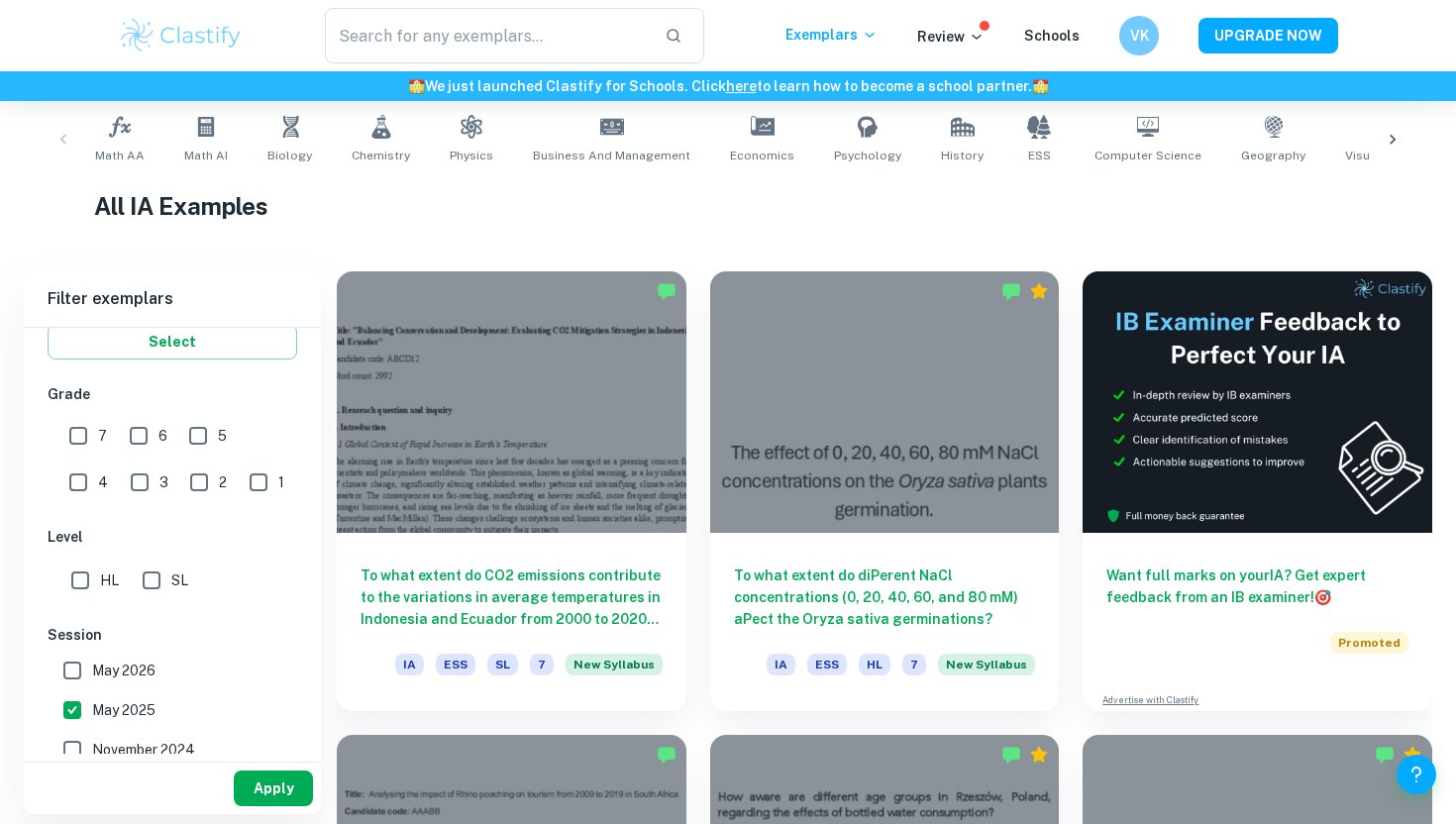 click on "Apply" at bounding box center [273, 788] 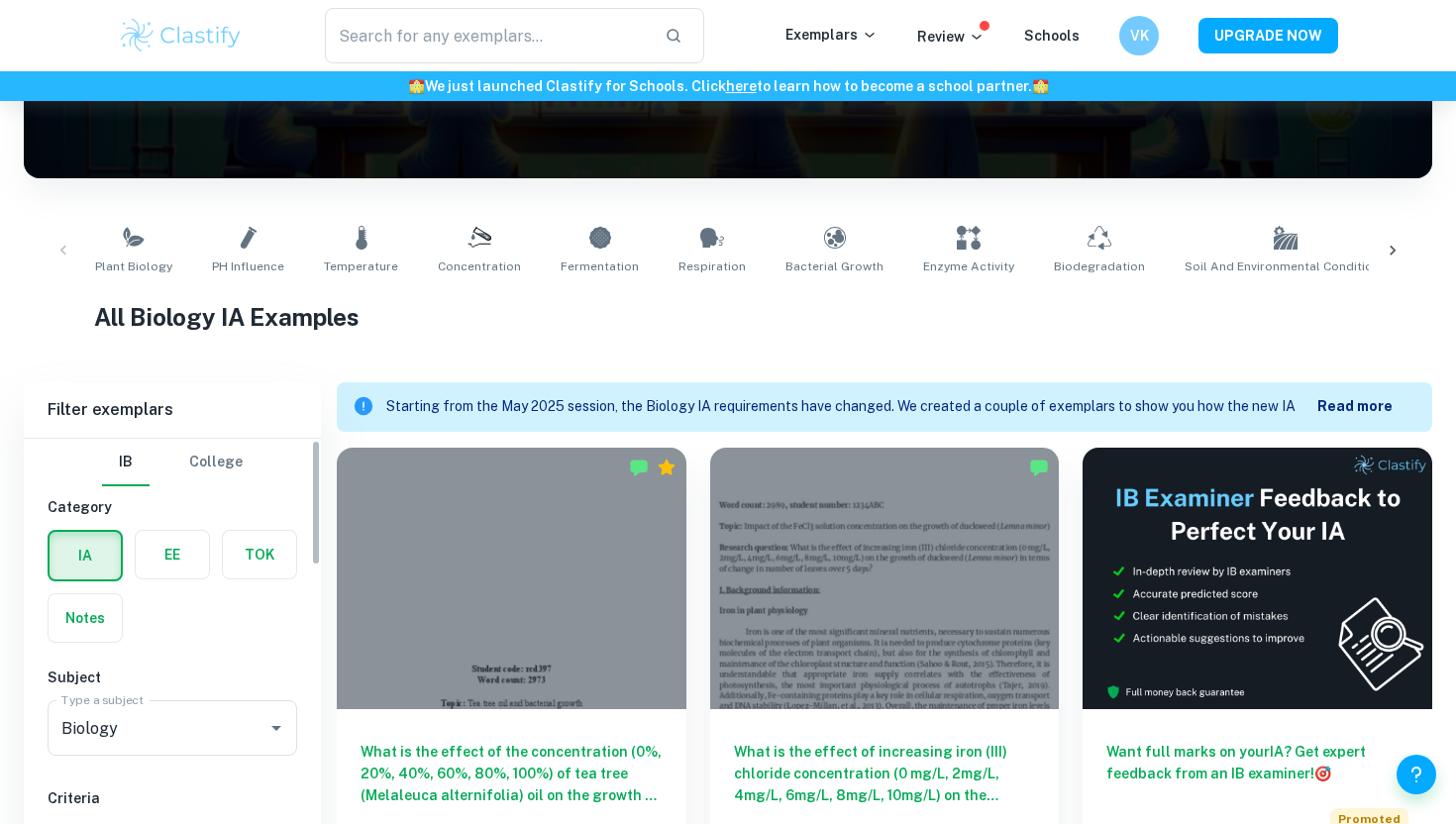 scroll, scrollTop: 351, scrollLeft: 0, axis: vertical 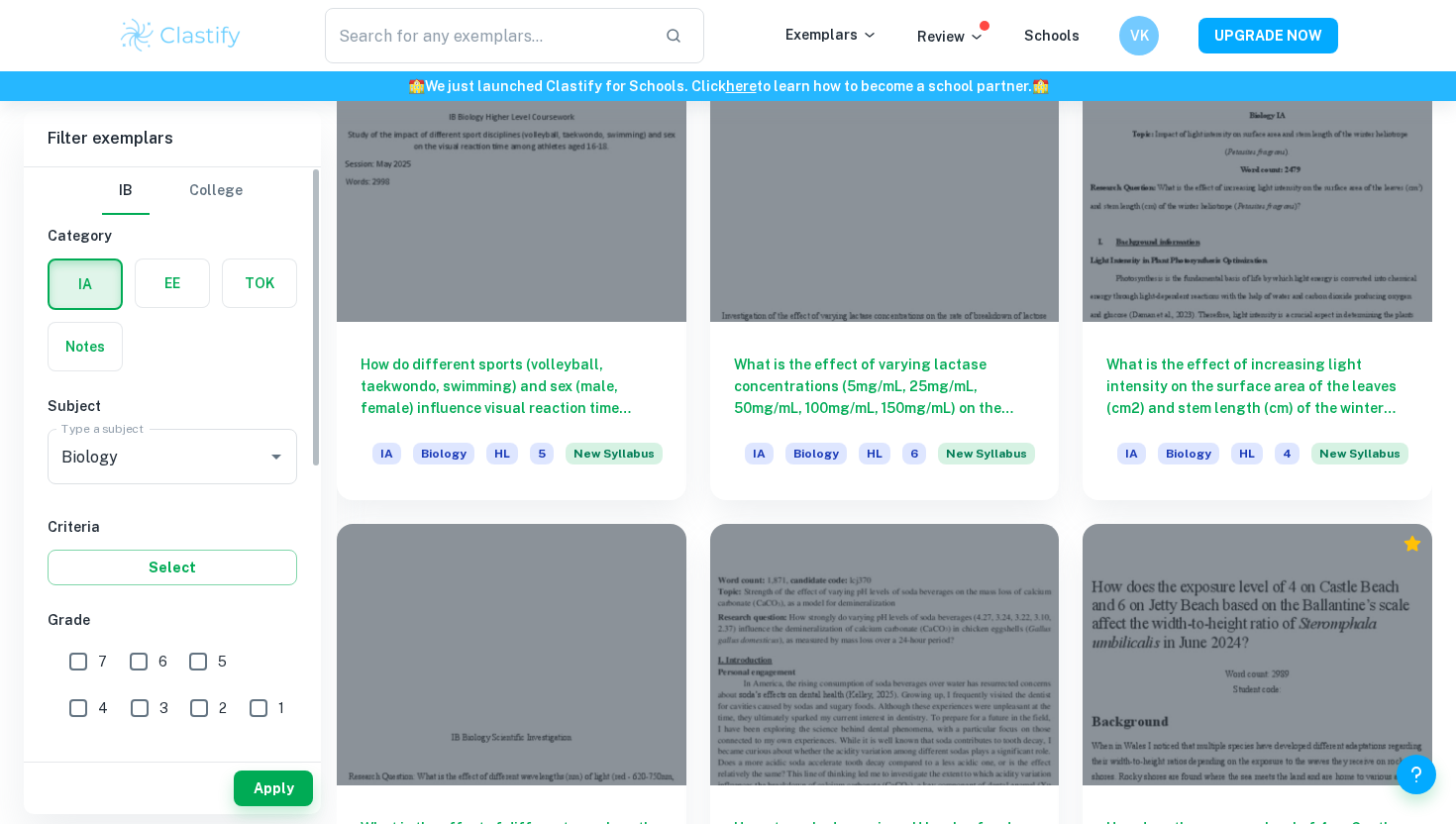 click on "7" at bounding box center (102, 662) 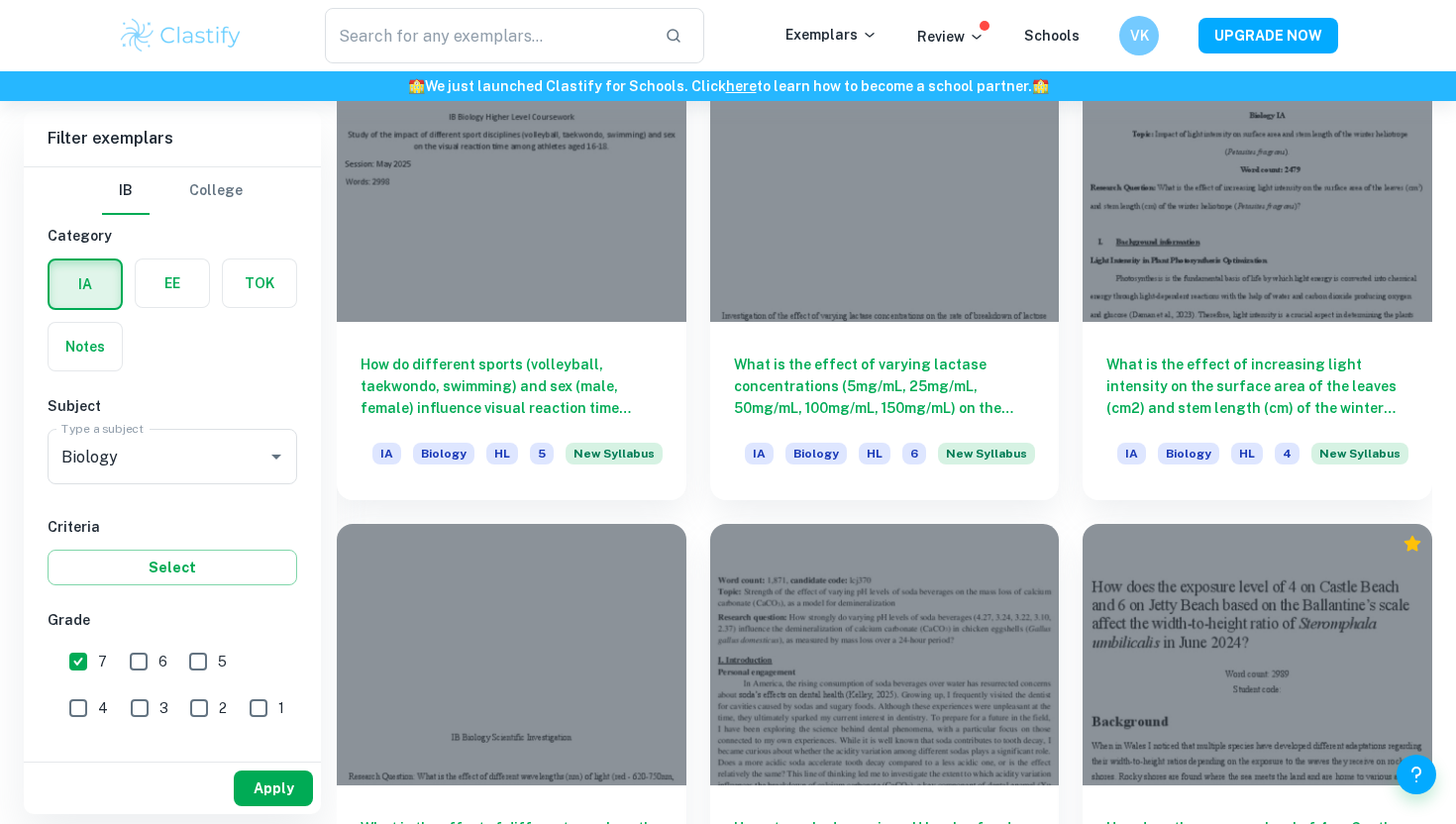 click on "Apply" at bounding box center (273, 788) 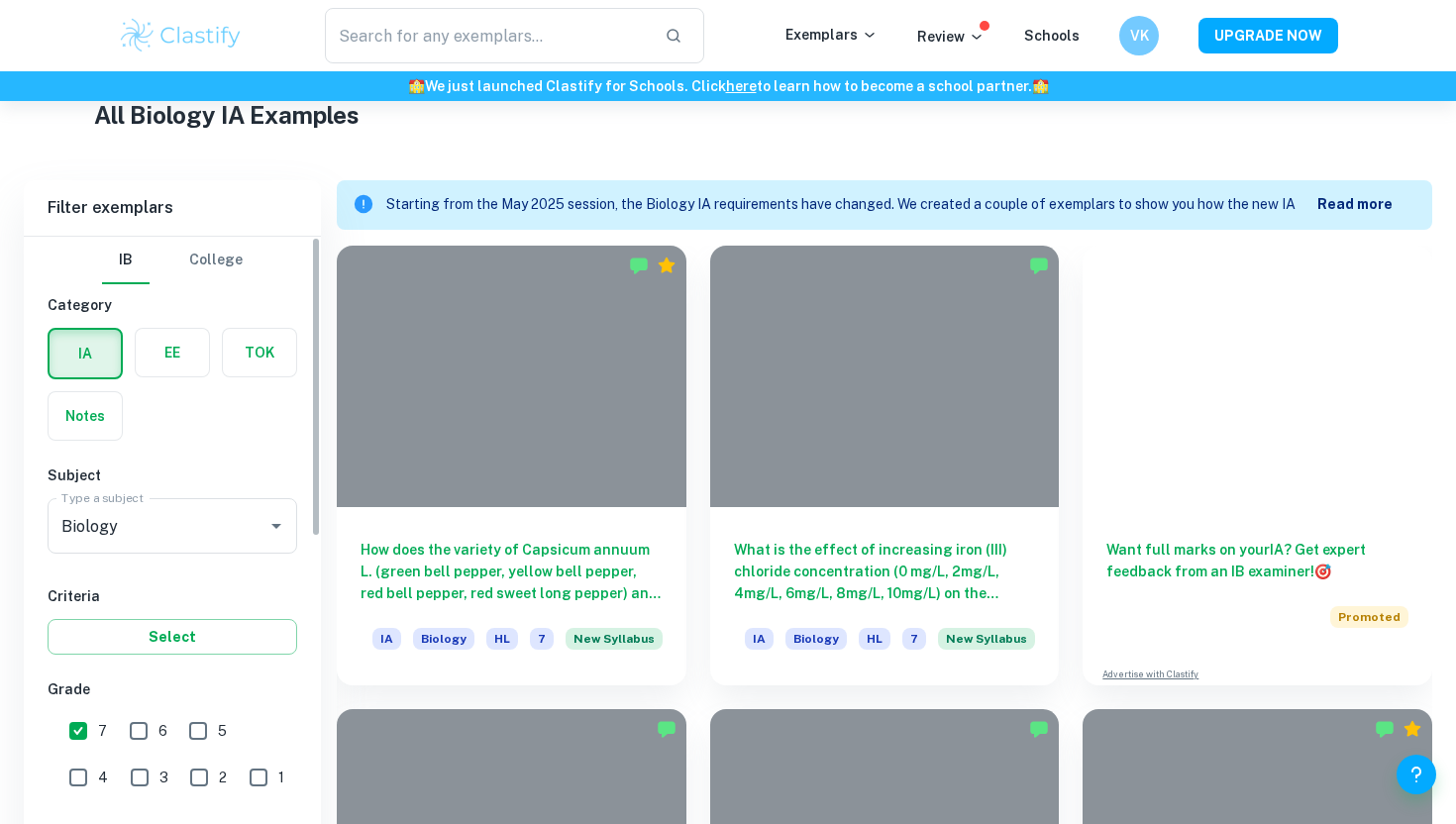 scroll, scrollTop: 2205, scrollLeft: 0, axis: vertical 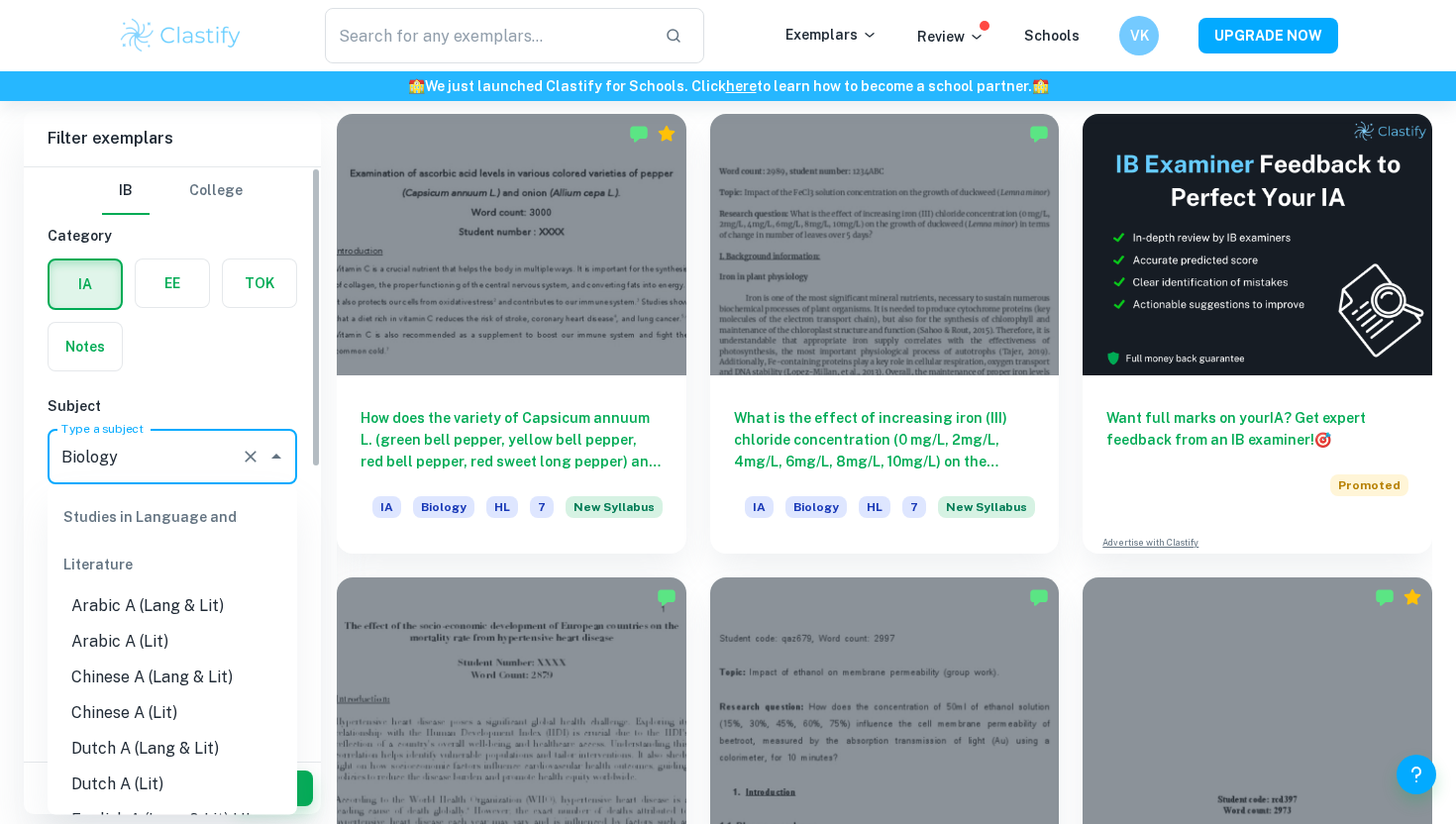 click on "Biology" at bounding box center (145, 457) 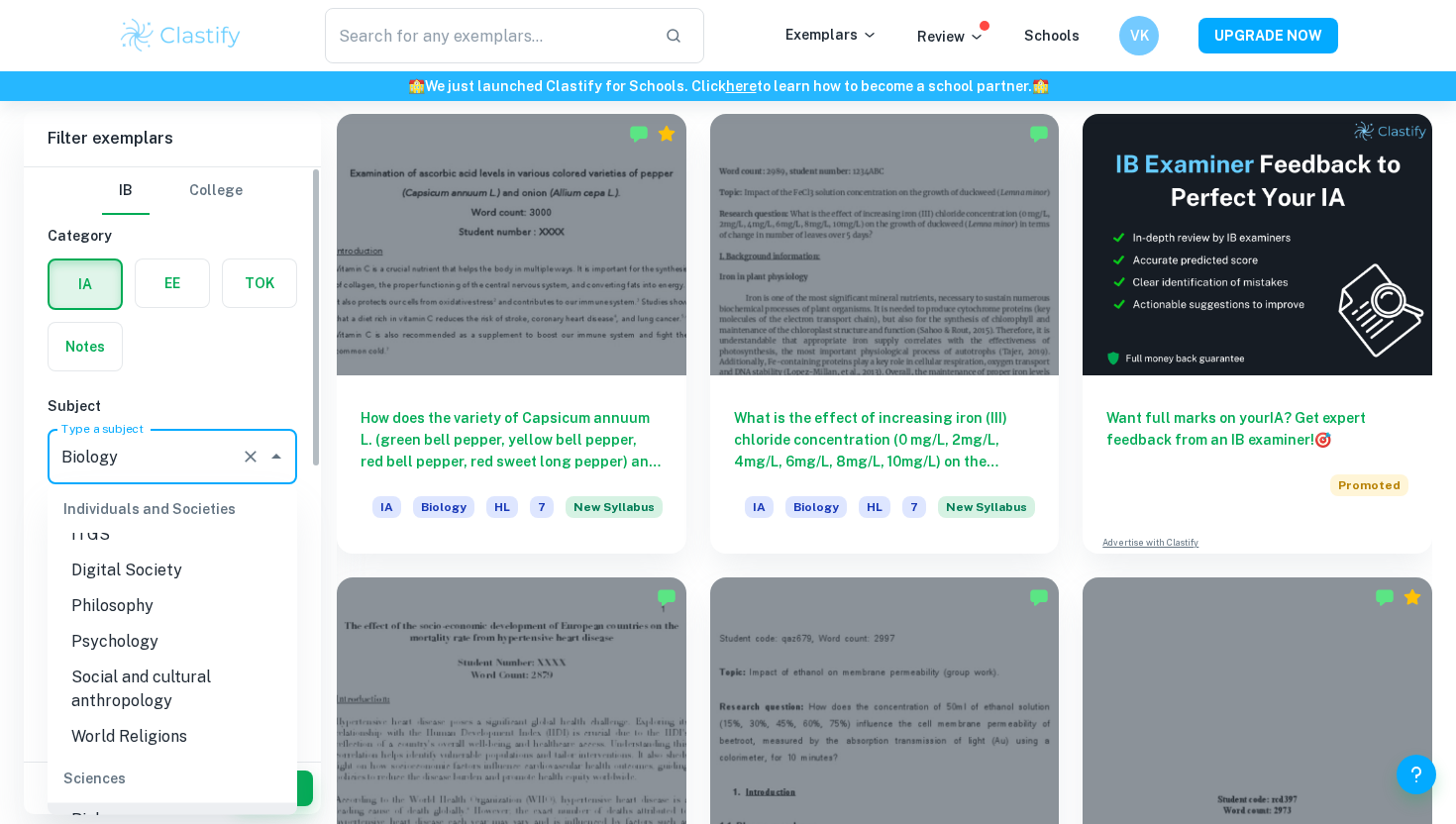 click on "Biology" at bounding box center [145, 457] 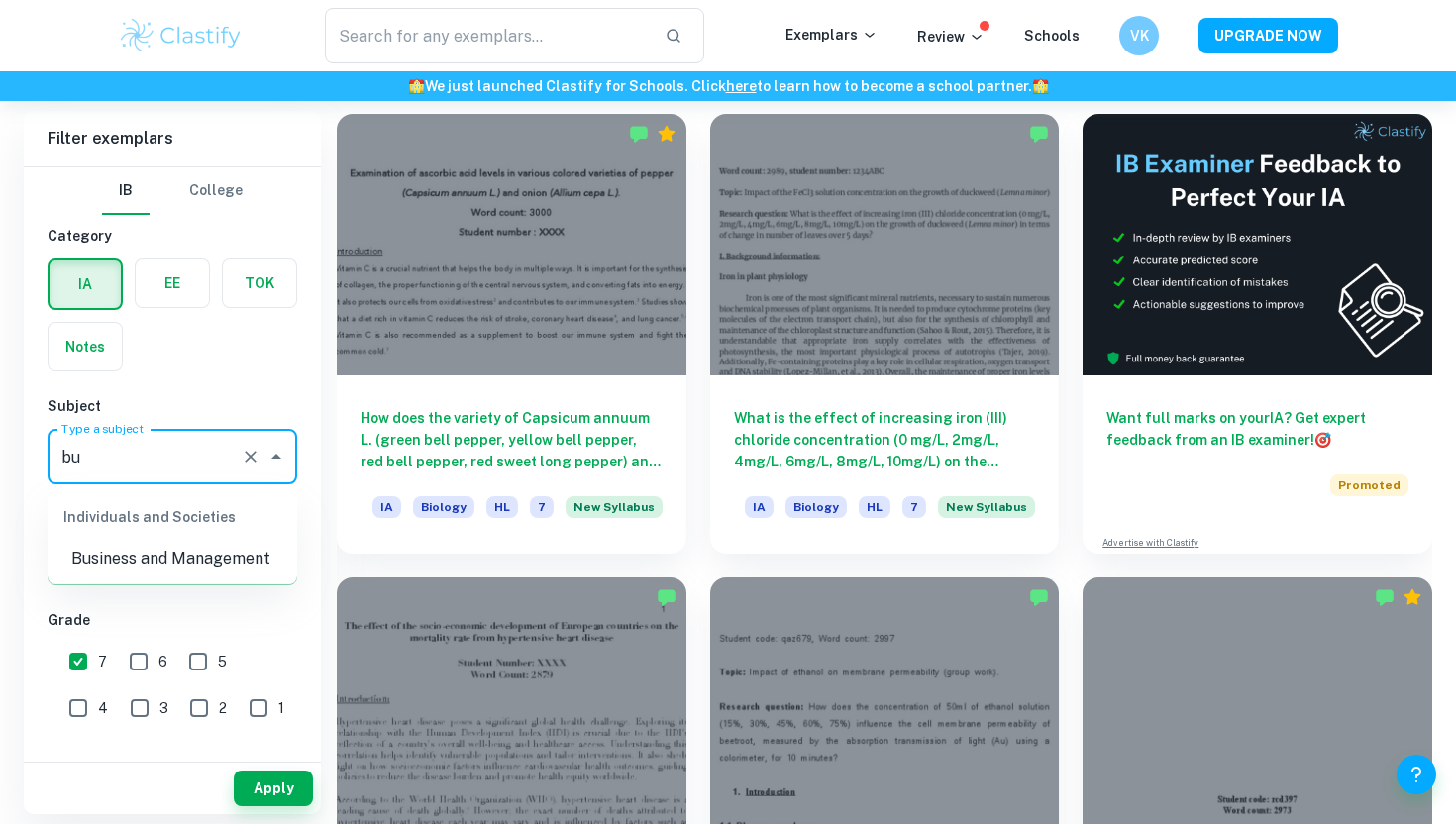 scroll, scrollTop: 0, scrollLeft: 0, axis: both 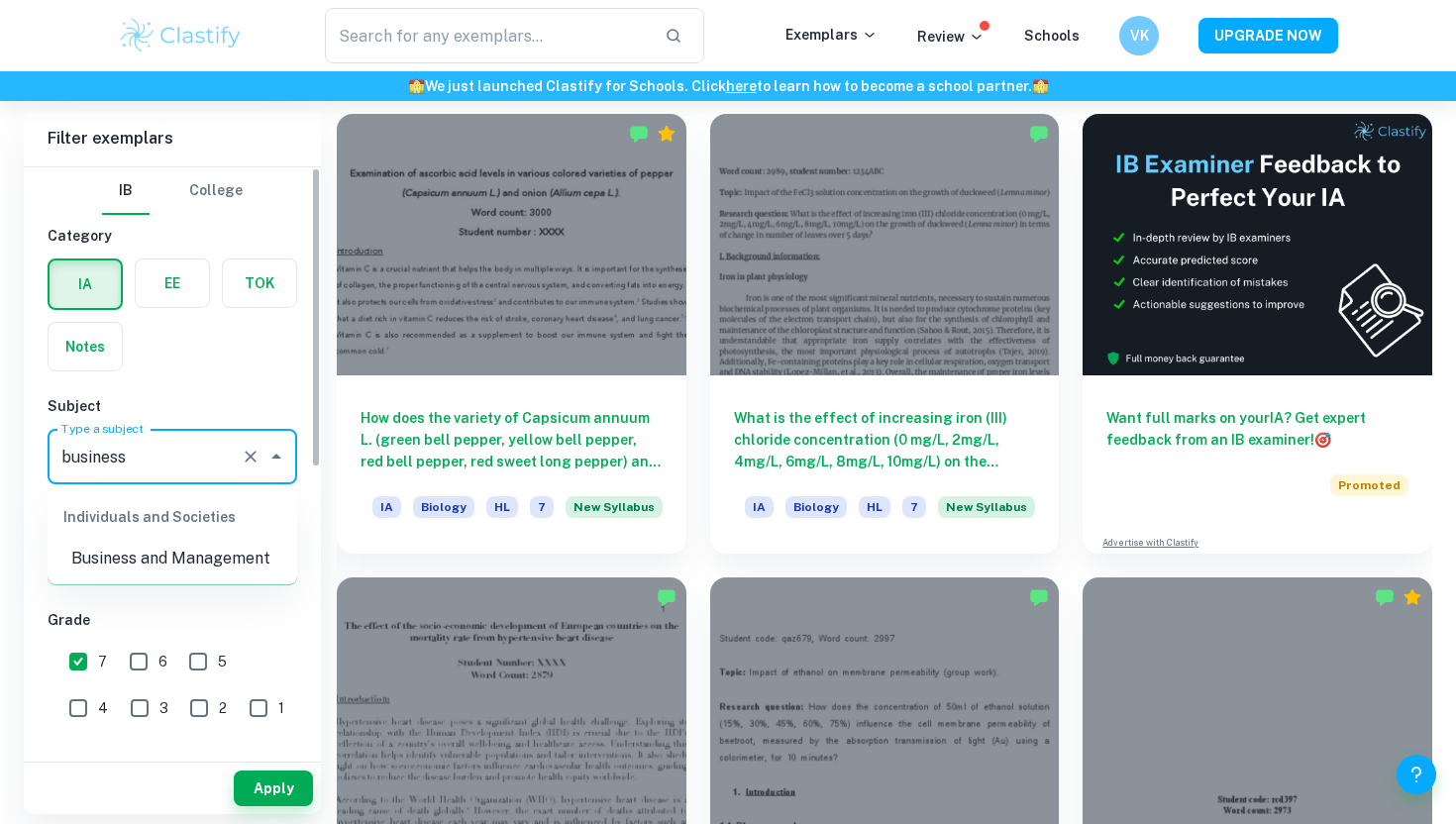 click on "Business and Management" at bounding box center (172, 559) 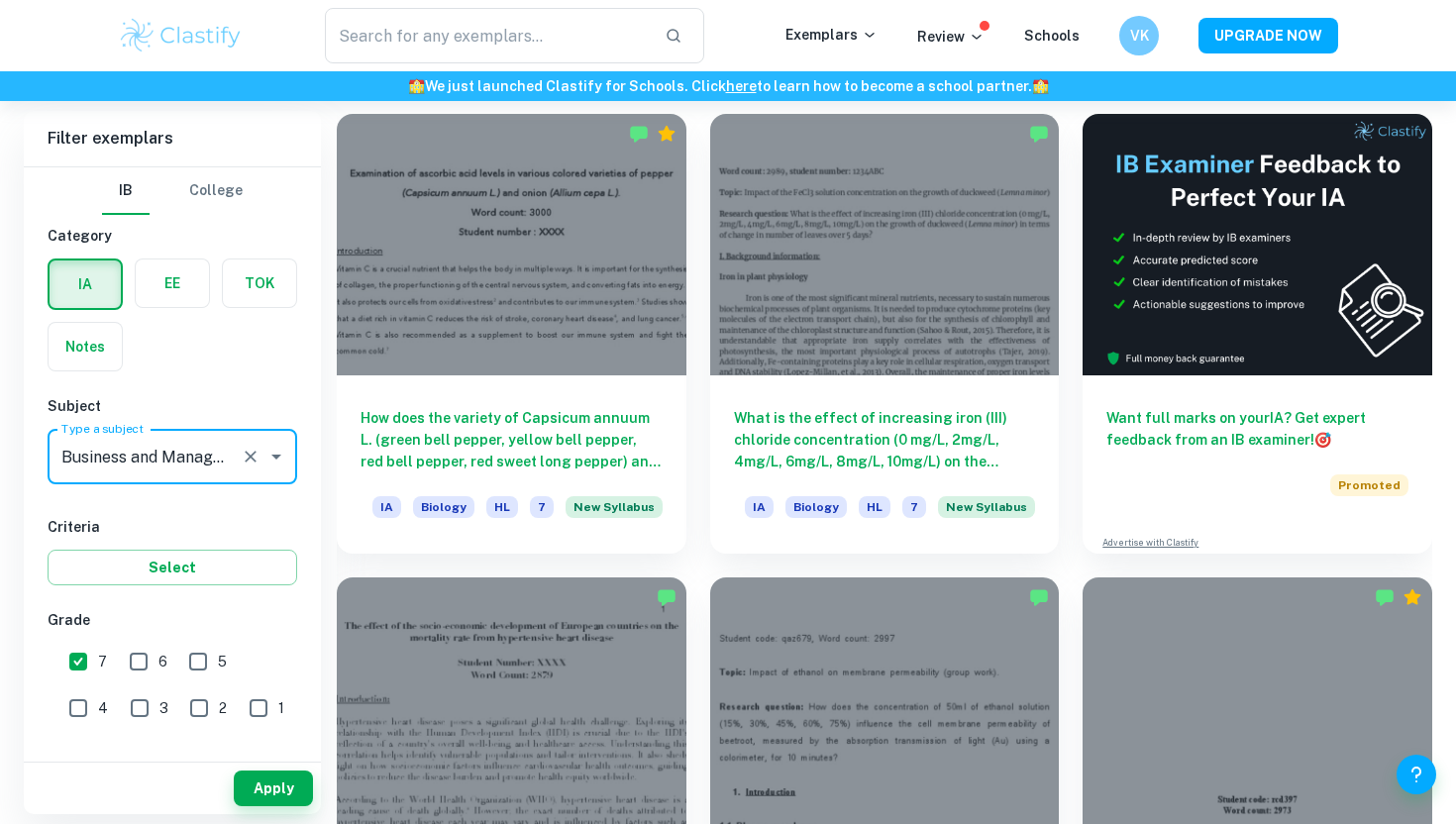 type on "Business and Management" 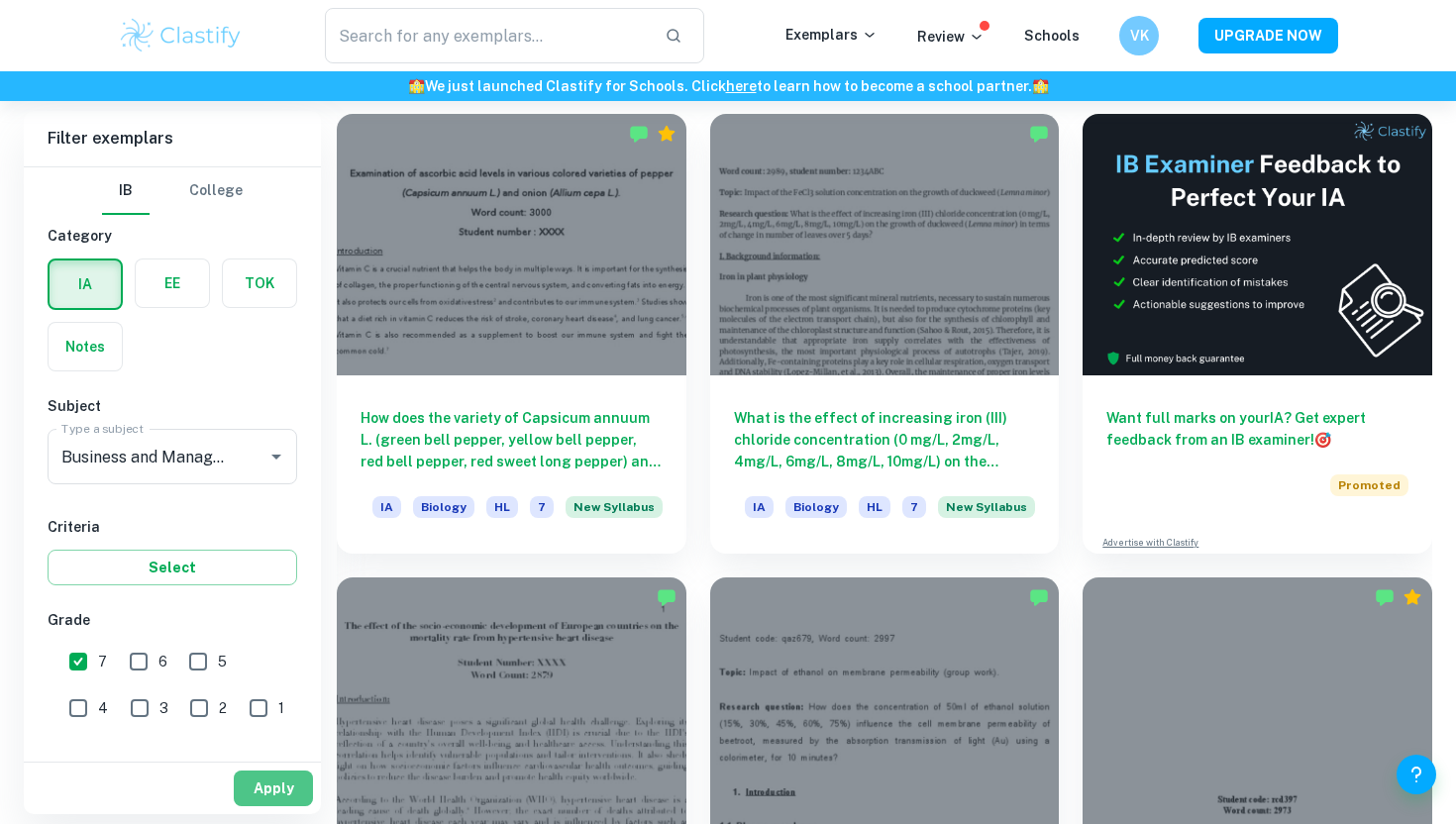 click on "Apply" at bounding box center [273, 788] 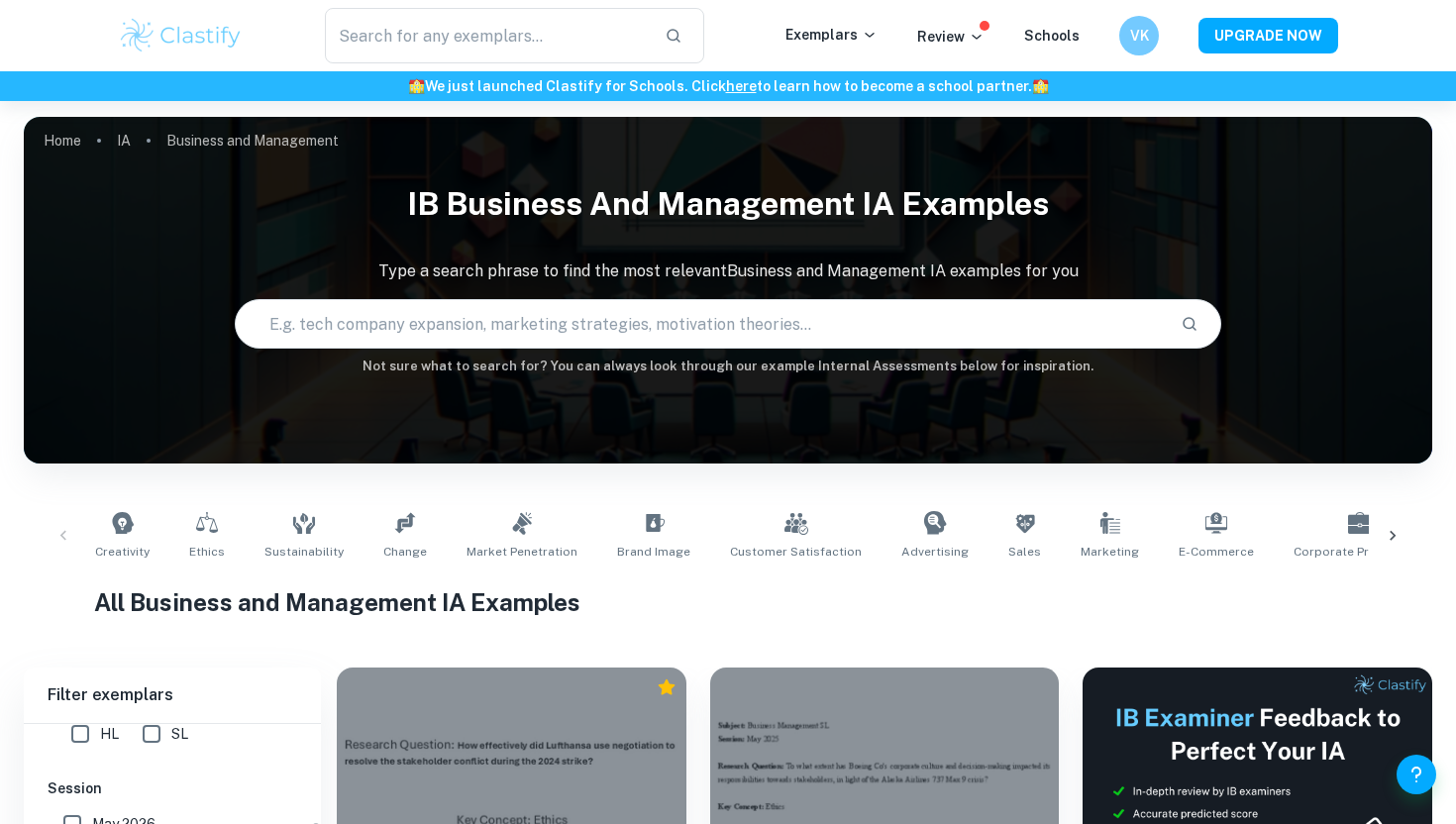 scroll, scrollTop: 642, scrollLeft: 0, axis: vertical 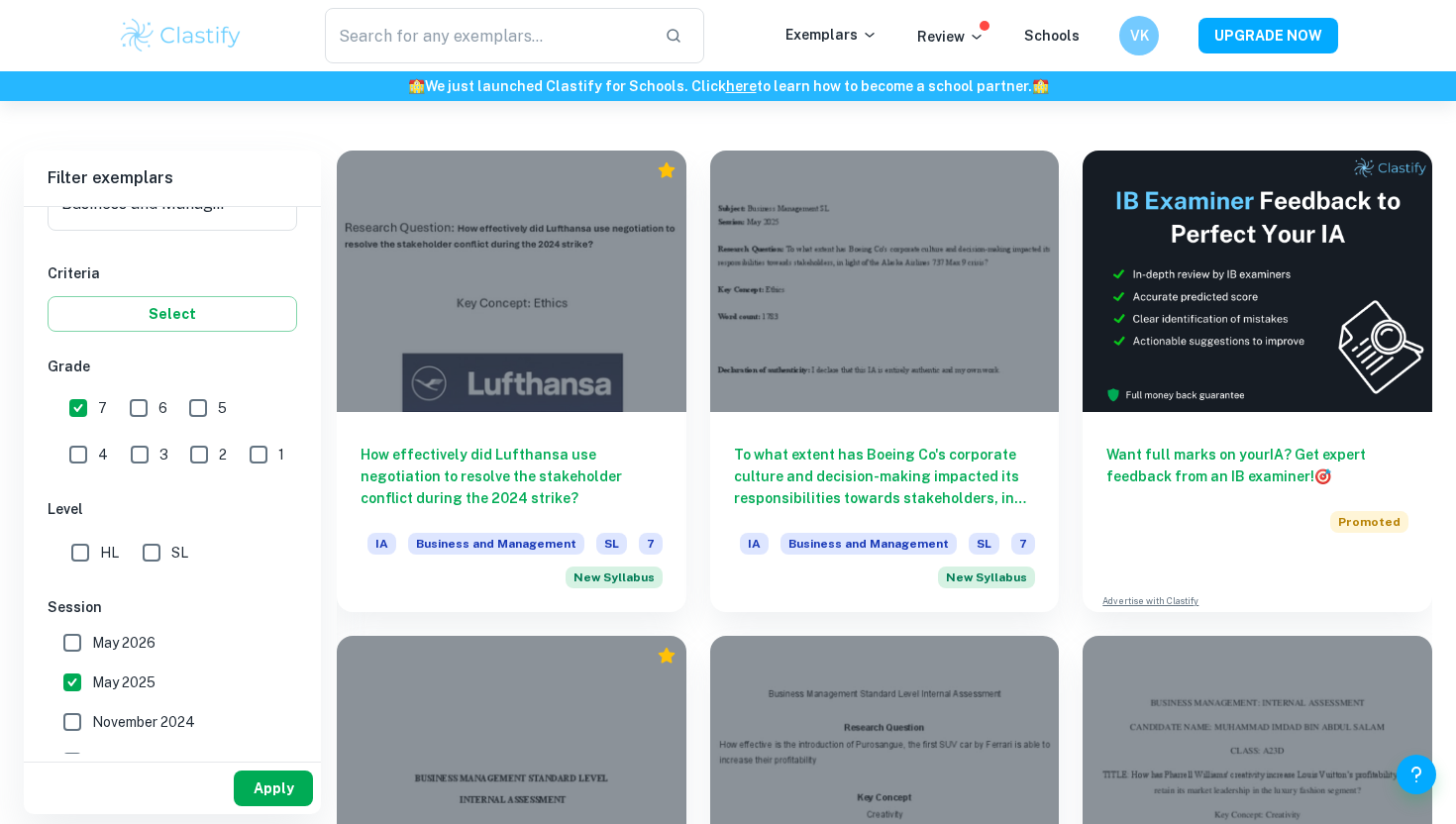 click on "Apply" at bounding box center (273, 788) 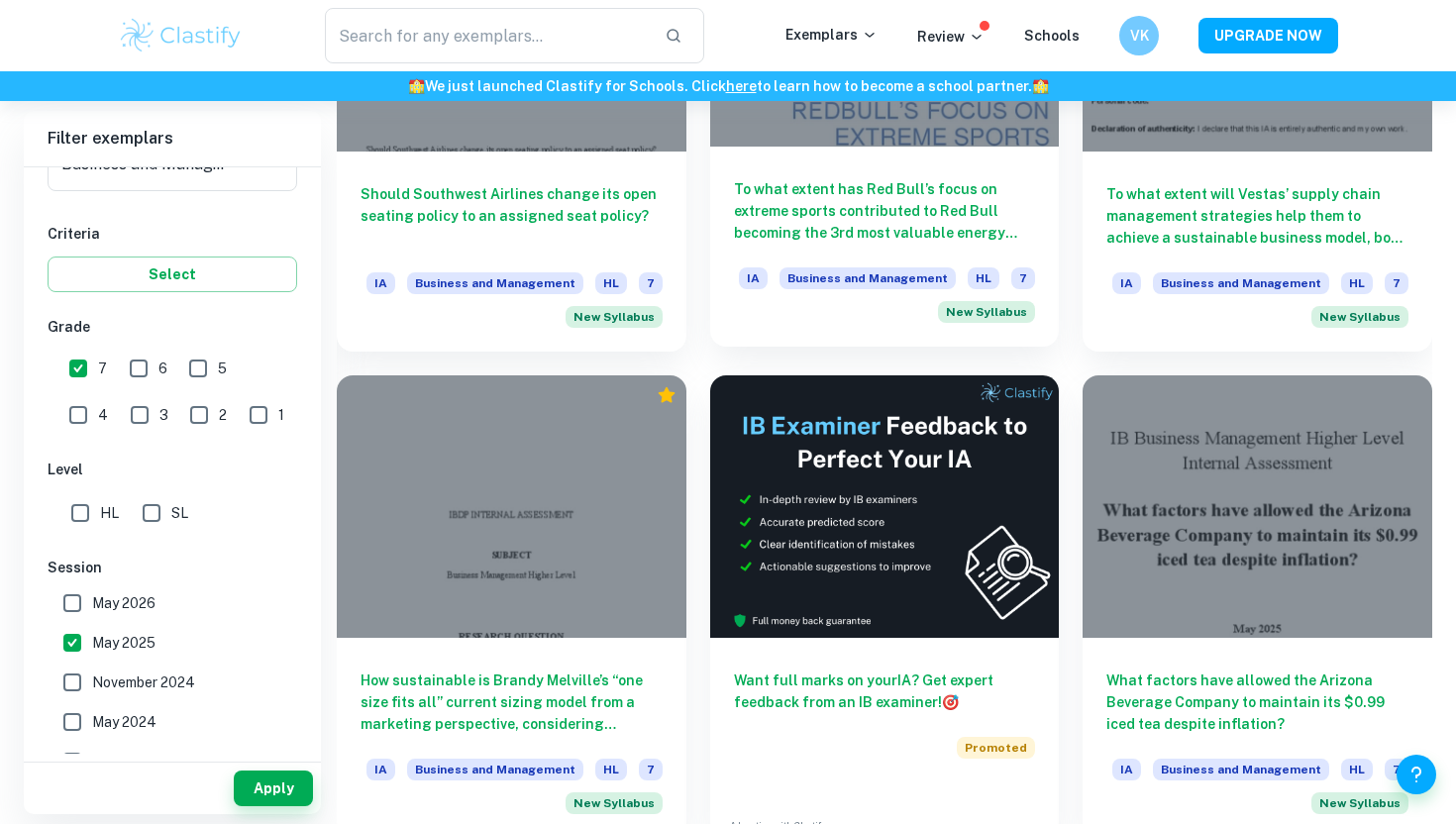 scroll, scrollTop: 5649, scrollLeft: 0, axis: vertical 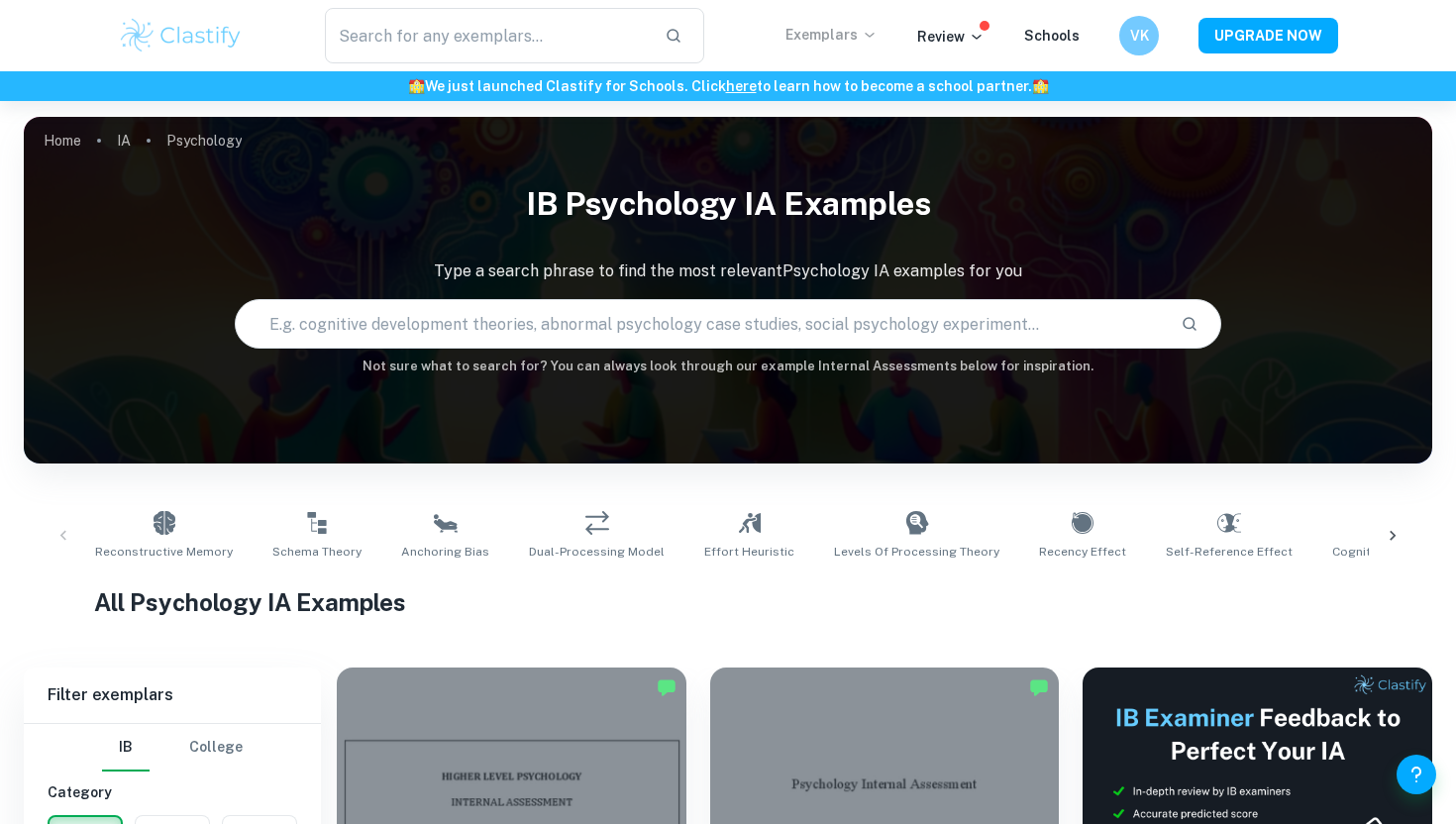 click on "Exemplars" at bounding box center (831, 35) 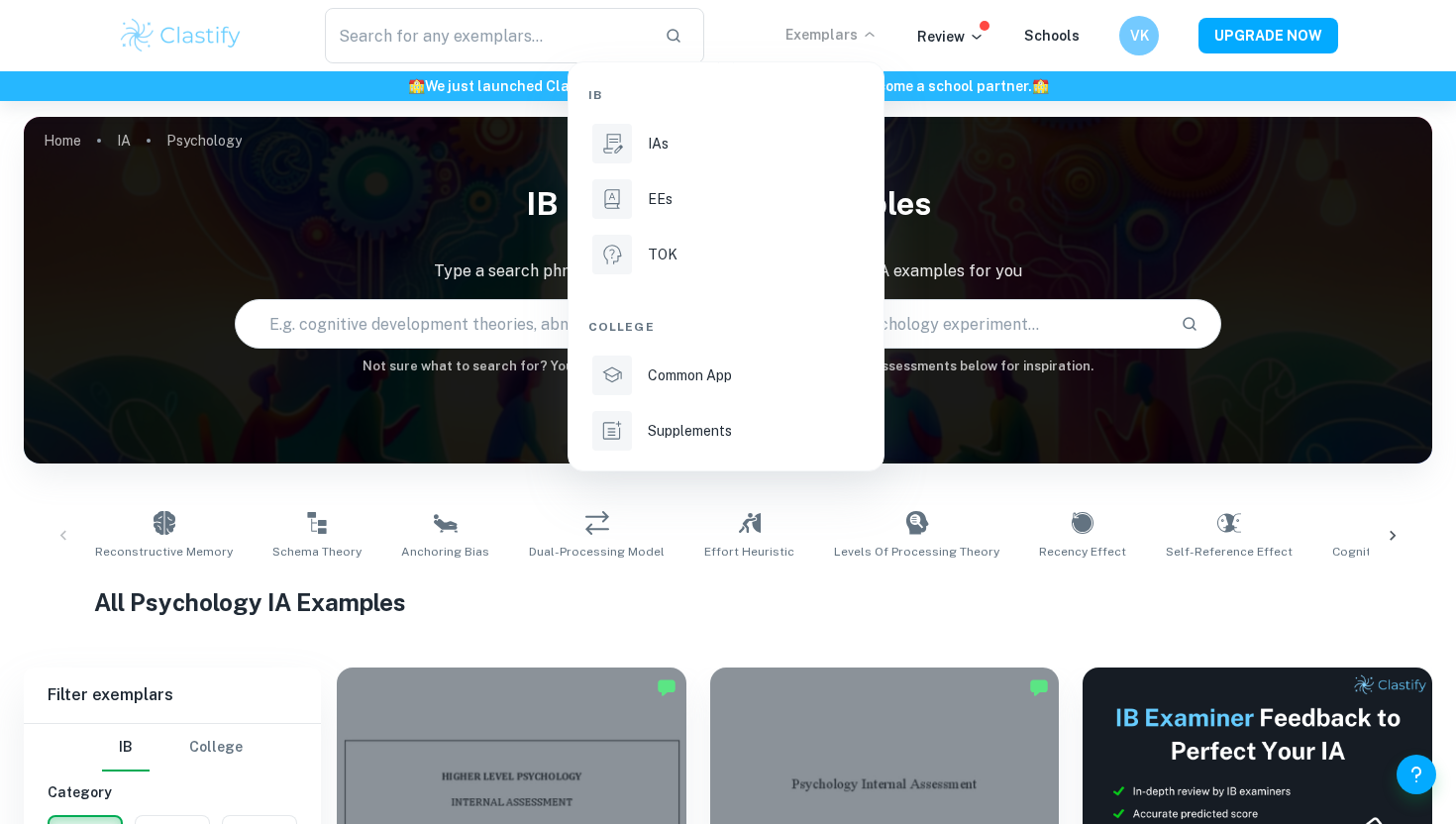 click at bounding box center [728, 412] 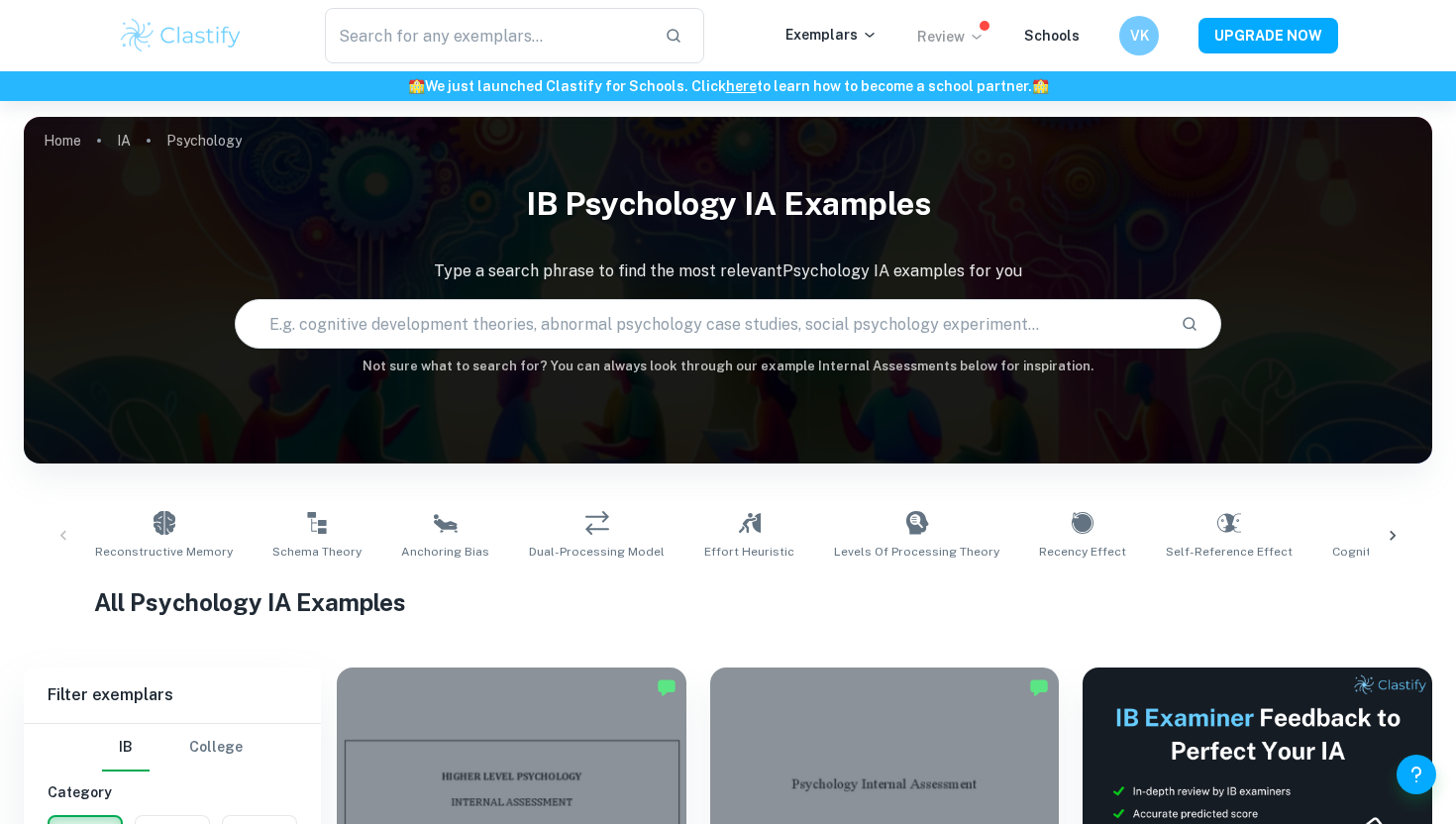click on "Review" at bounding box center [951, 37] 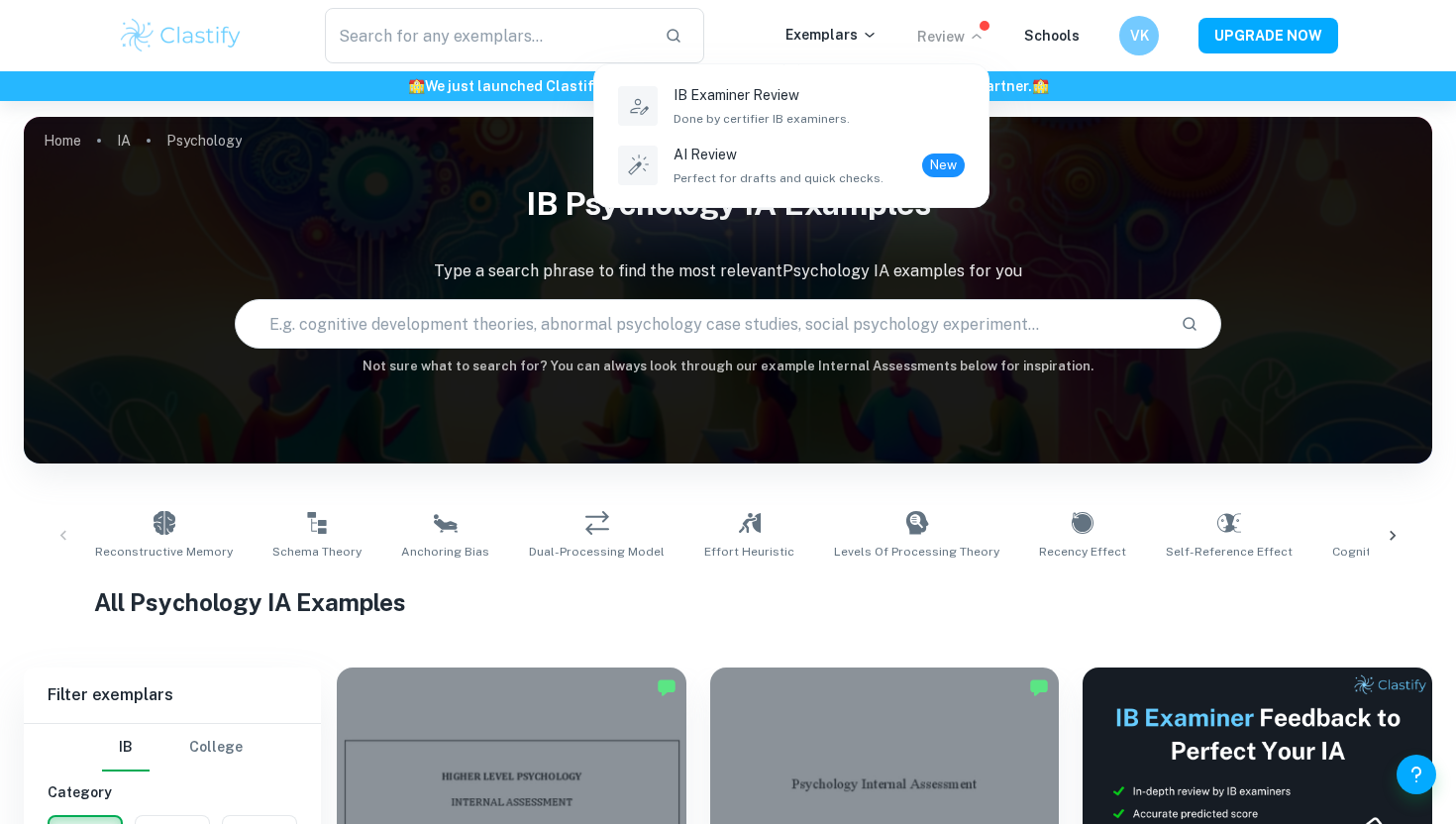 click at bounding box center (728, 412) 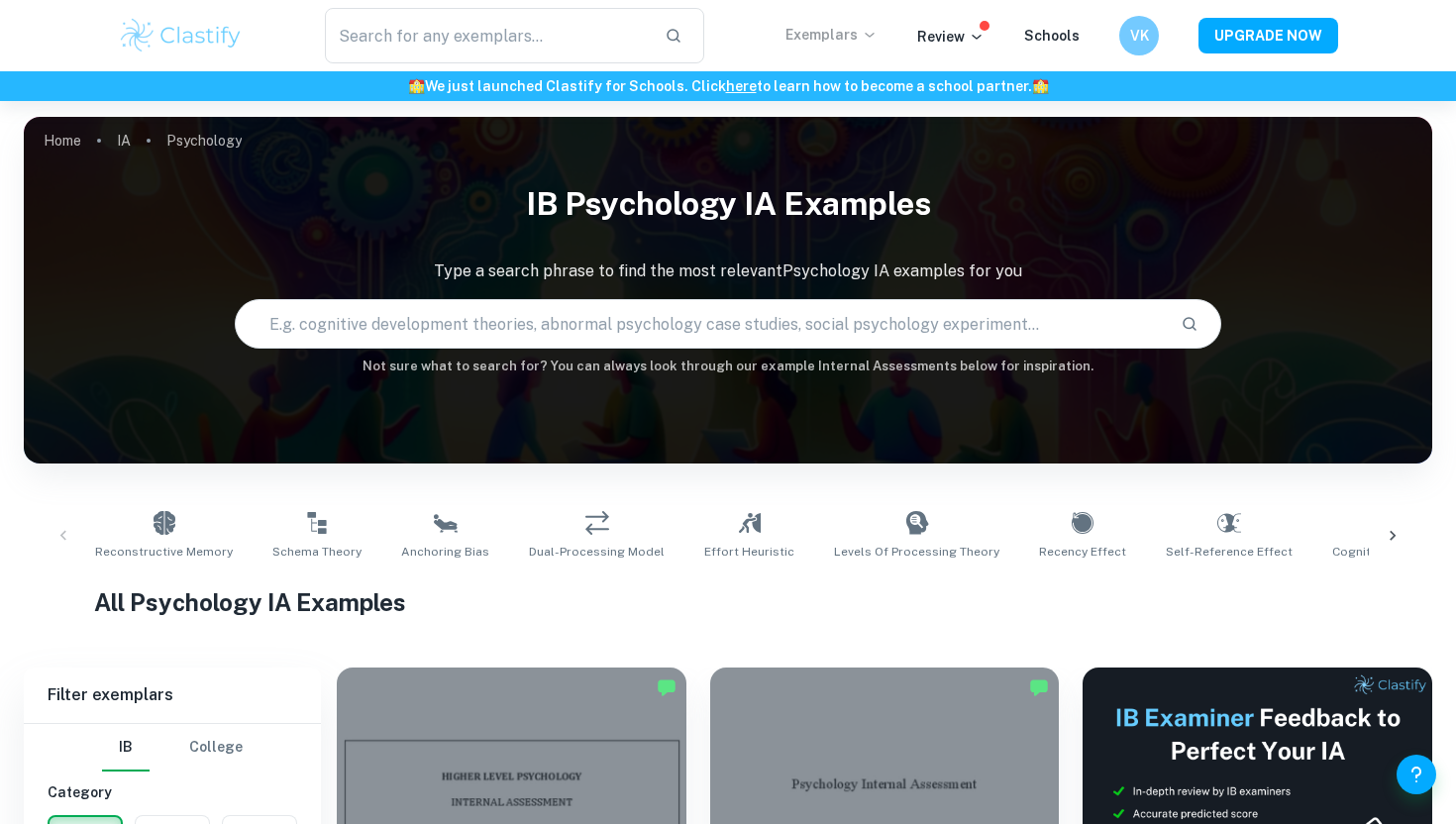 click on "Exemplars" at bounding box center (831, 35) 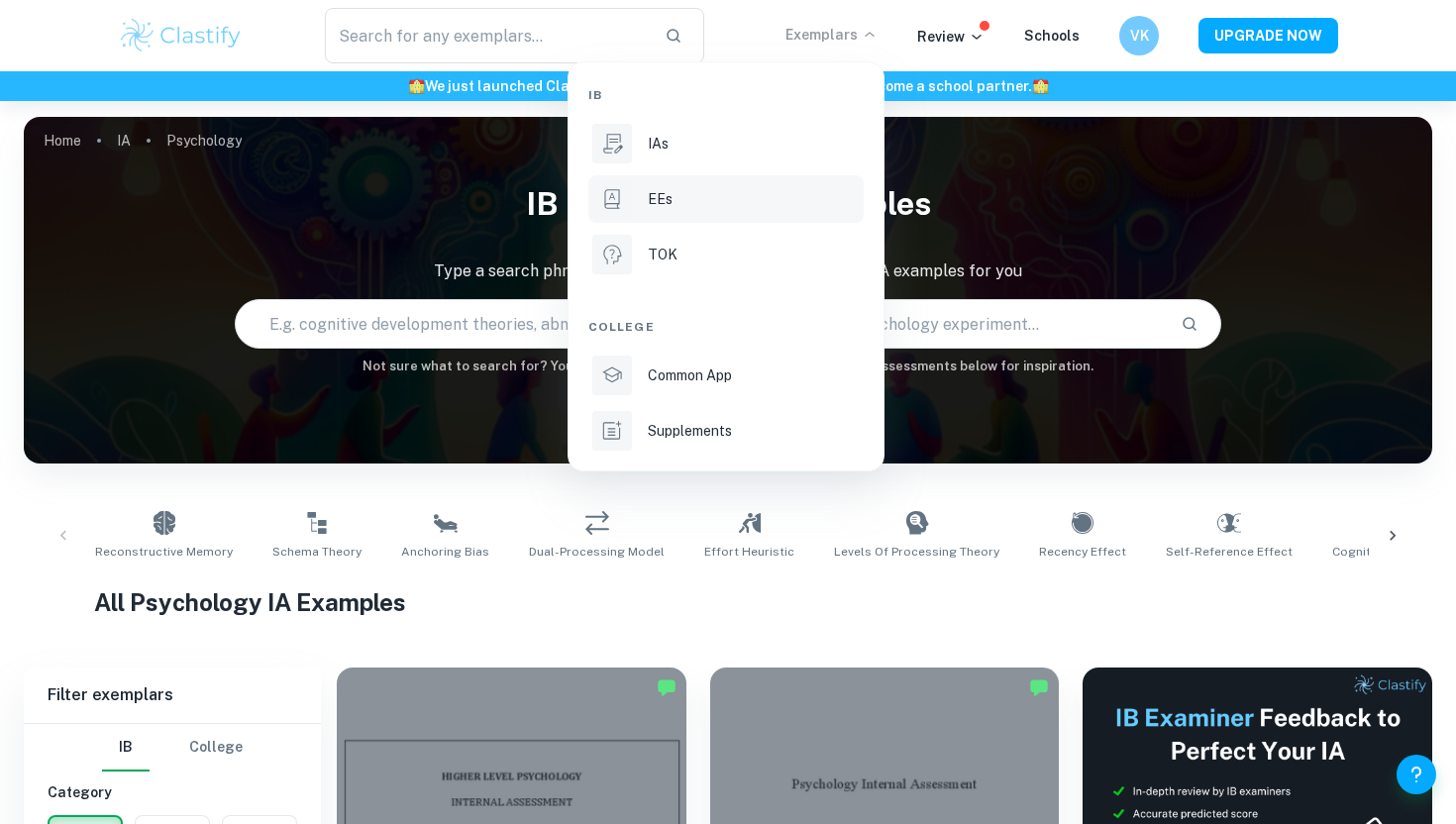 click on "EEs" at bounding box center [726, 199] 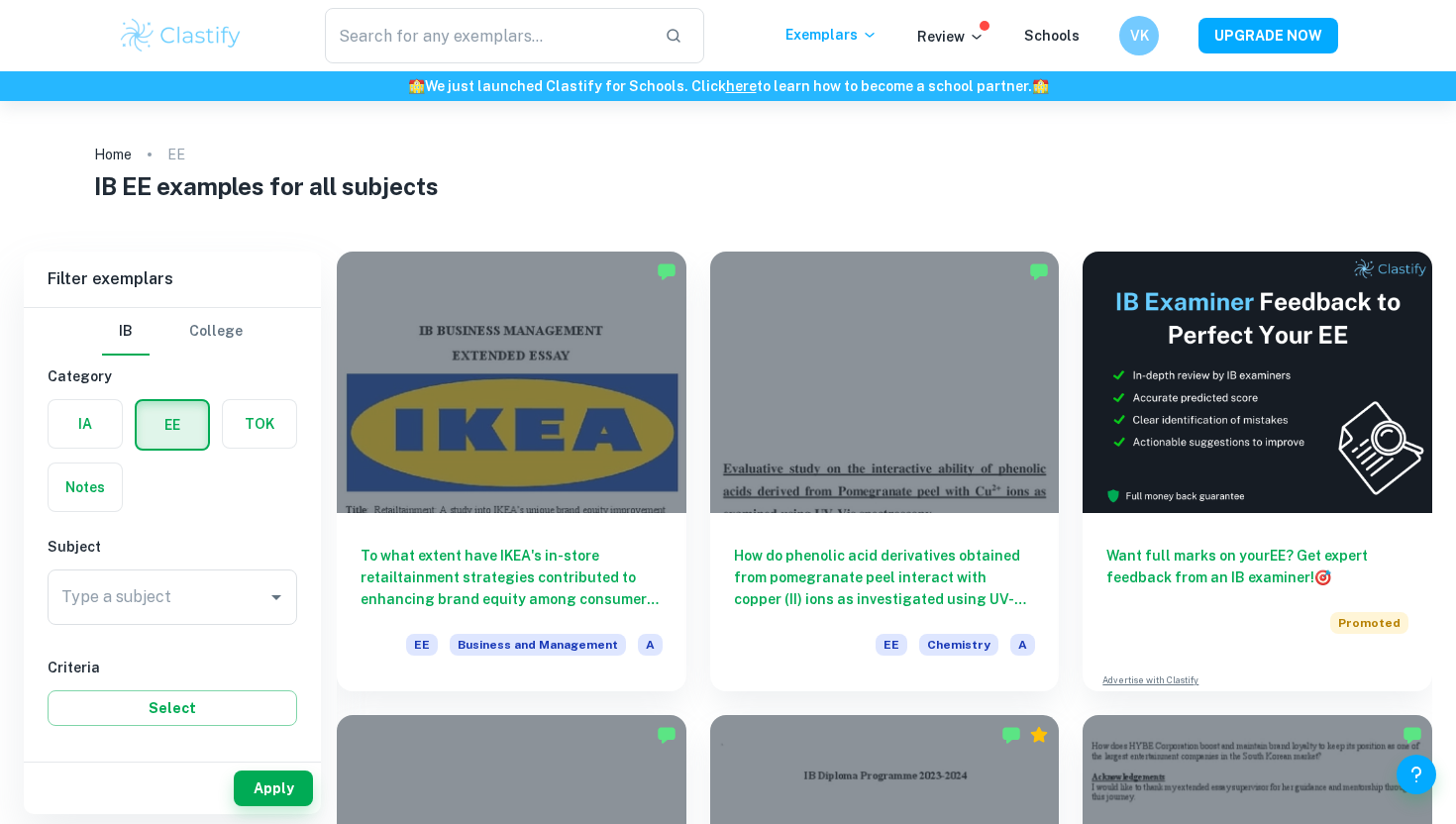 scroll, scrollTop: 203, scrollLeft: 0, axis: vertical 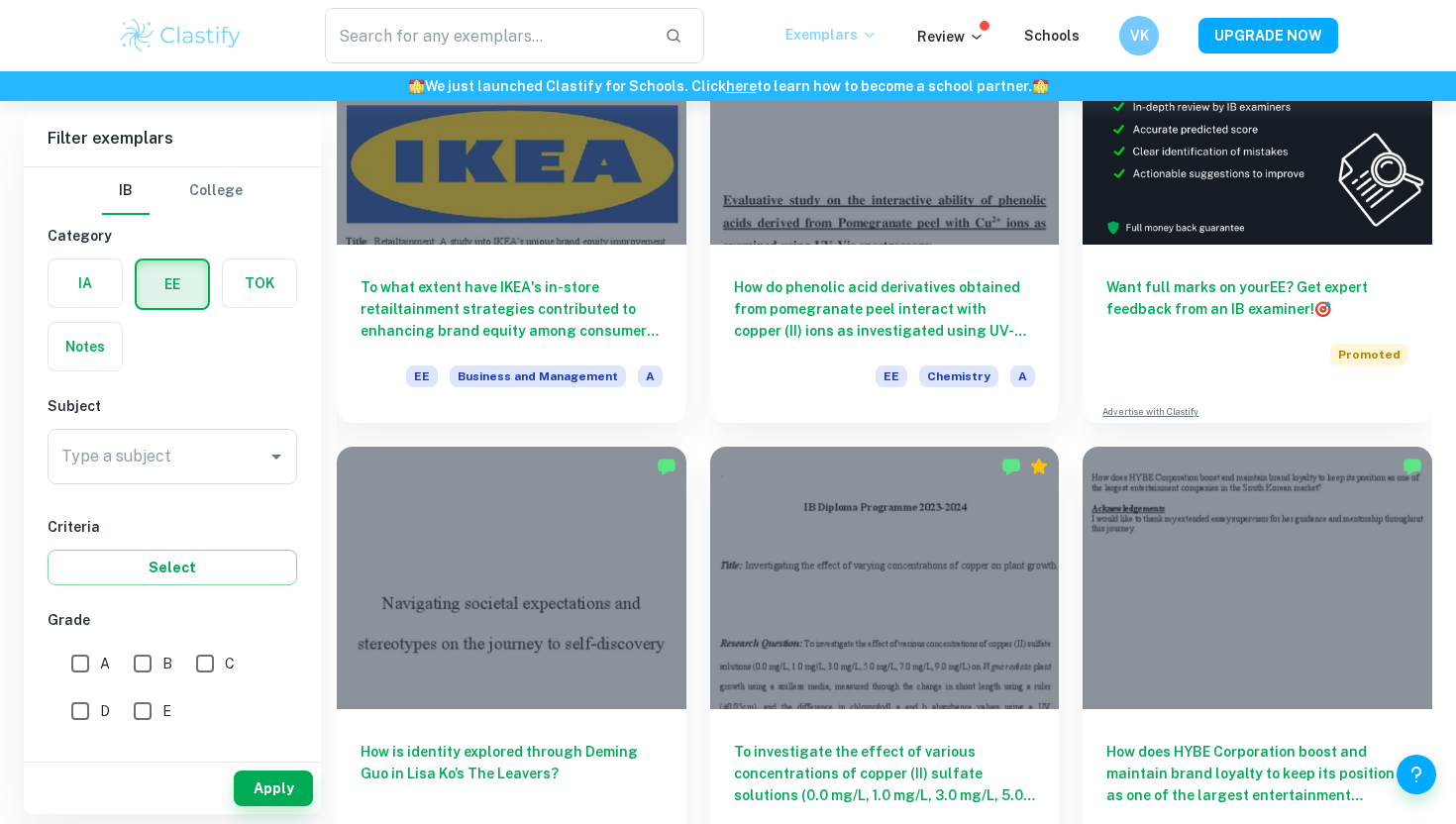 click on "Exemplars" at bounding box center [831, 35] 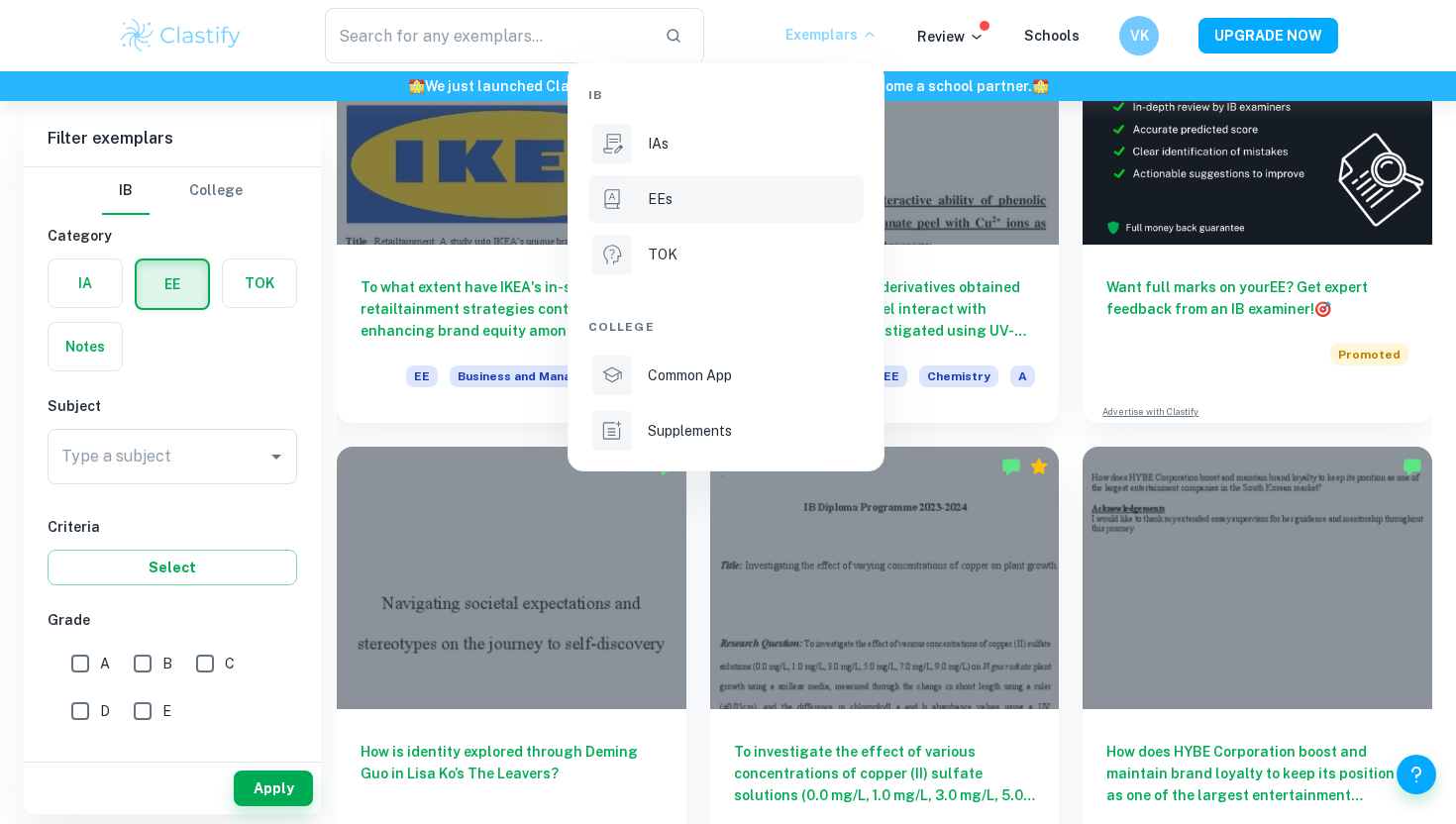 click at bounding box center [728, 412] 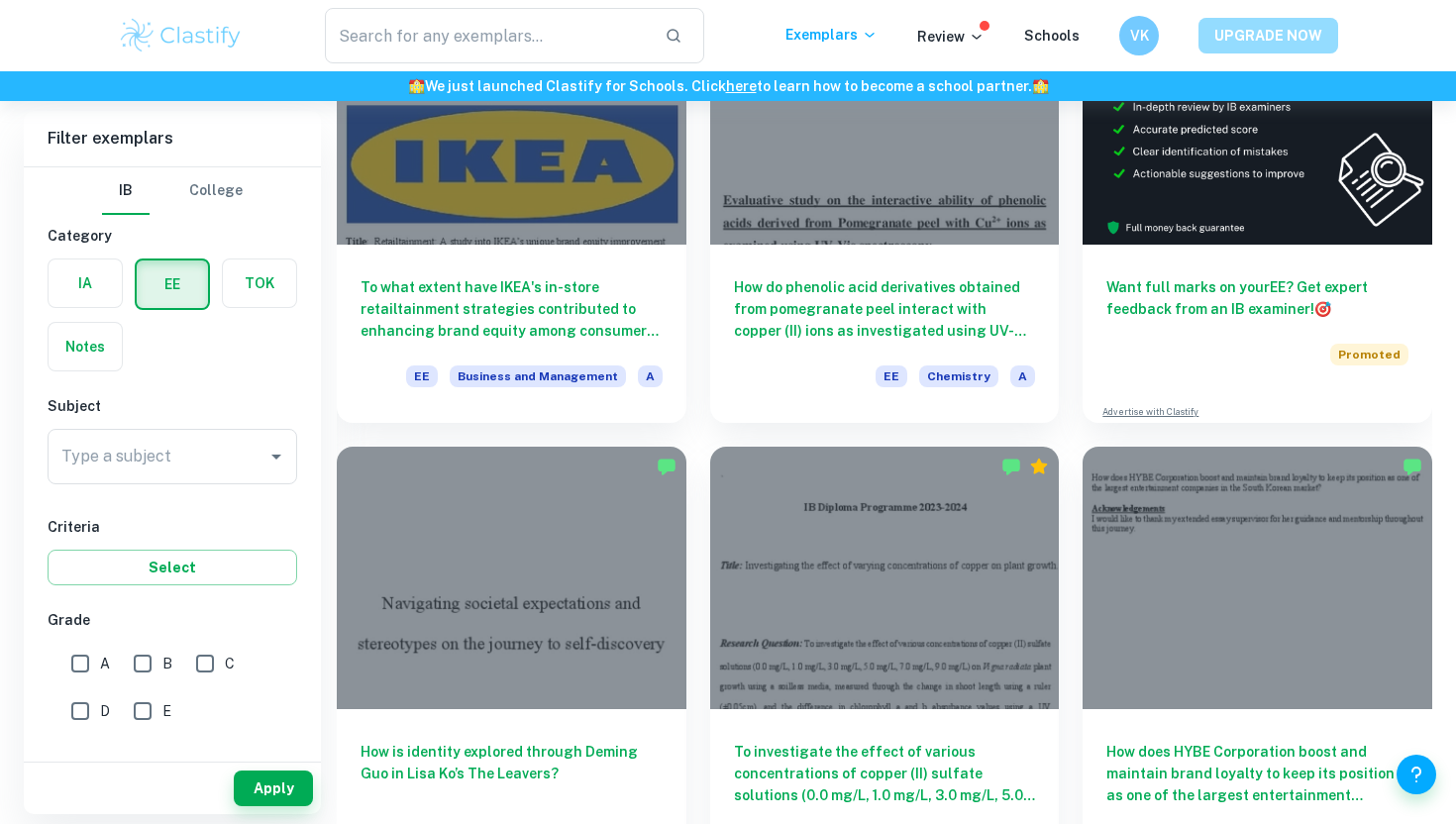 click on "UPGRADE NOW" at bounding box center (1268, 36) 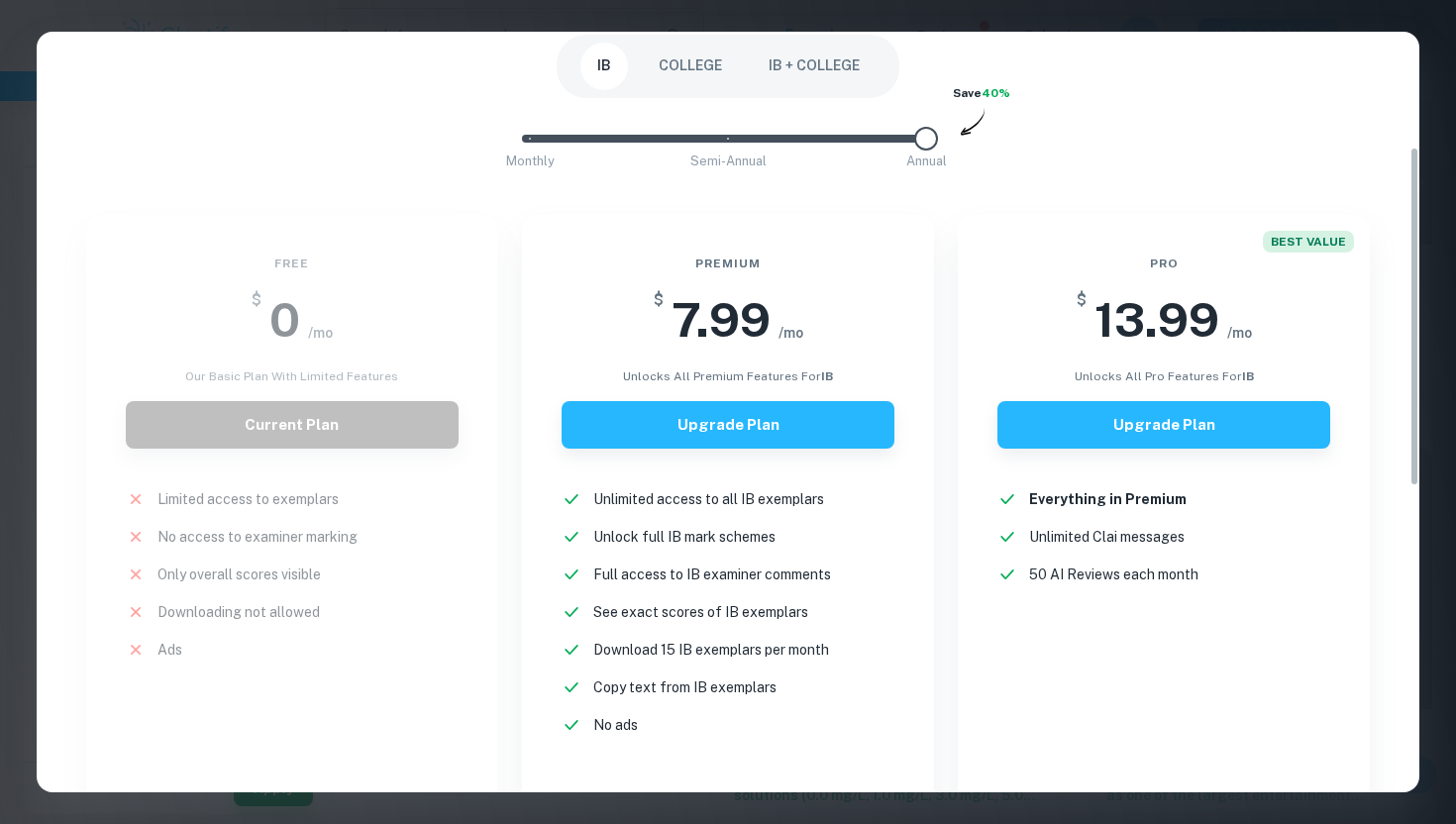 scroll, scrollTop: 259, scrollLeft: 0, axis: vertical 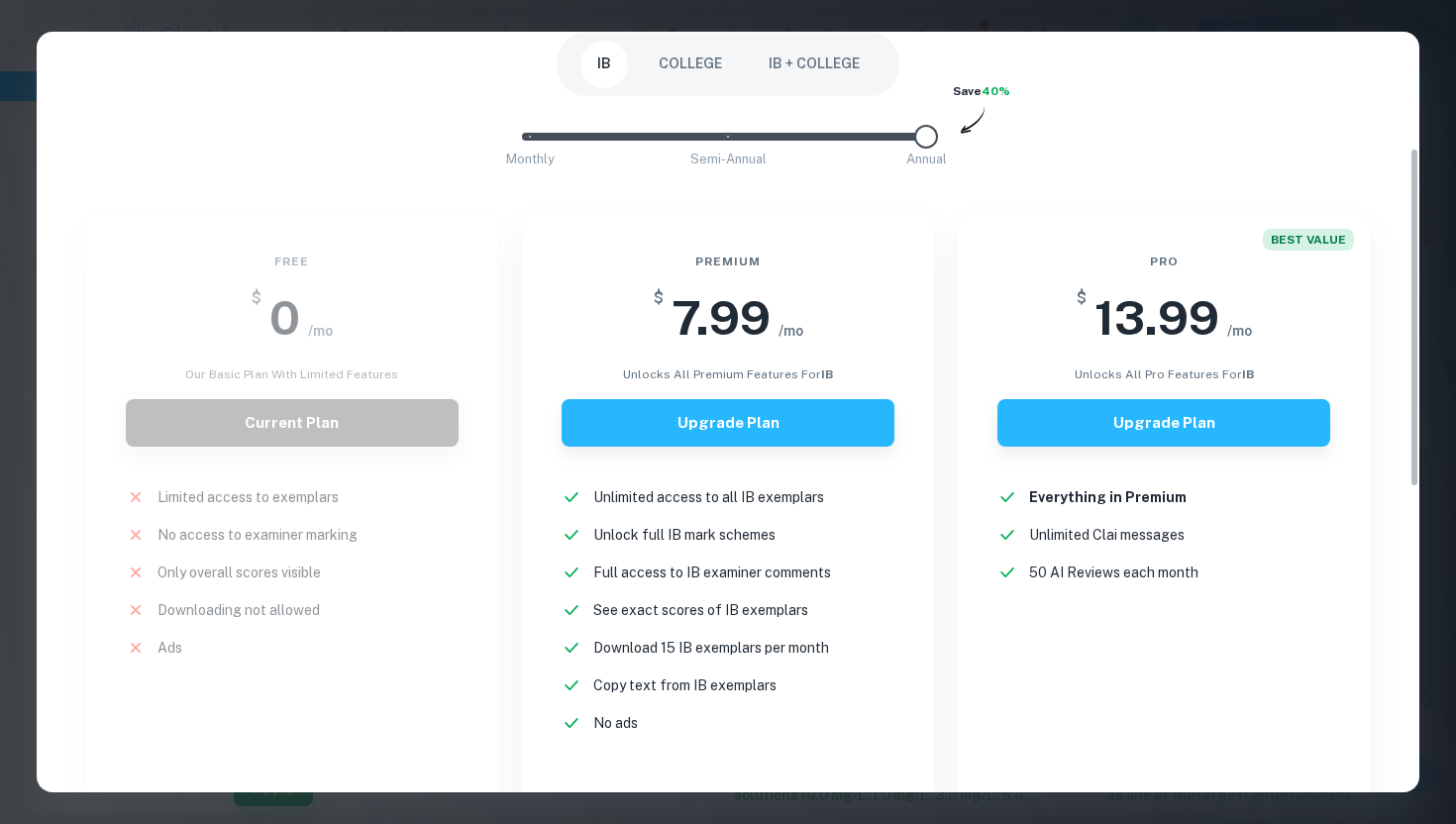 click on "Free $ 0 /mo Our basic plan with limited features Current Plan Limited access to exemplars New! No access to examiner marking New! Only overall scores visible New! Downloading not allowed New! Ads New!" at bounding box center (280, 501) 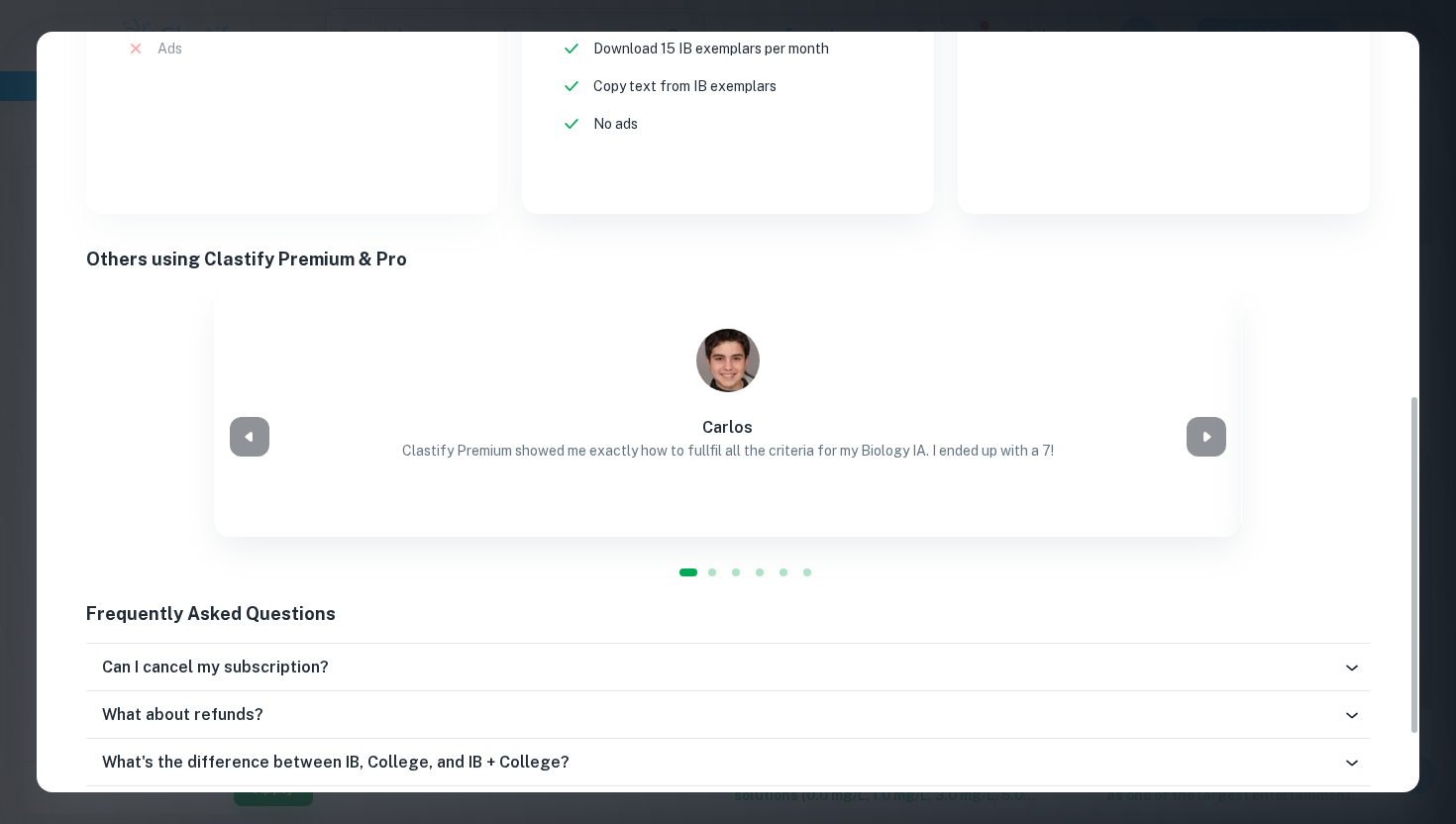 scroll, scrollTop: 940, scrollLeft: 0, axis: vertical 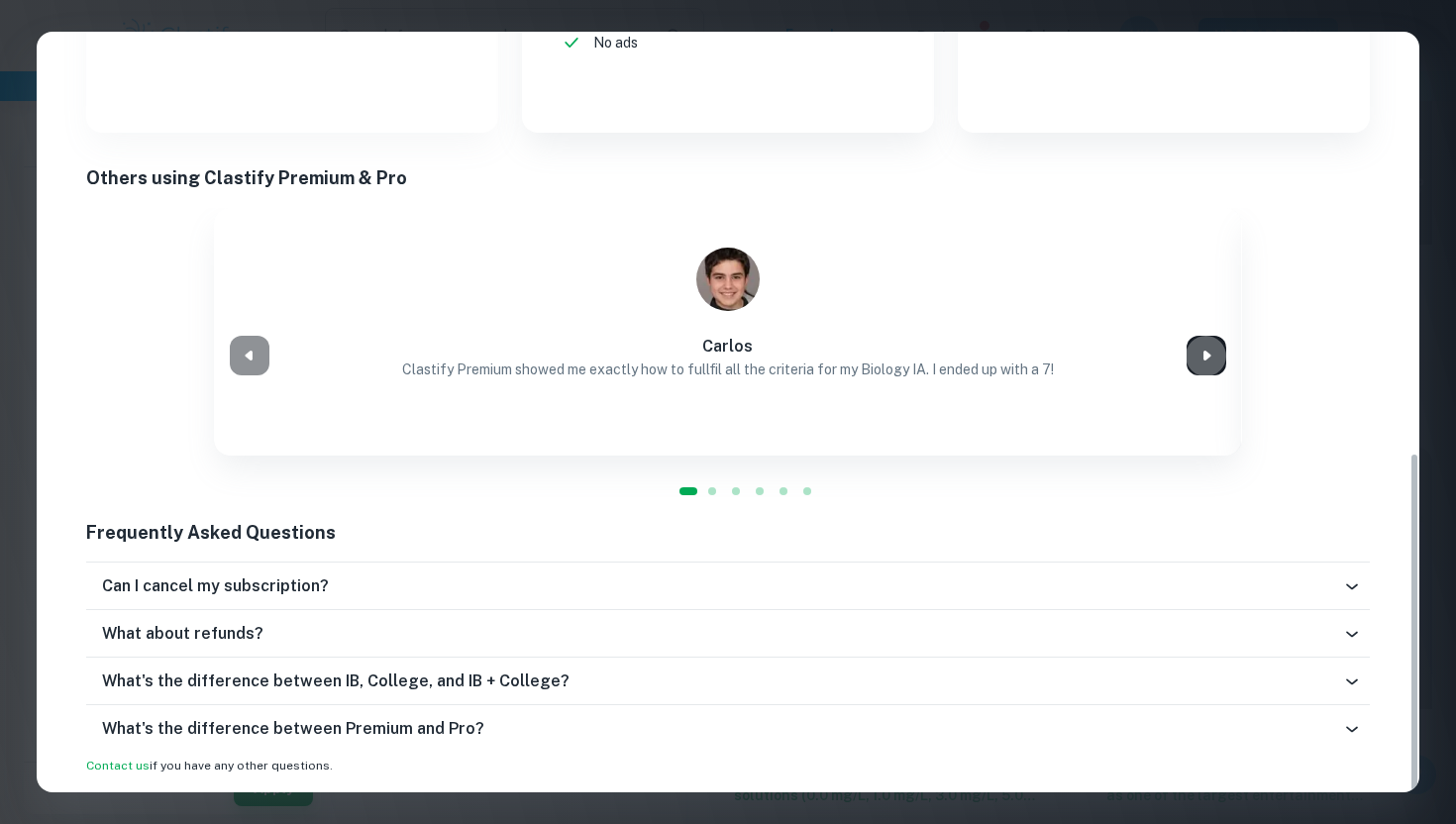 click 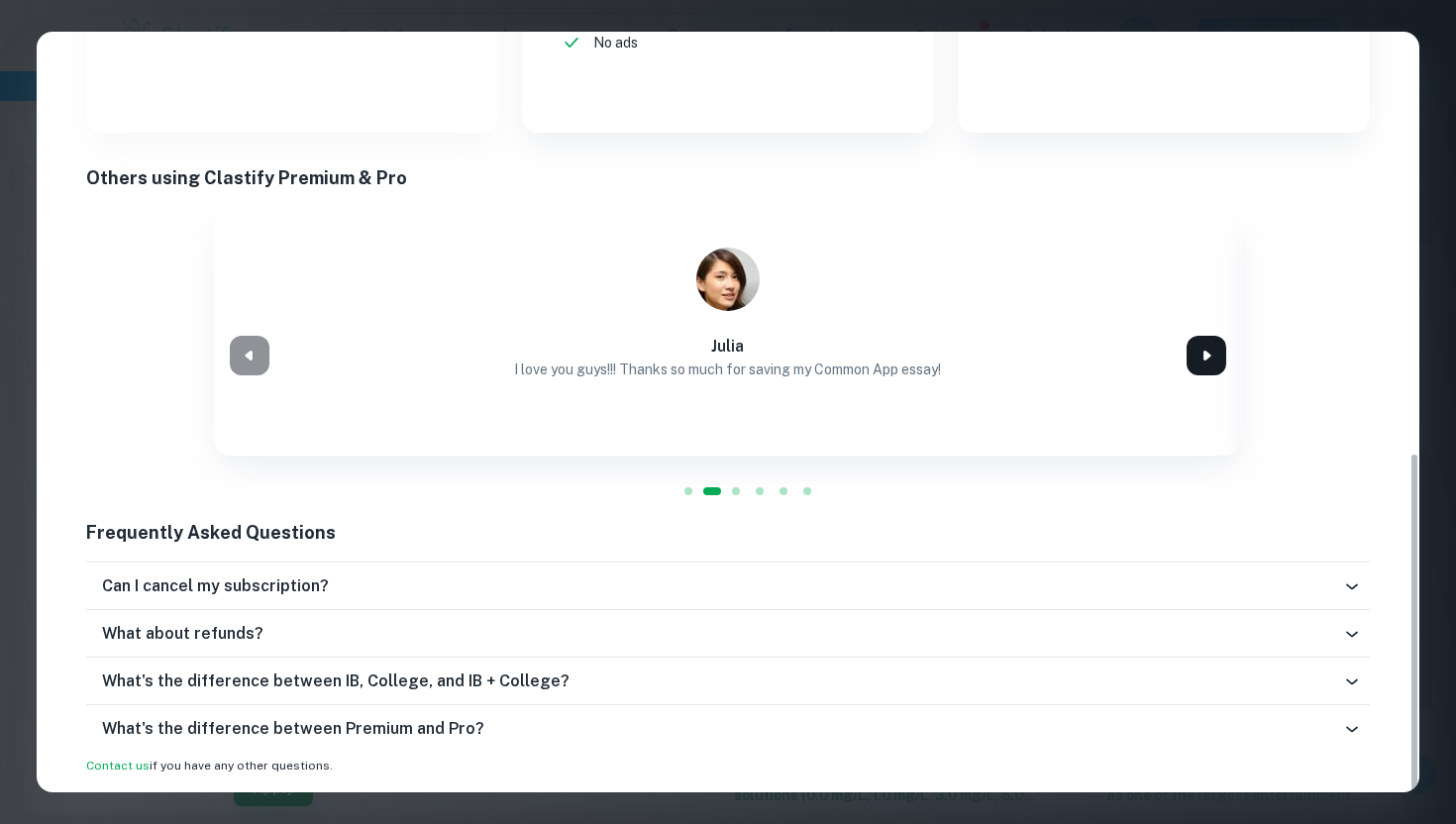 click 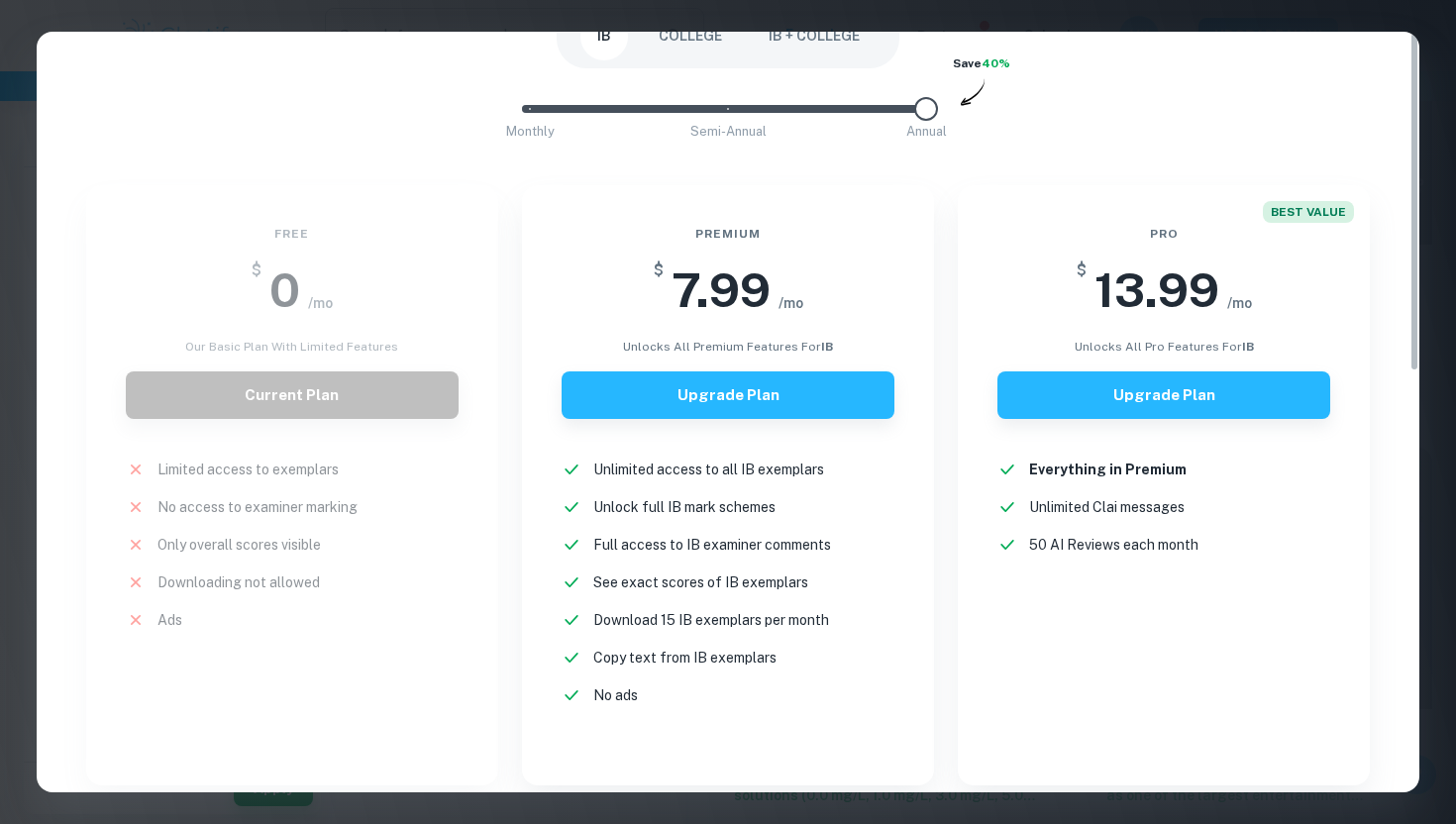 scroll, scrollTop: 0, scrollLeft: 0, axis: both 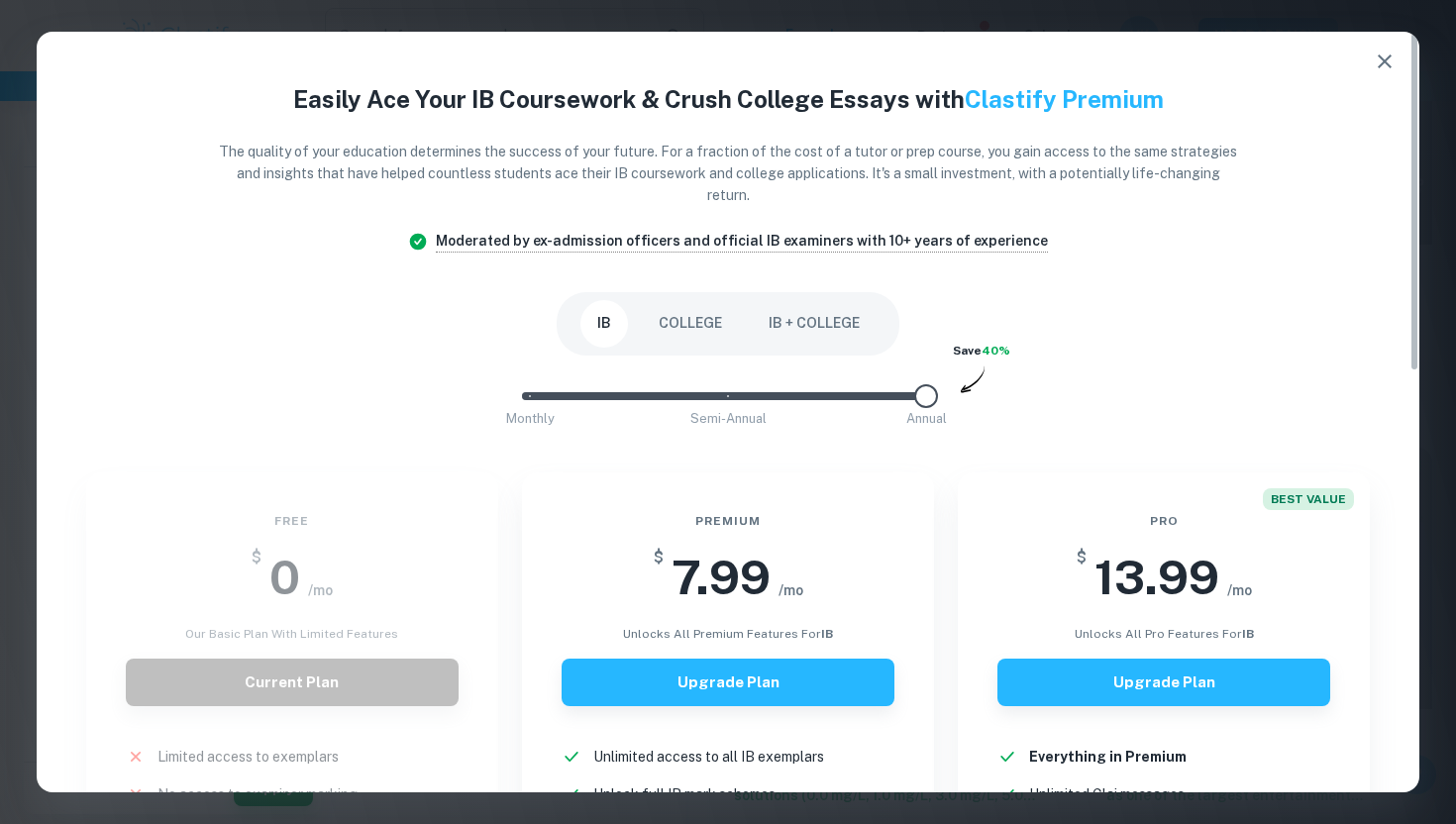 click on "COLLEGE" at bounding box center (690, 324) 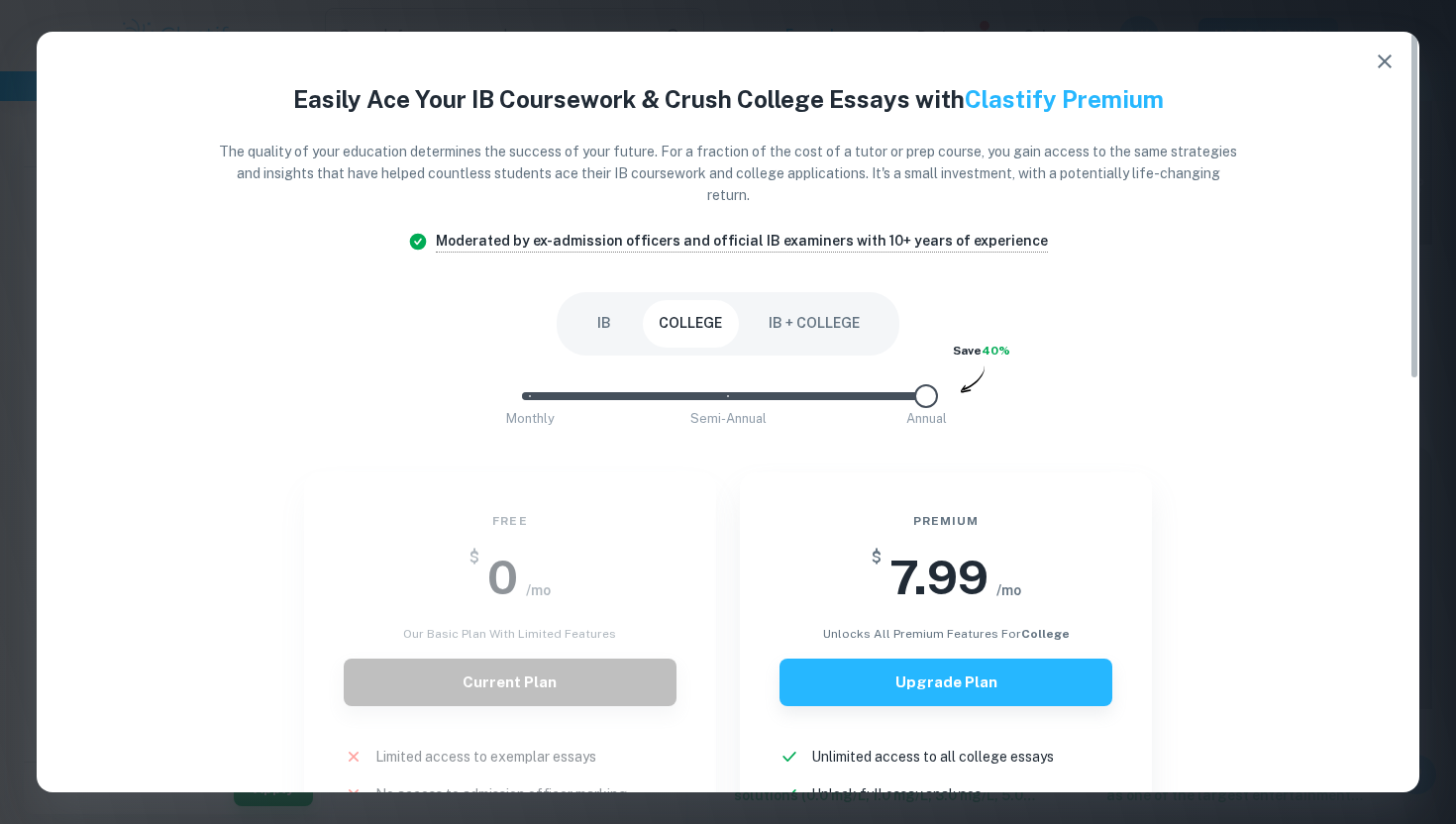 click on "IB + COLLEGE" at bounding box center [814, 324] 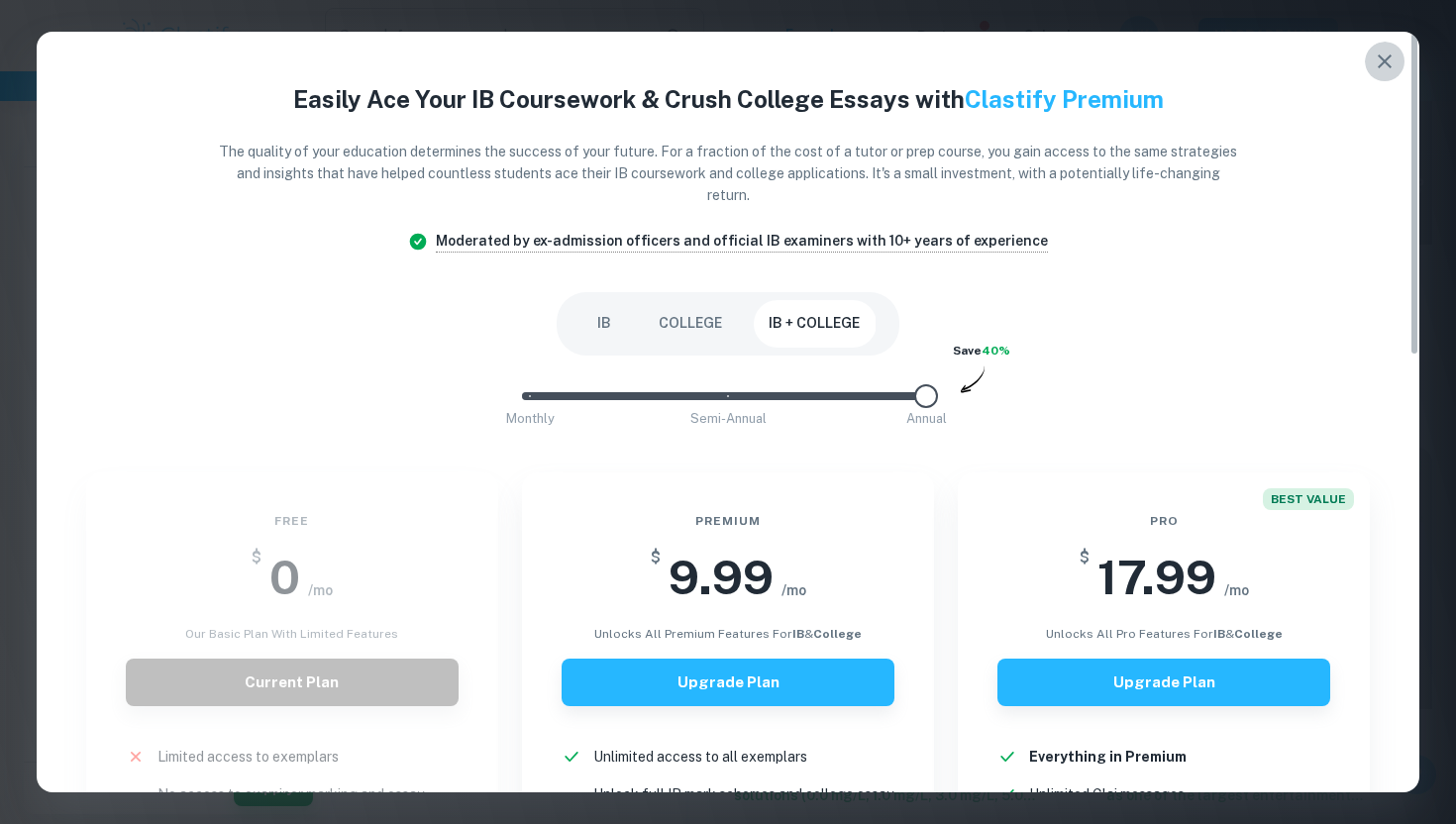 click 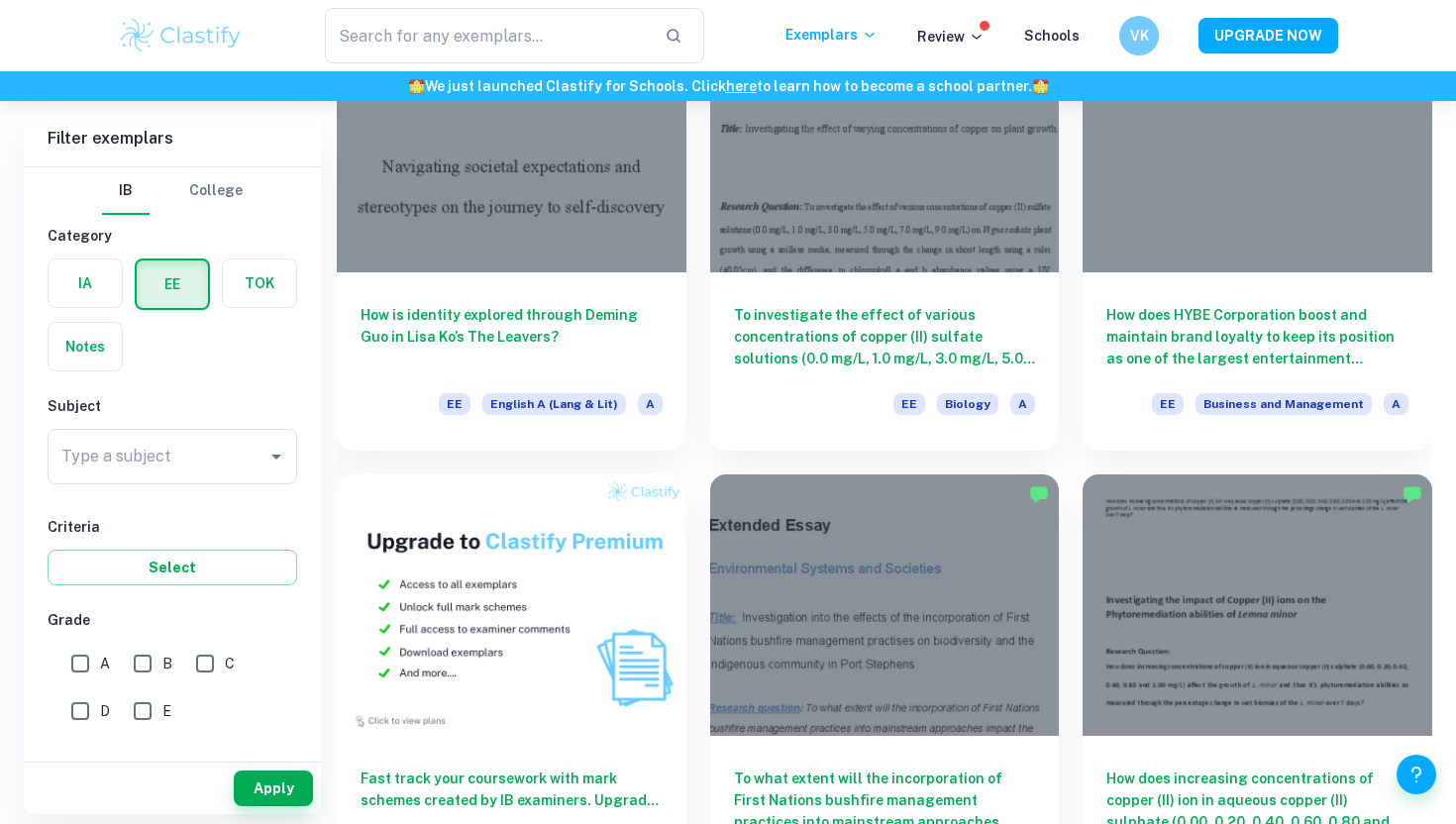 scroll, scrollTop: 765, scrollLeft: 0, axis: vertical 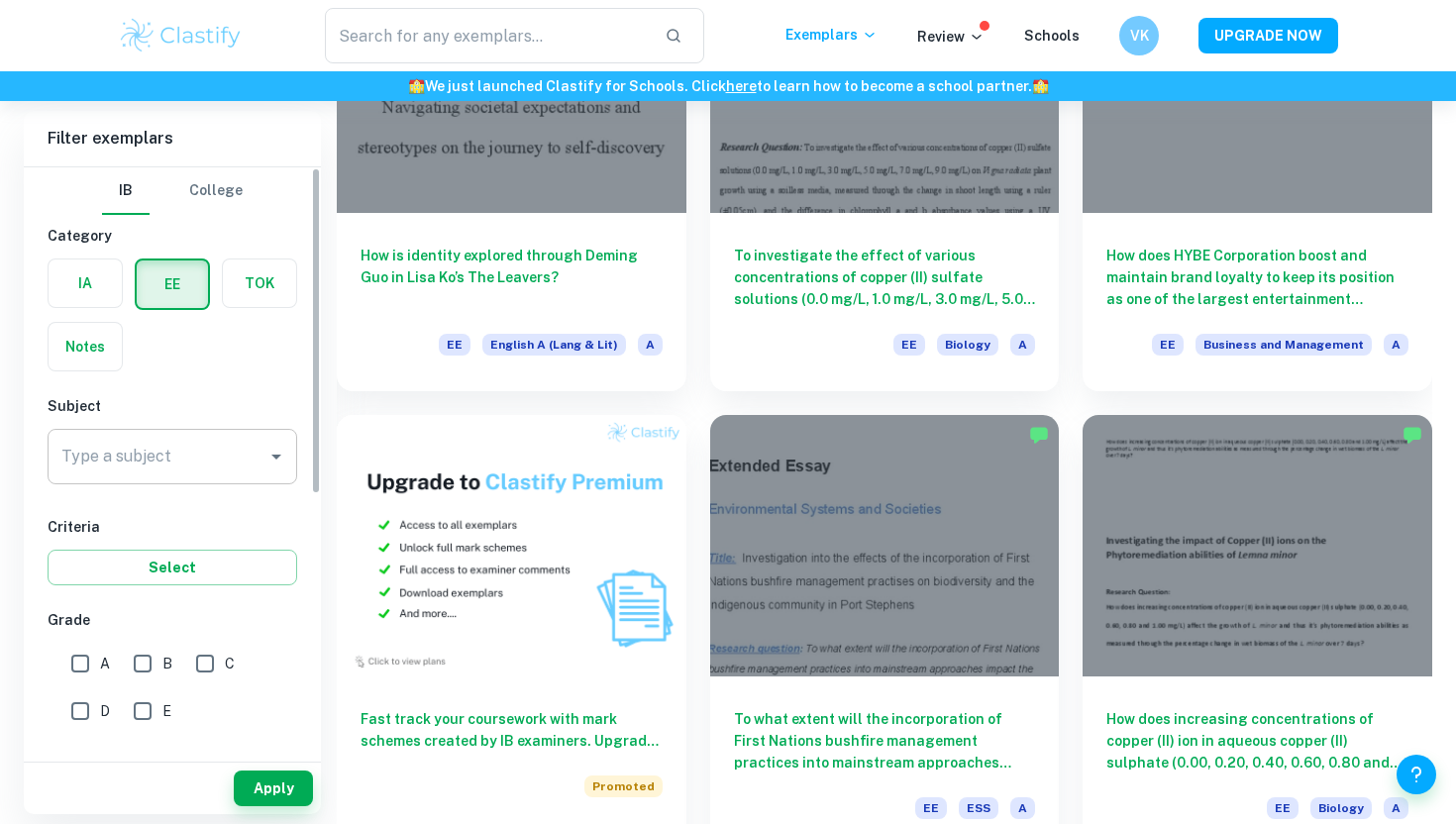 click on "Type a subject" at bounding box center [157, 457] 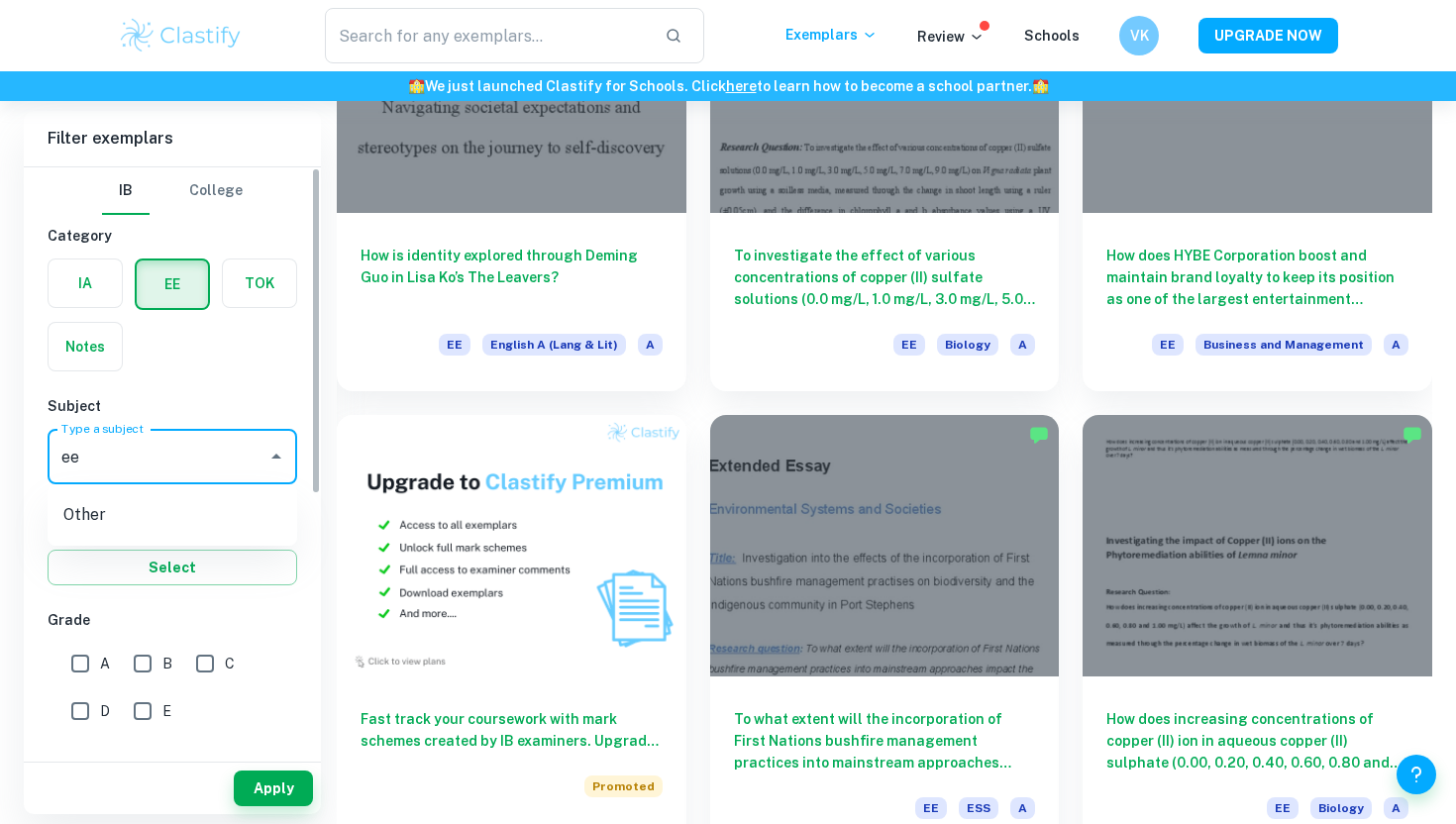 type on "e" 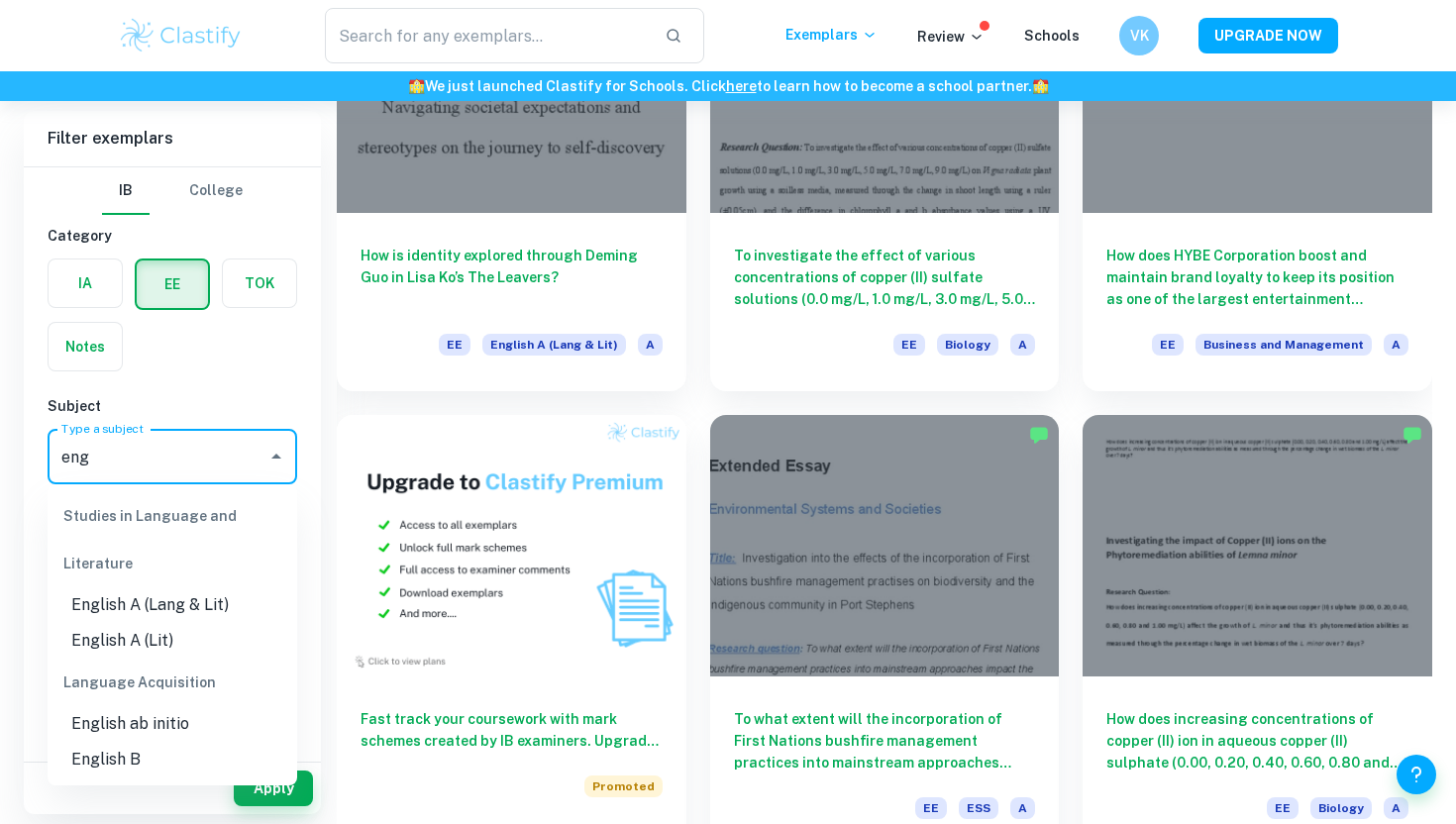 click on "English A (Lang & Lit)" at bounding box center [172, 605] 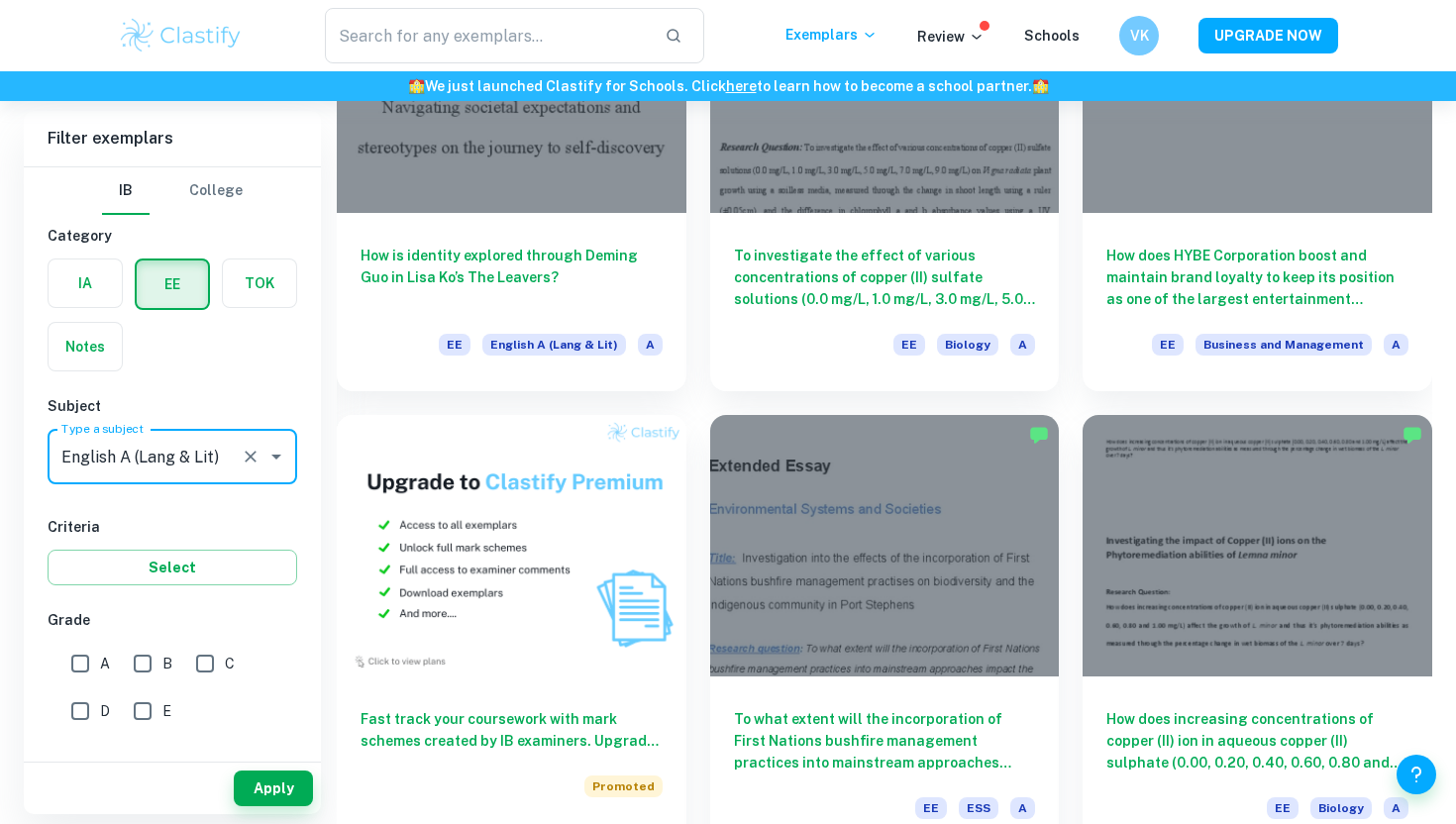 type on "English A (Lang & Lit)" 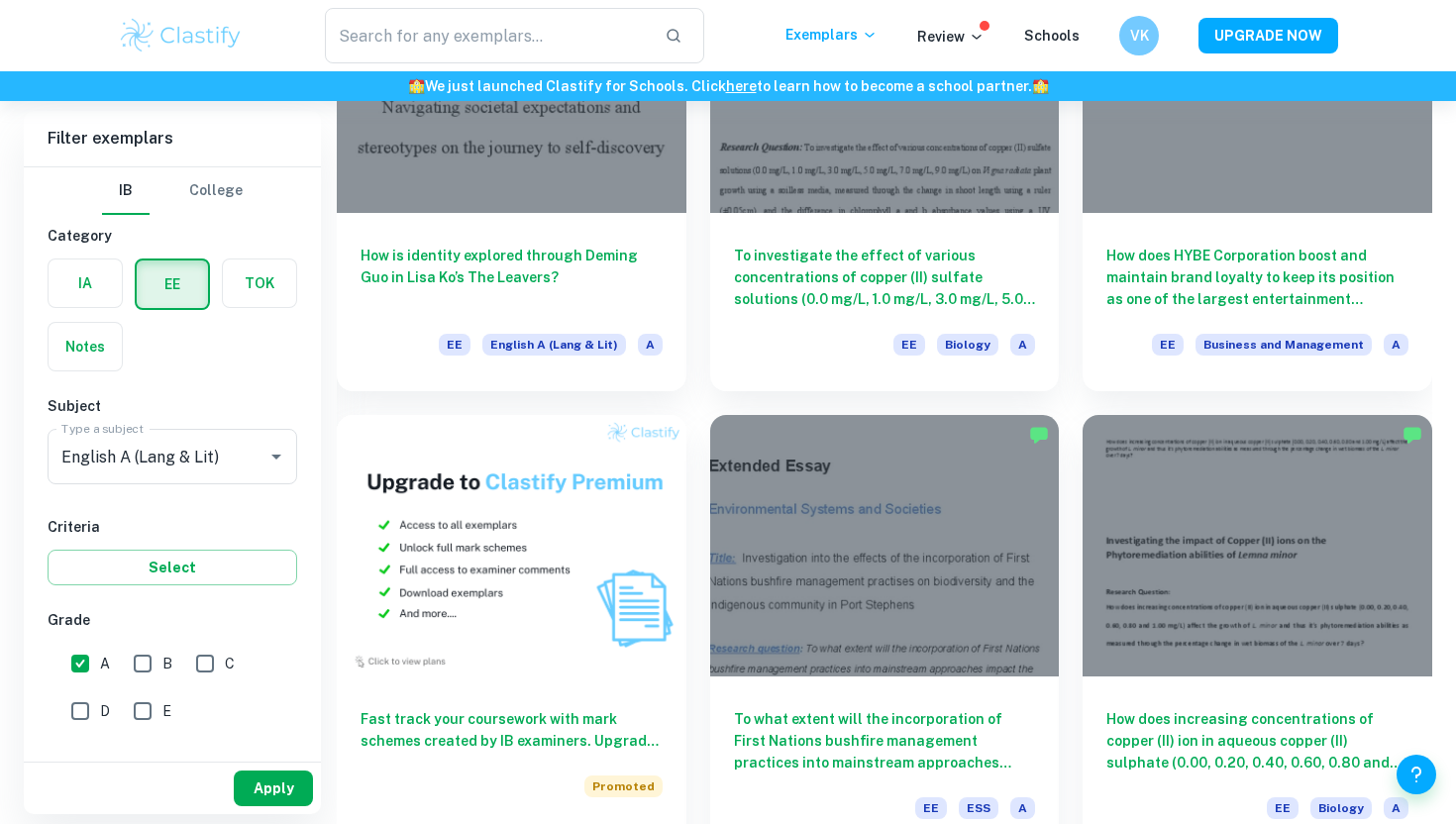 click on "Apply" at bounding box center (273, 788) 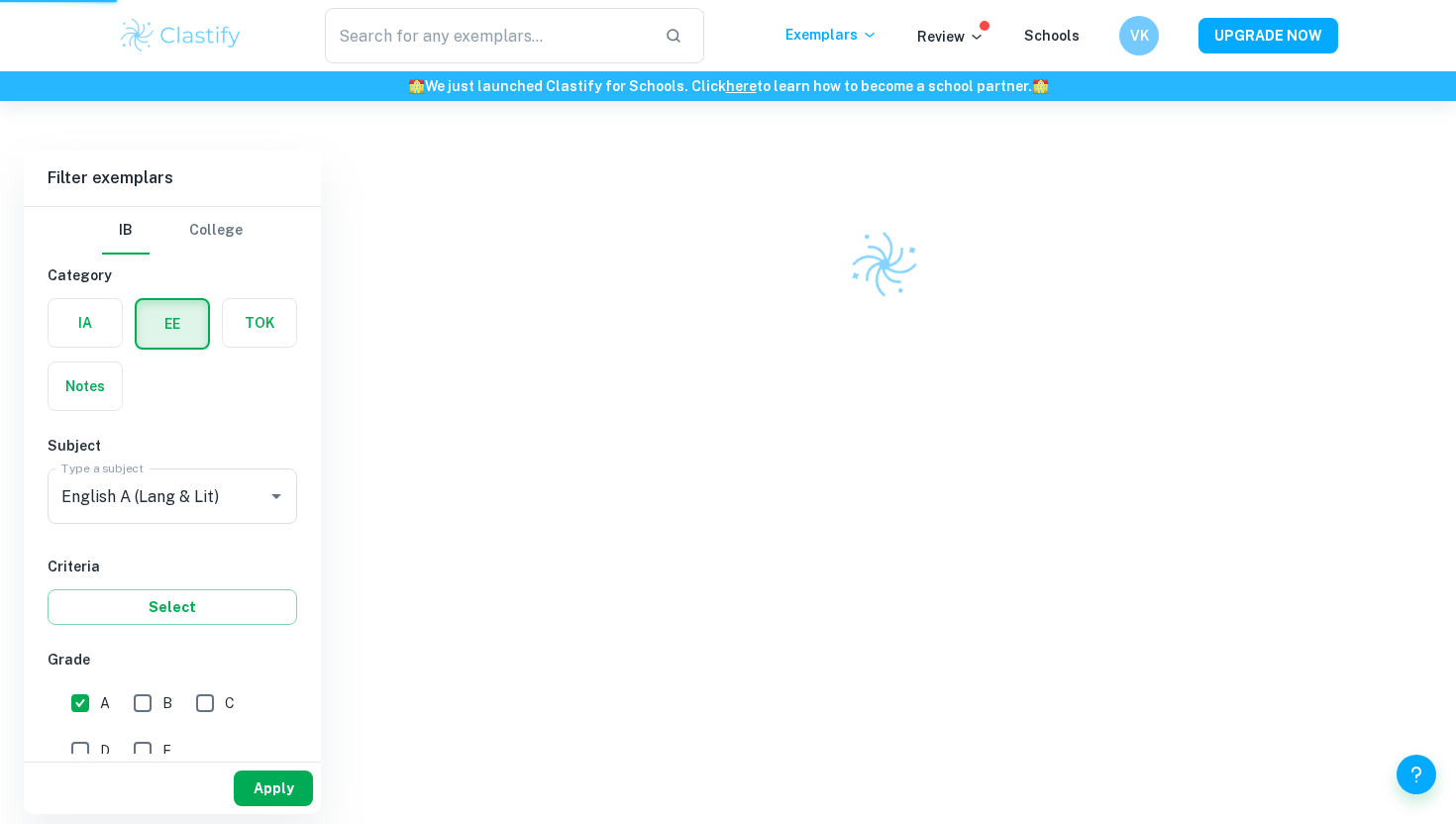 scroll, scrollTop: 0, scrollLeft: 0, axis: both 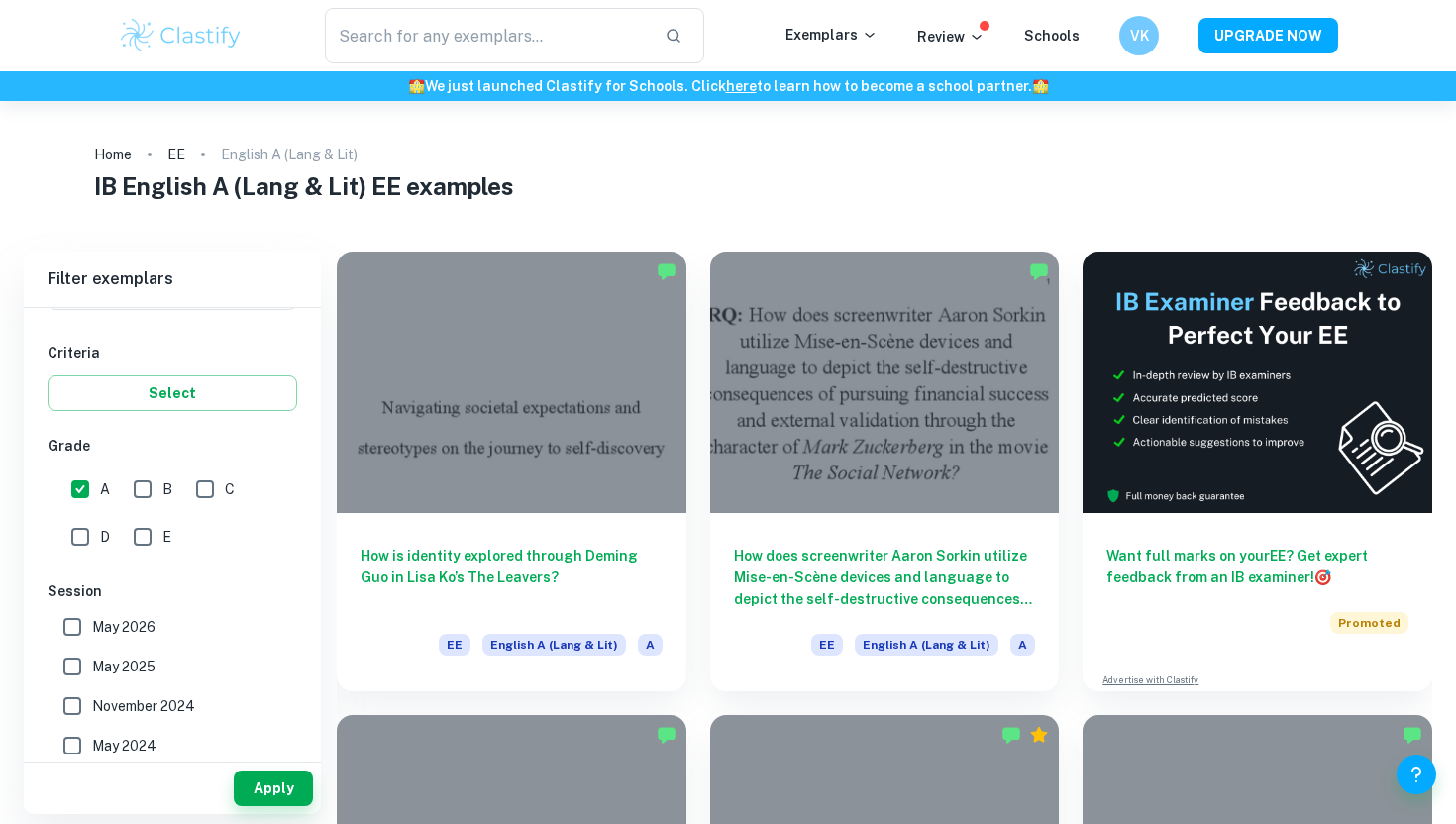 click on "May 2025" at bounding box center [124, 667] 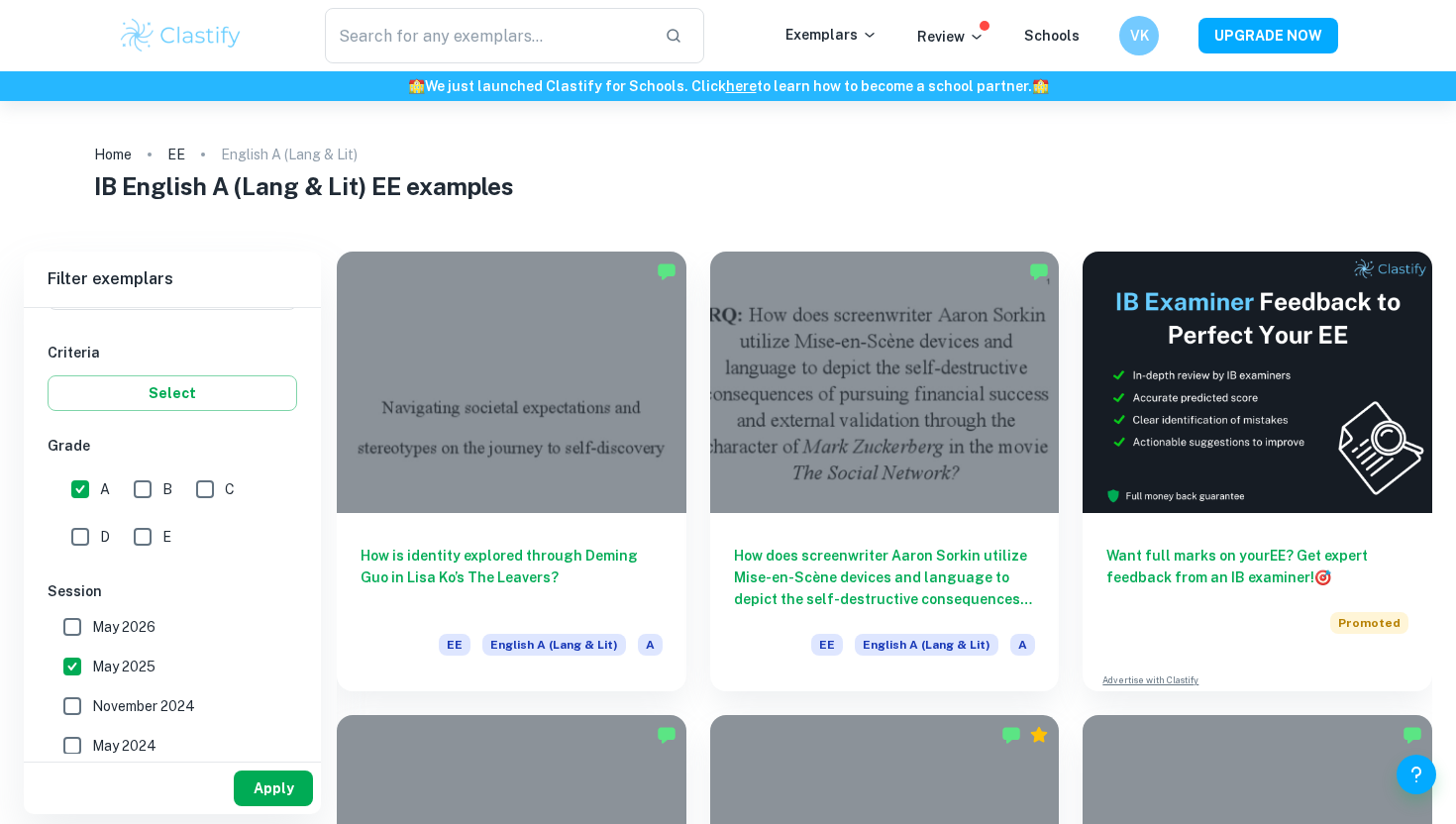 click on "Apply" at bounding box center (273, 788) 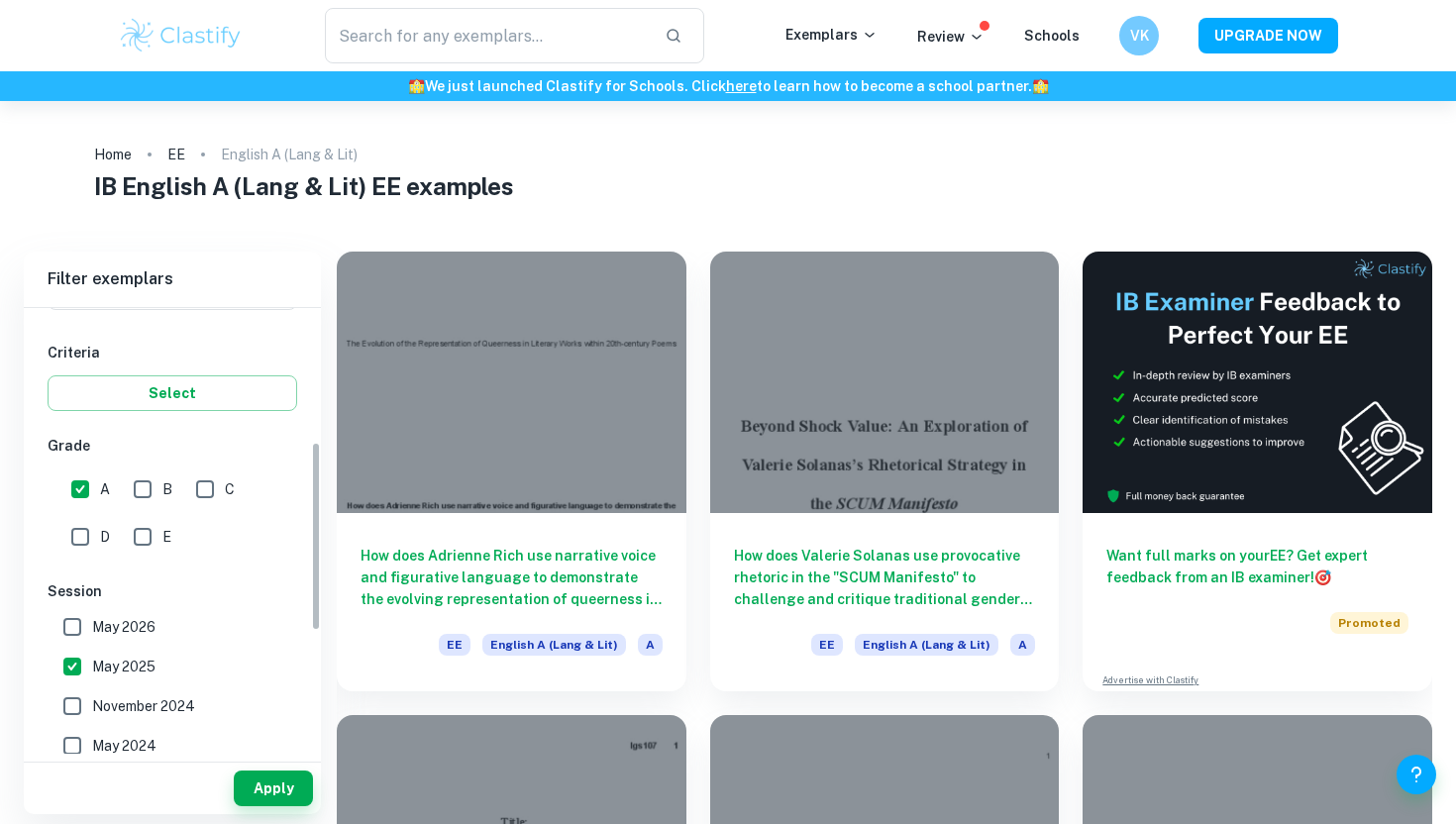 click on "May 2025" at bounding box center (72, 667) 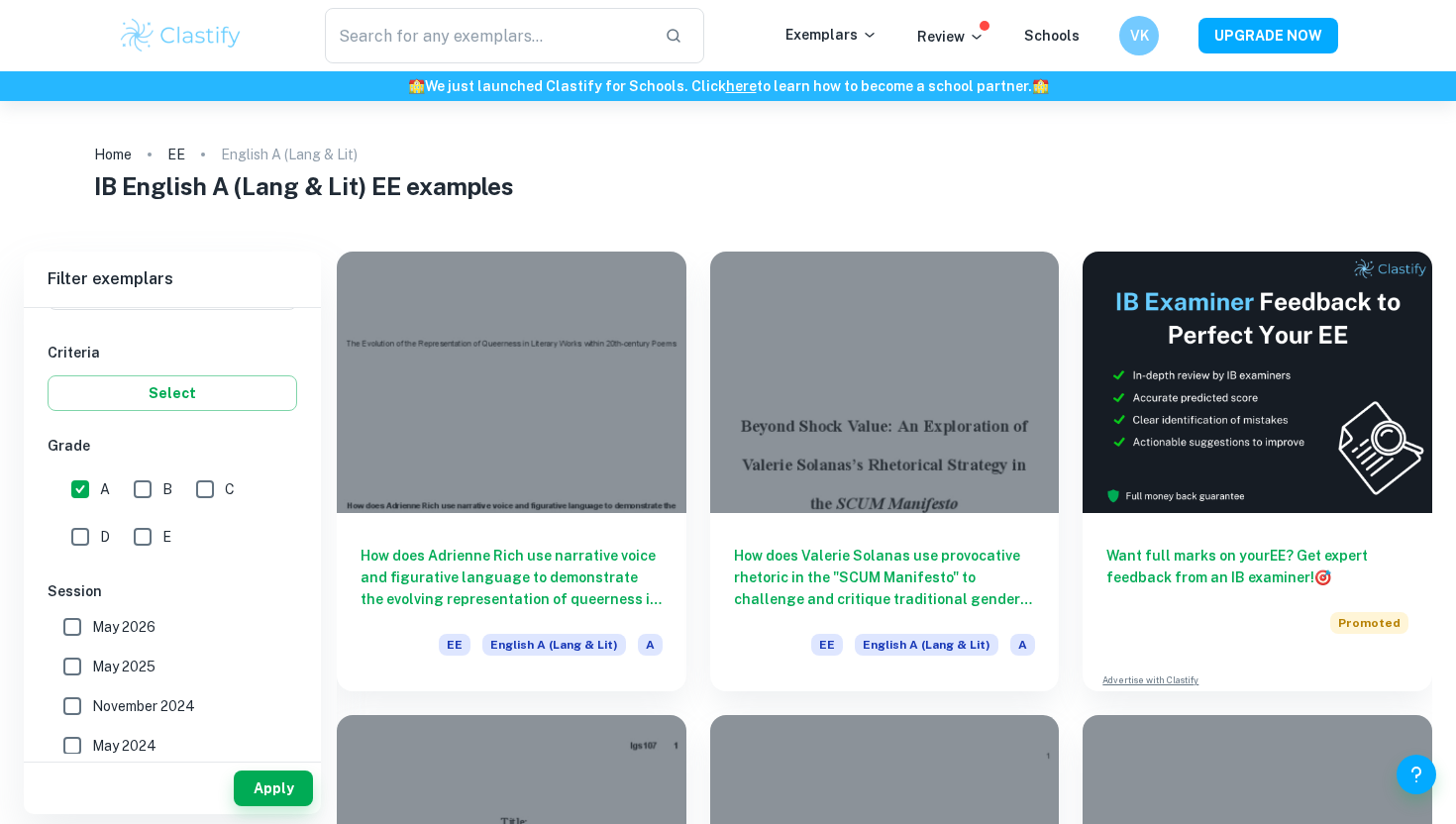 click on "May 2026" at bounding box center (72, 627) 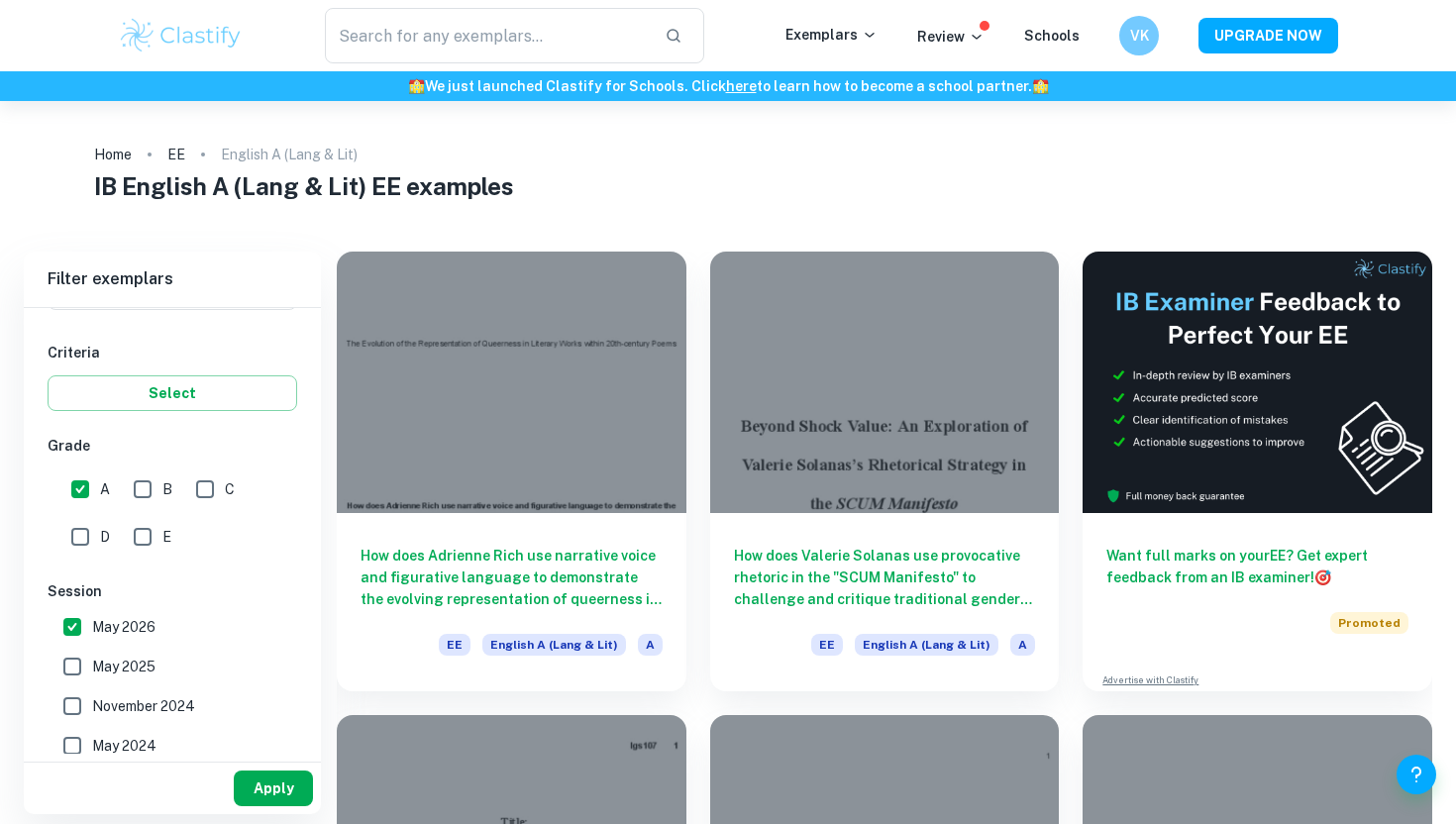 click on "Apply" at bounding box center (273, 788) 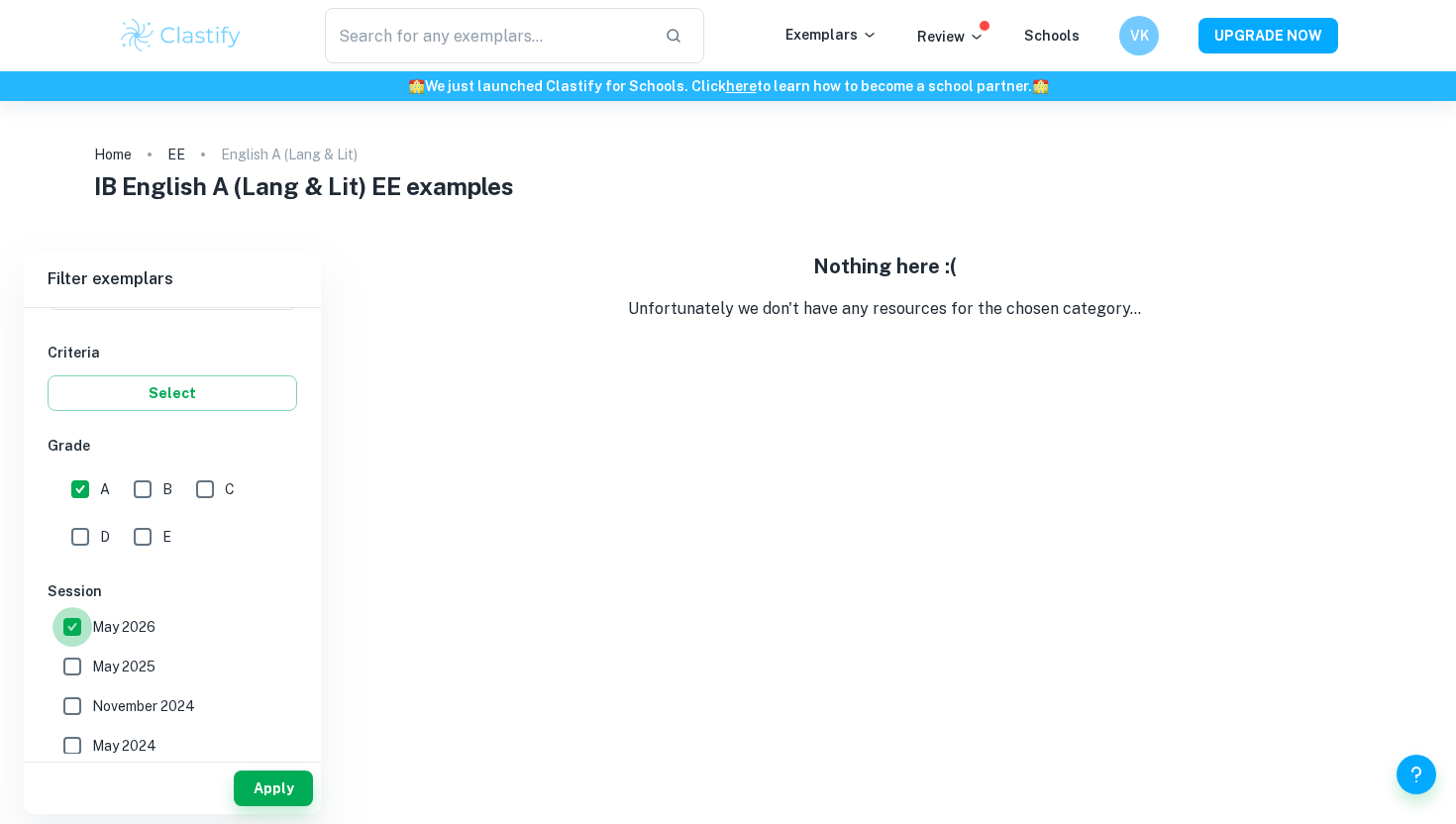 click on "May 2026" at bounding box center [72, 627] 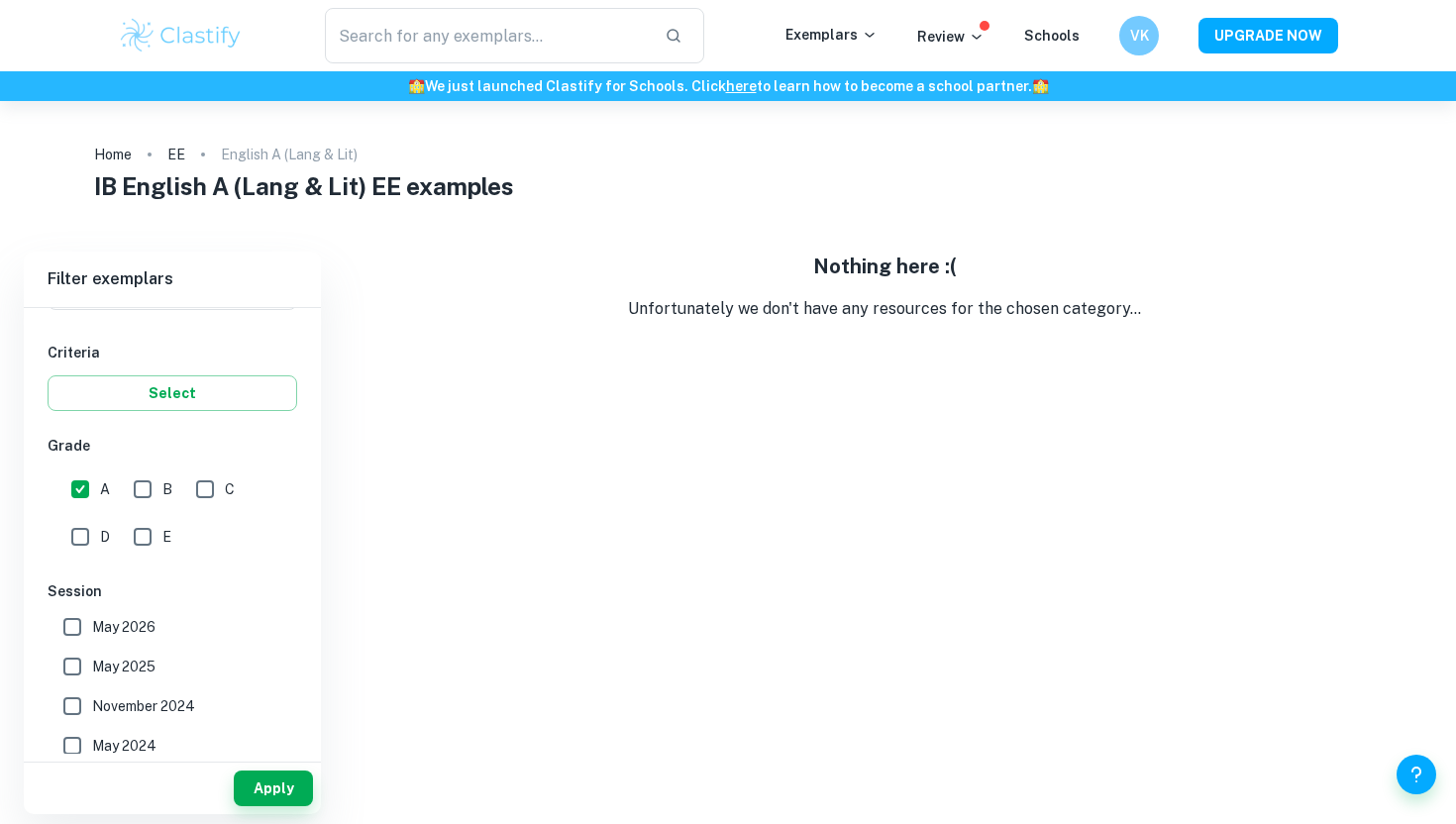 click on "May 2025" at bounding box center [72, 667] 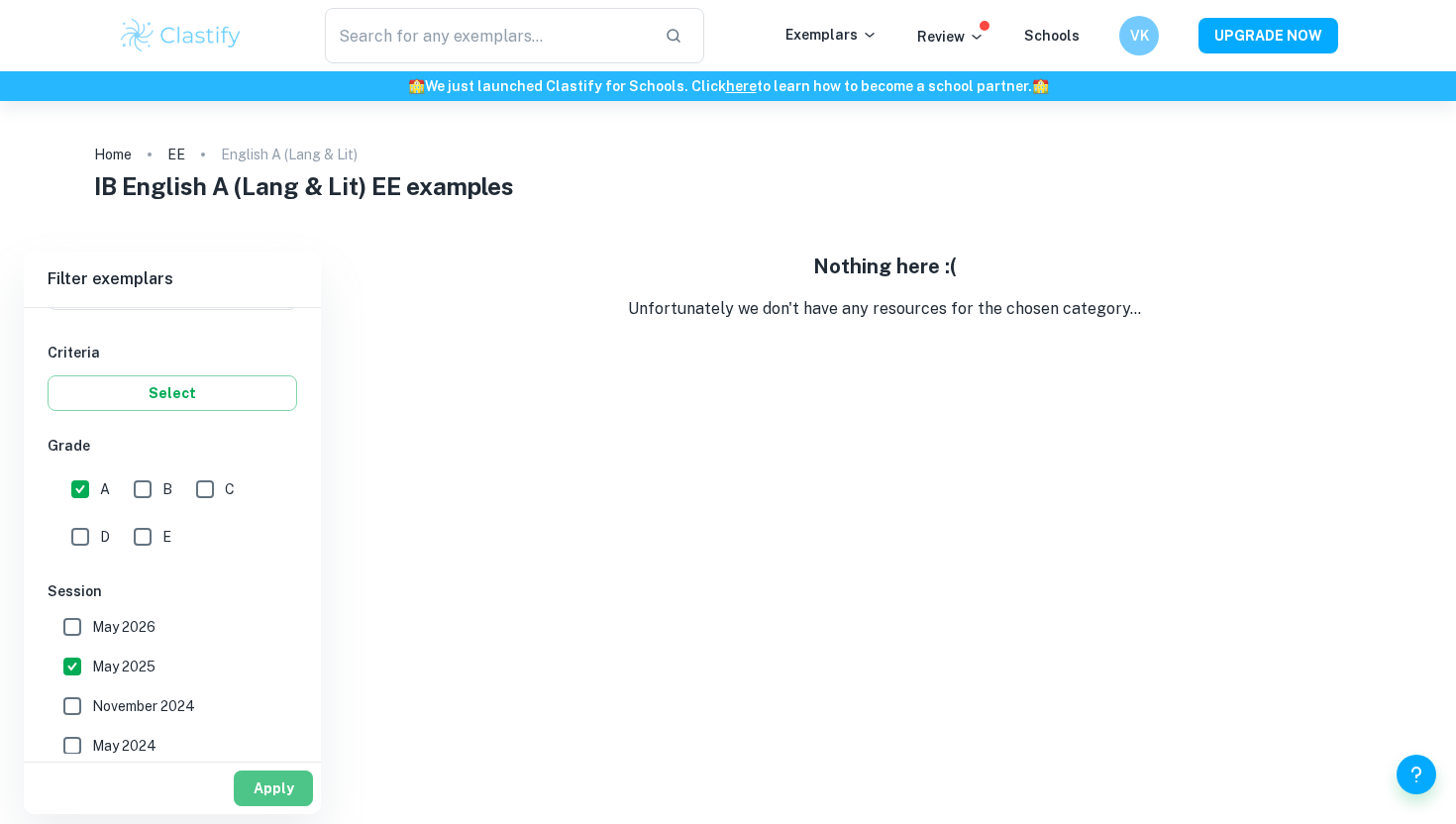 click on "Apply" at bounding box center [273, 788] 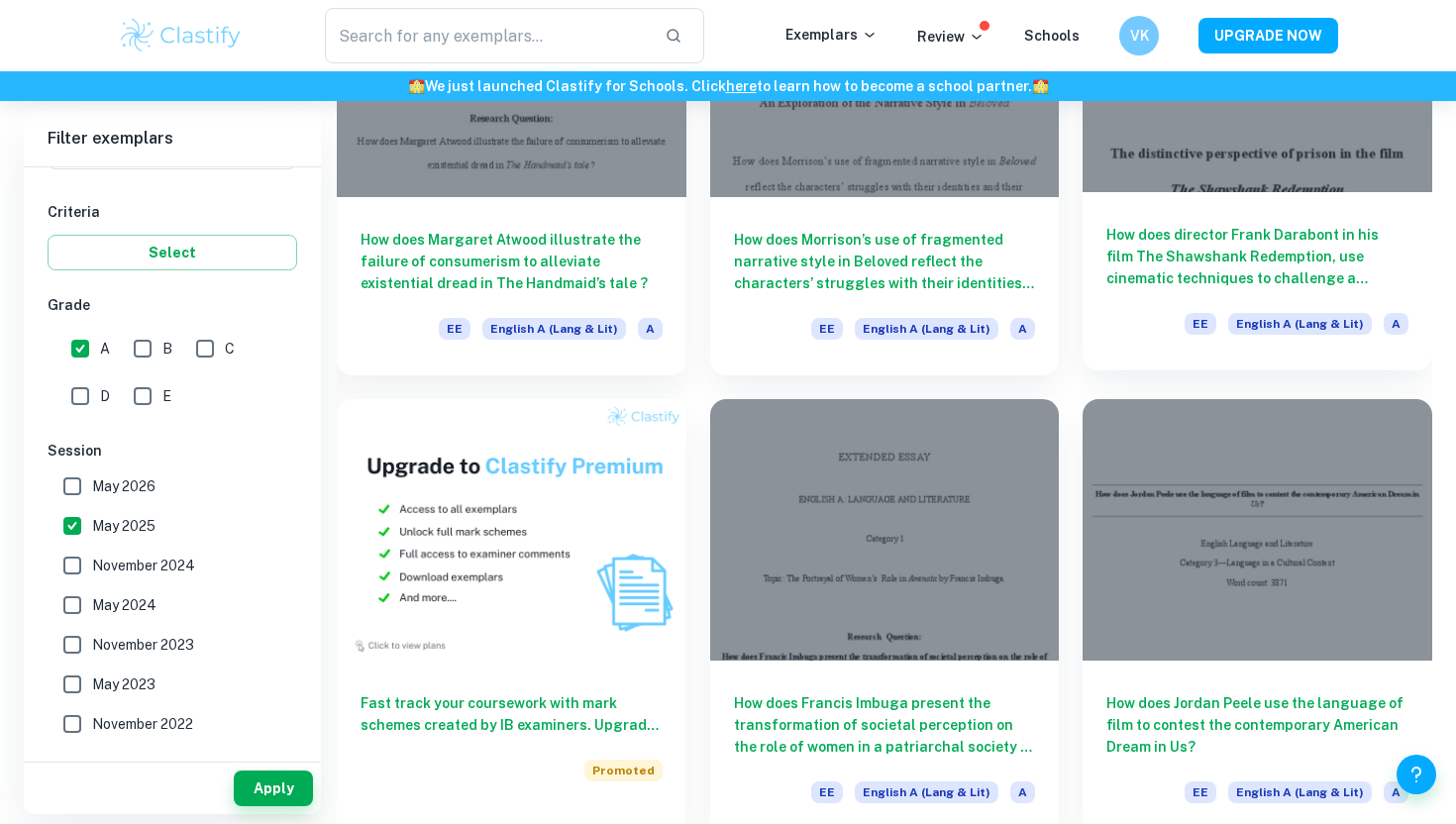 scroll, scrollTop: 795, scrollLeft: 0, axis: vertical 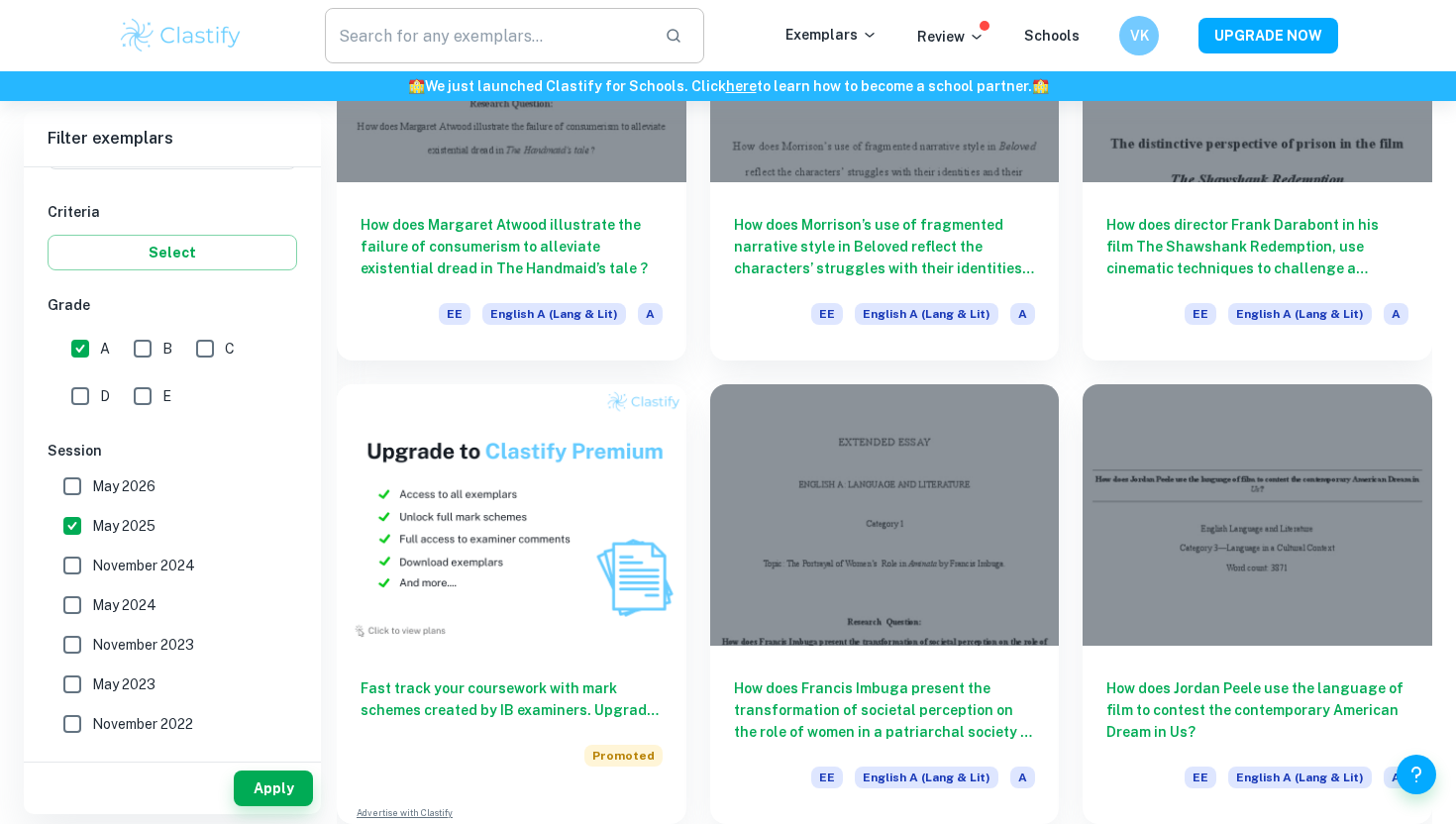click at bounding box center (486, 36) 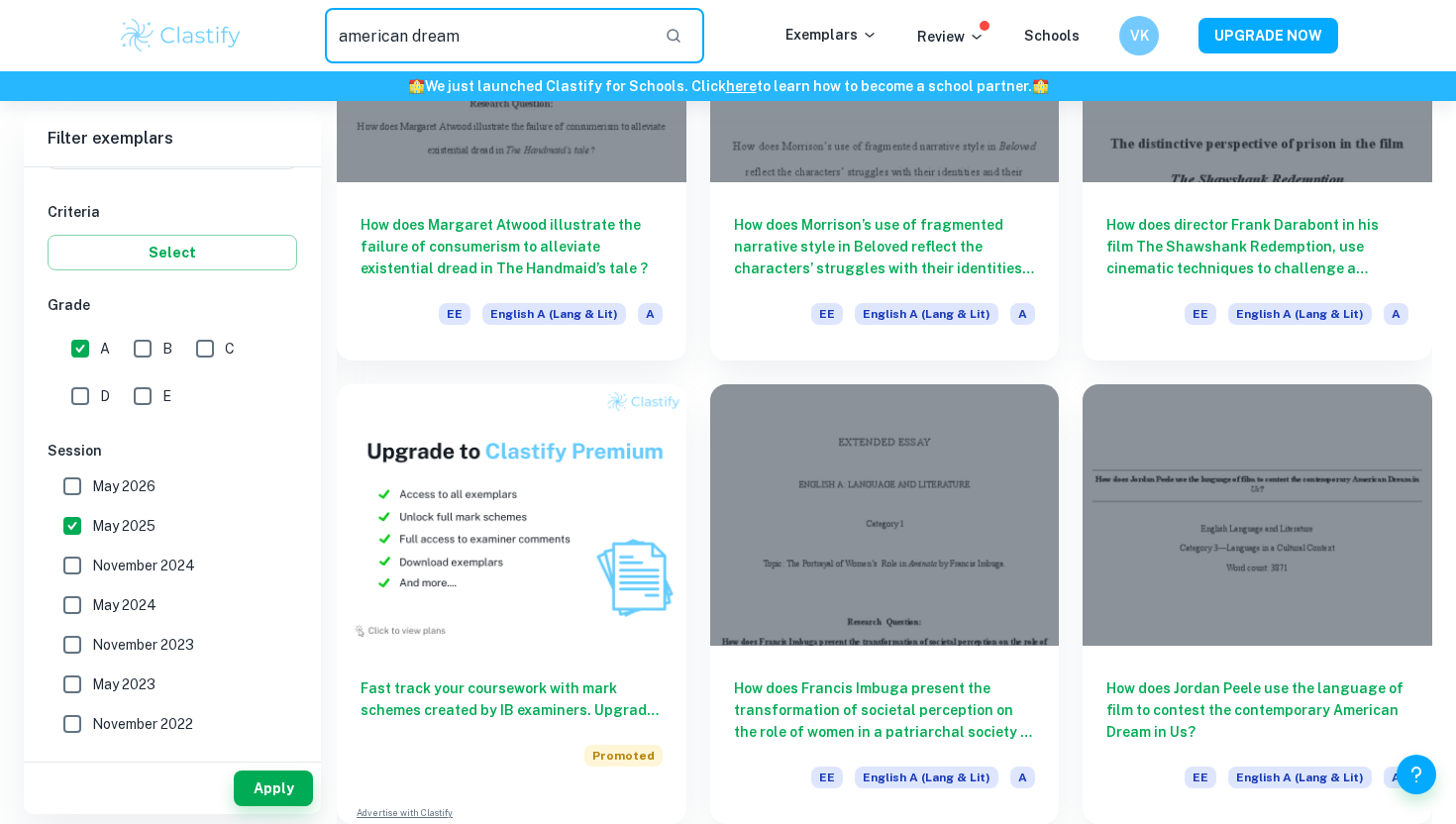 type on "american dream" 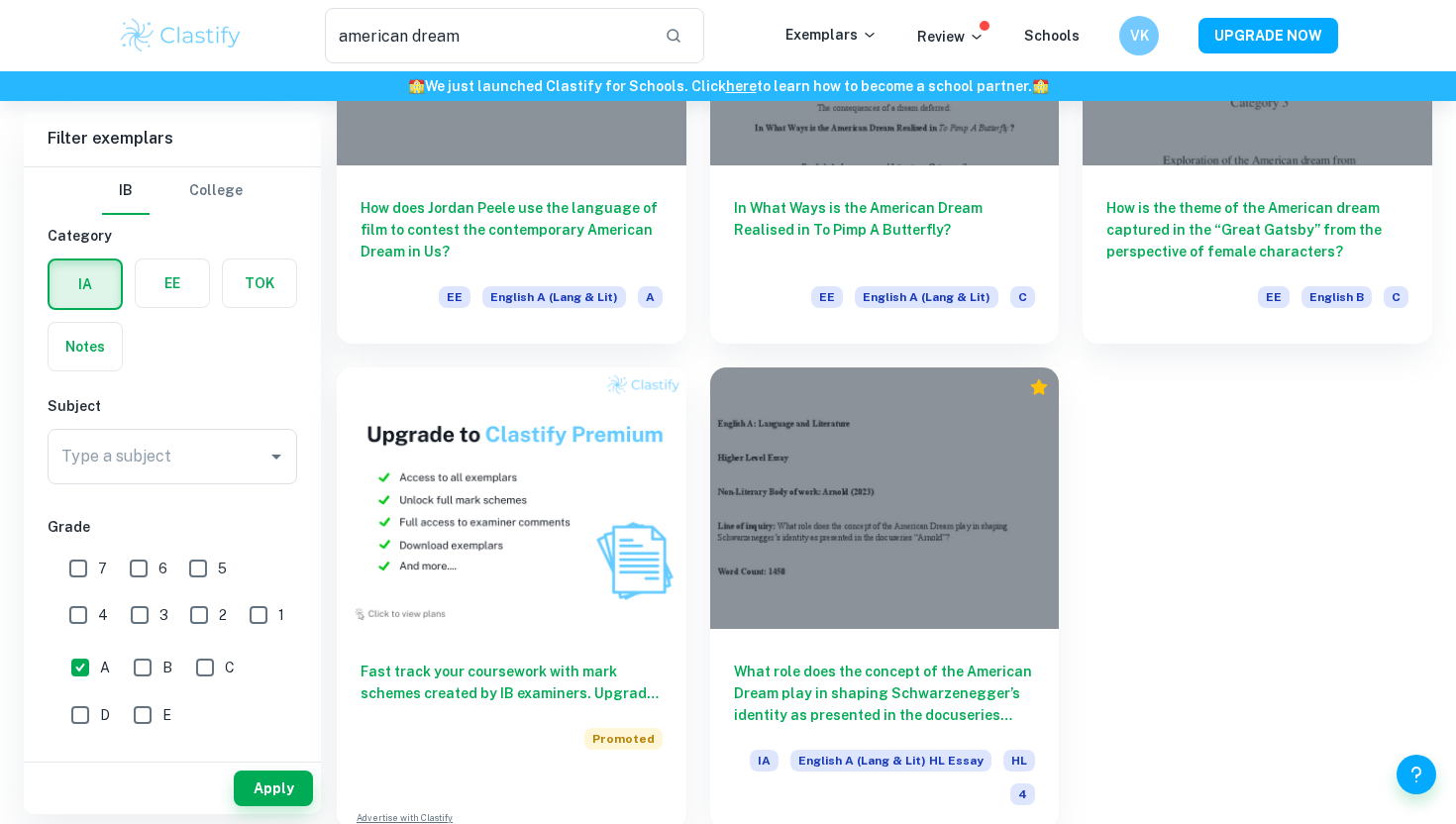 scroll, scrollTop: 775, scrollLeft: 0, axis: vertical 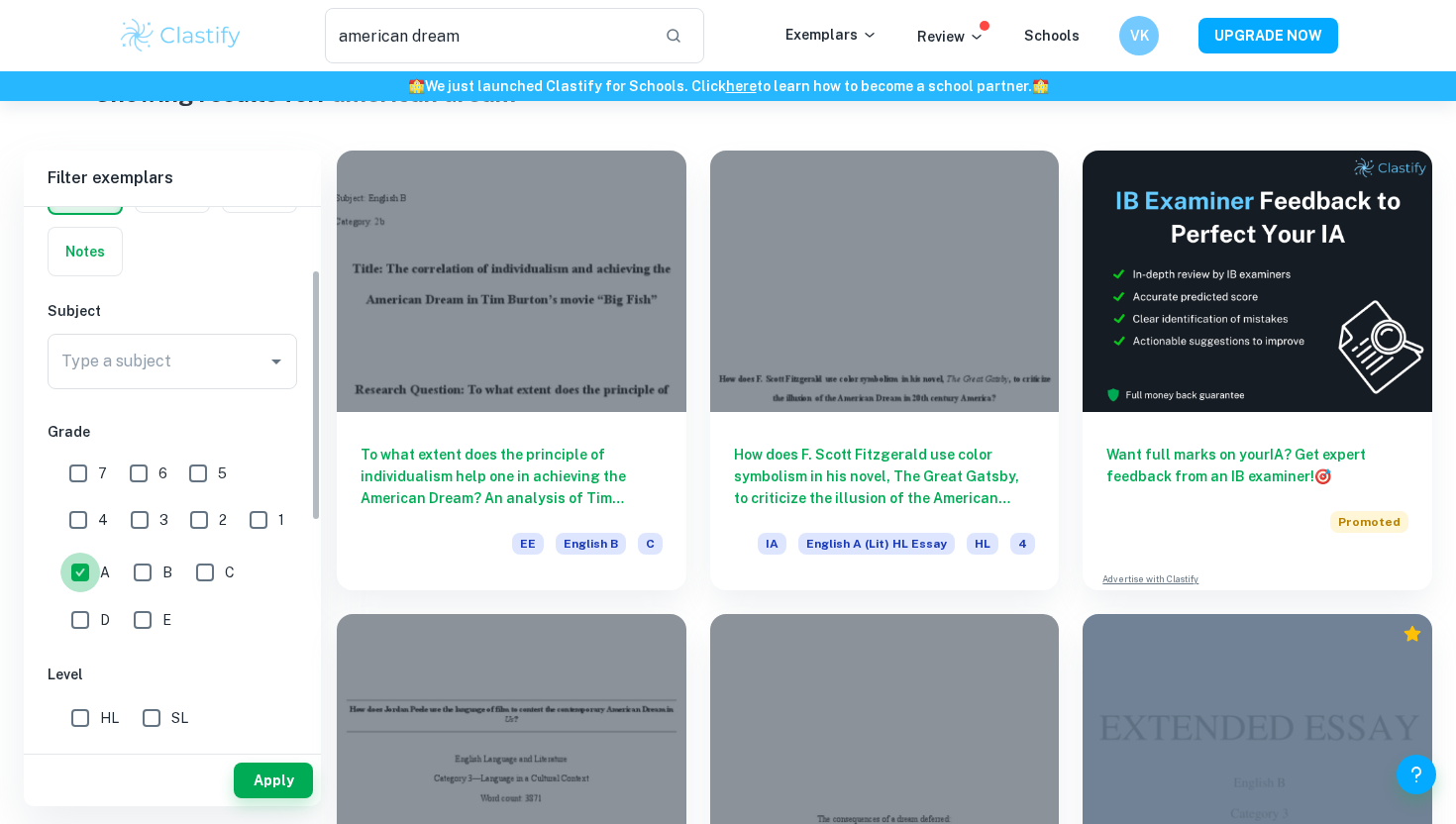 click on "A" at bounding box center [80, 572] 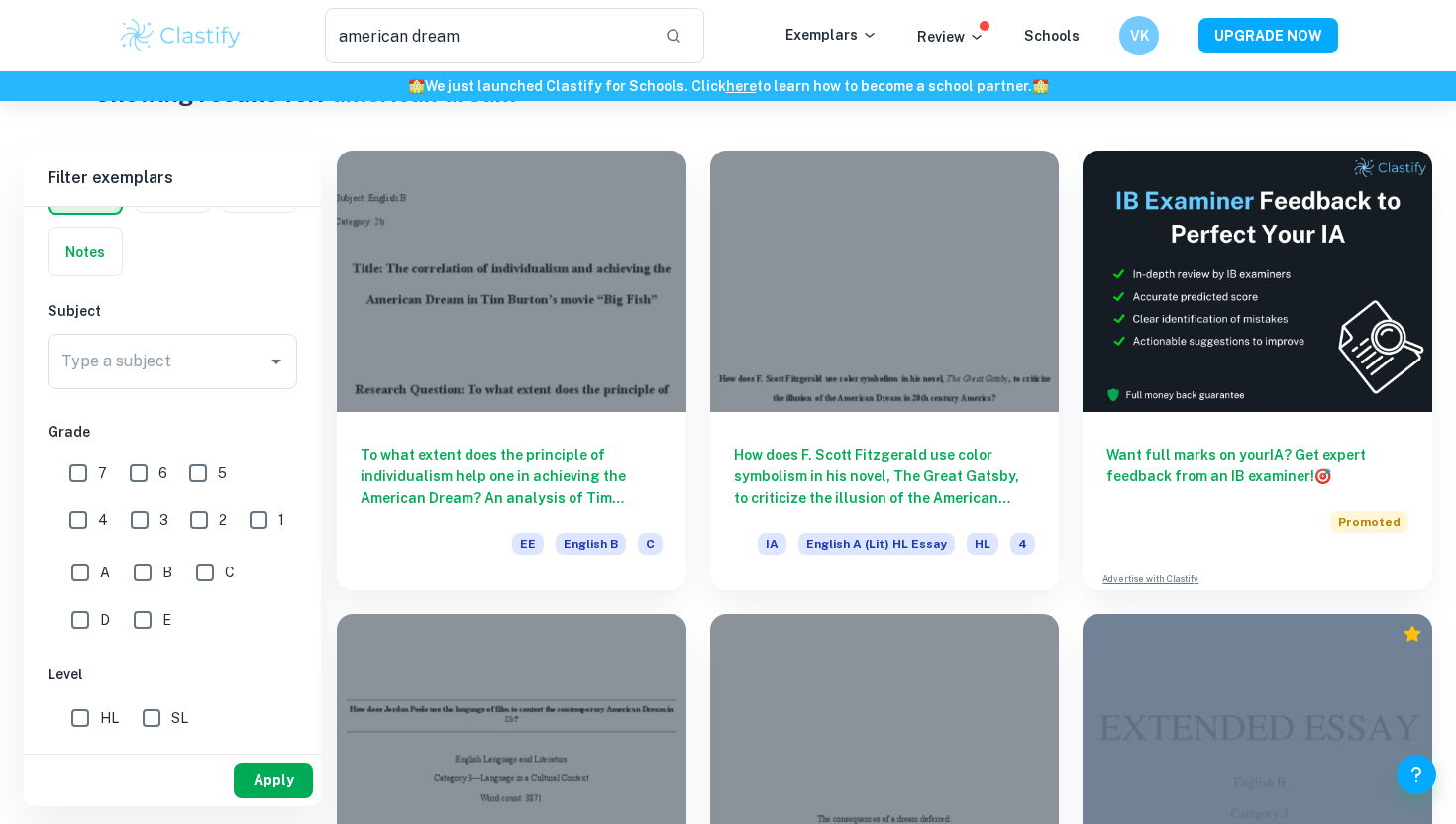 click on "Apply" at bounding box center (273, 780) 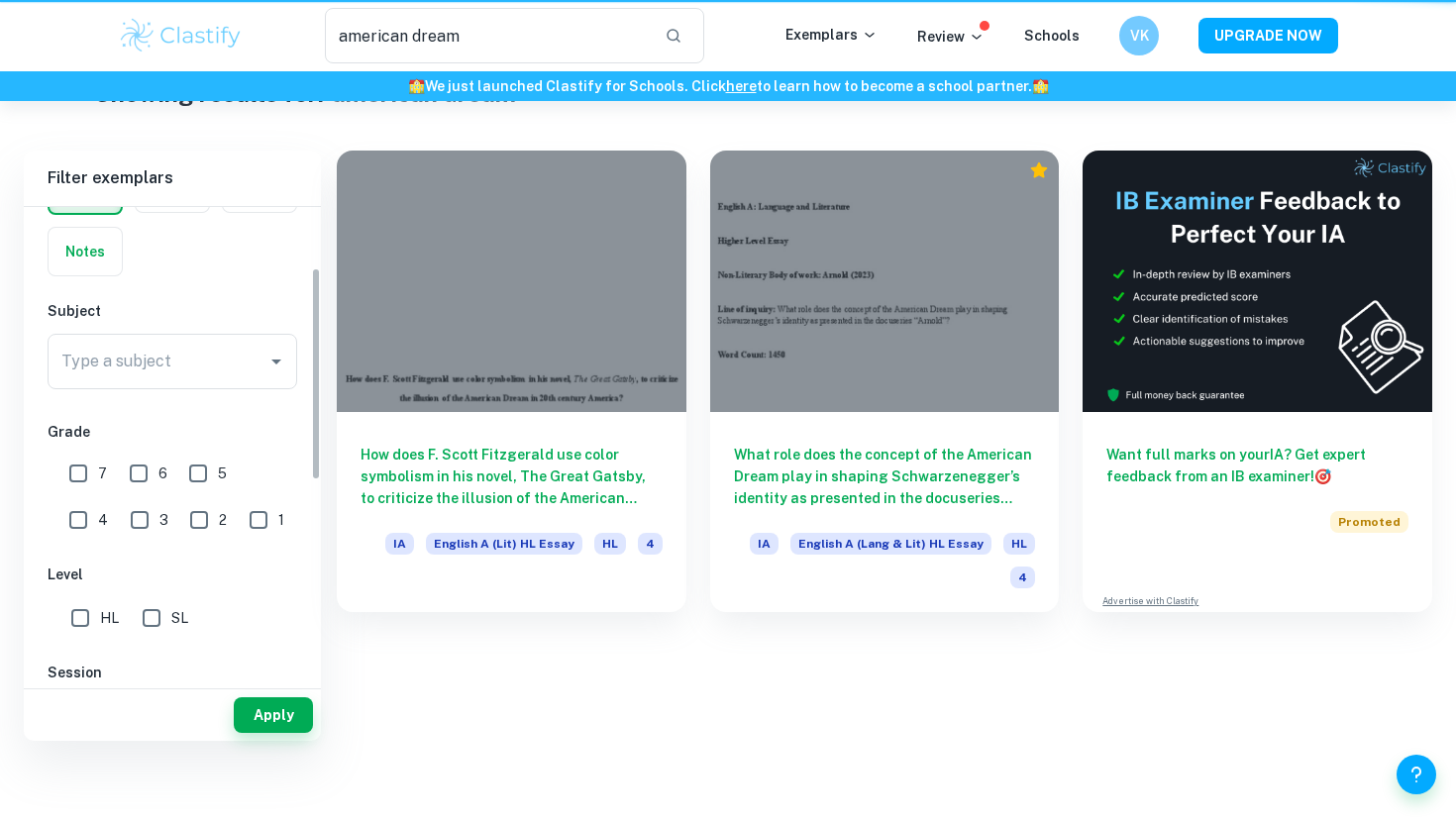 scroll, scrollTop: 0, scrollLeft: 0, axis: both 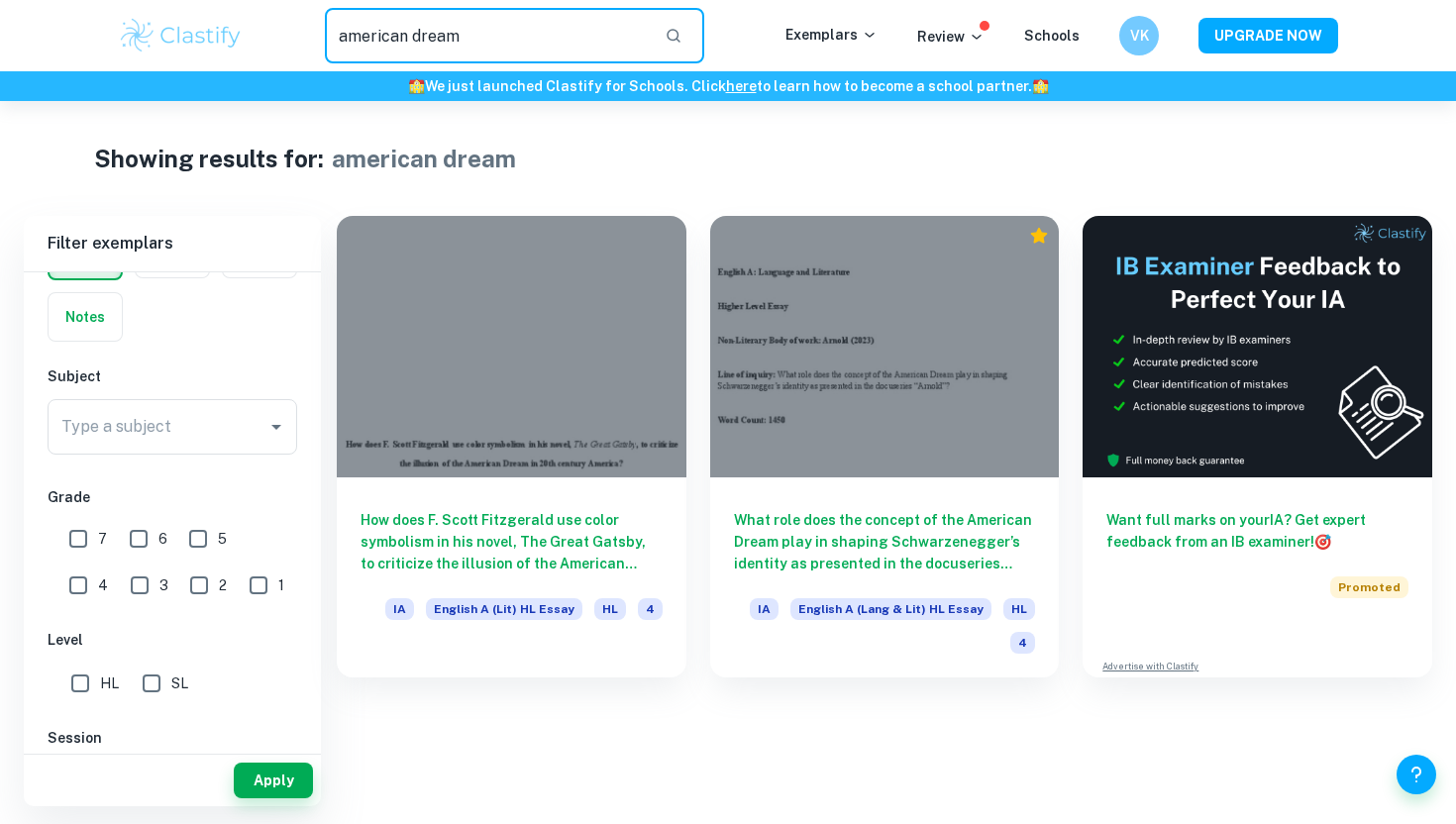 drag, startPoint x: 468, startPoint y: 37, endPoint x: 250, endPoint y: 37, distance: 218 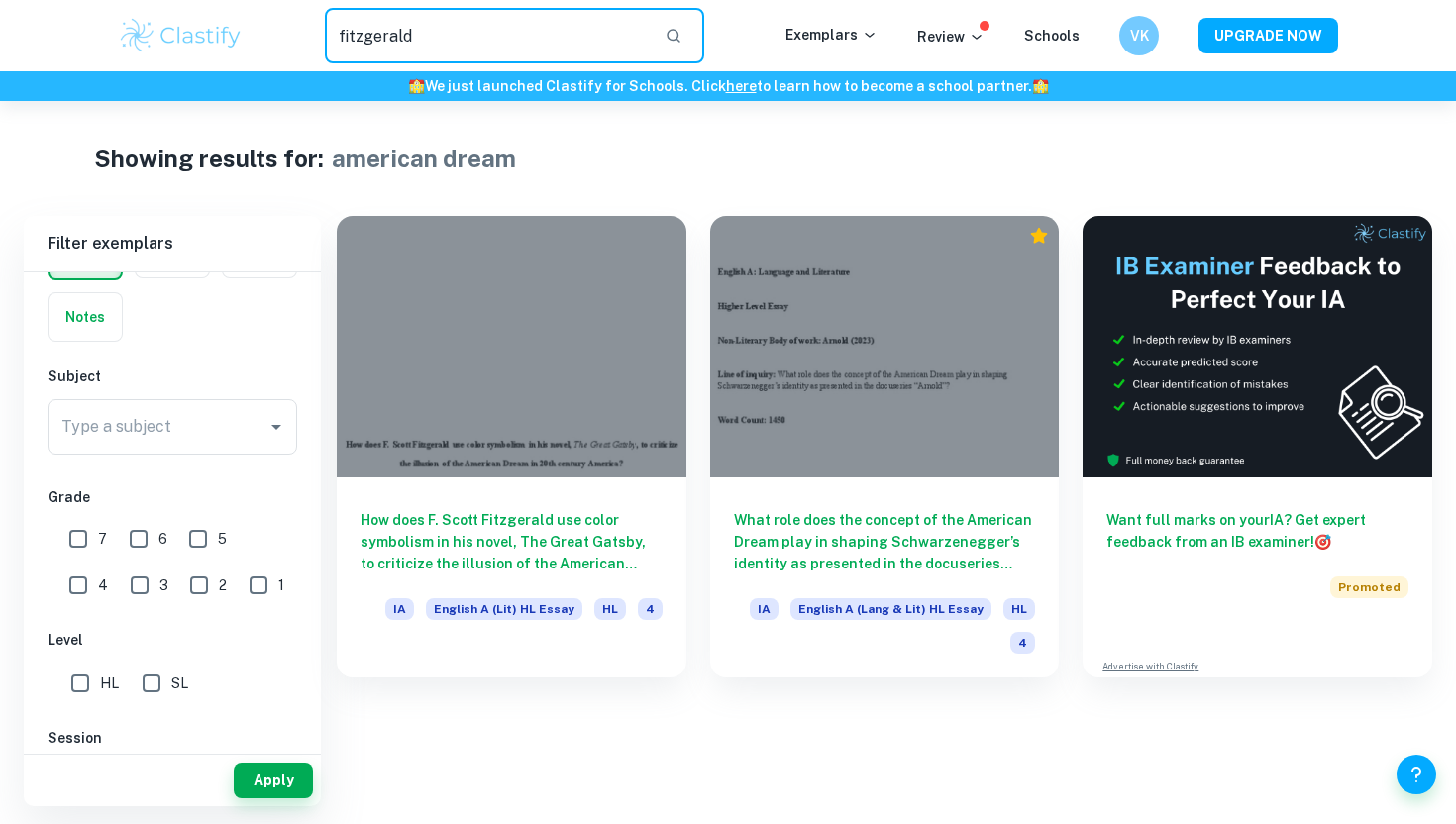 type on "fitzgerald" 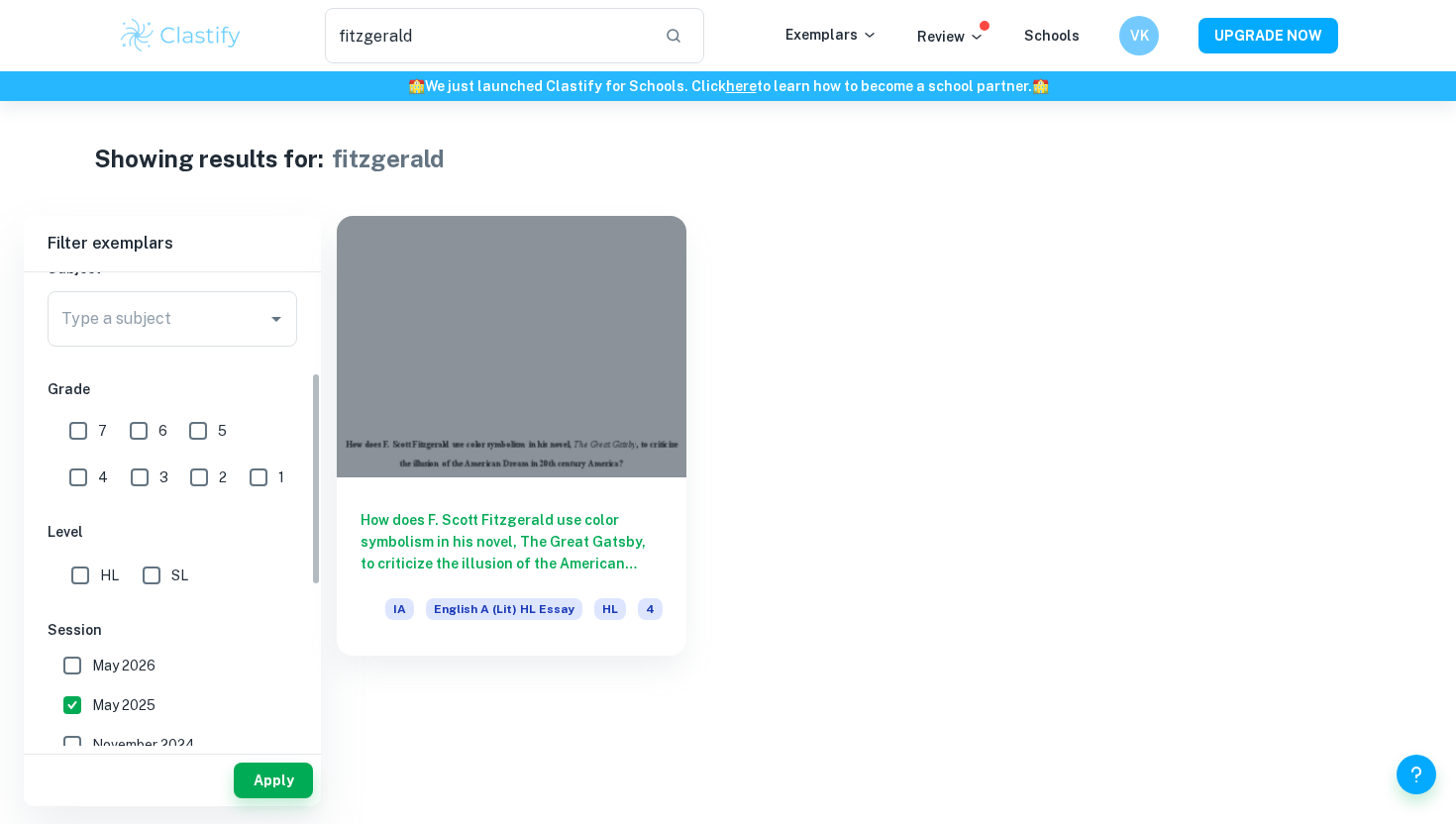 scroll, scrollTop: 186, scrollLeft: 0, axis: vertical 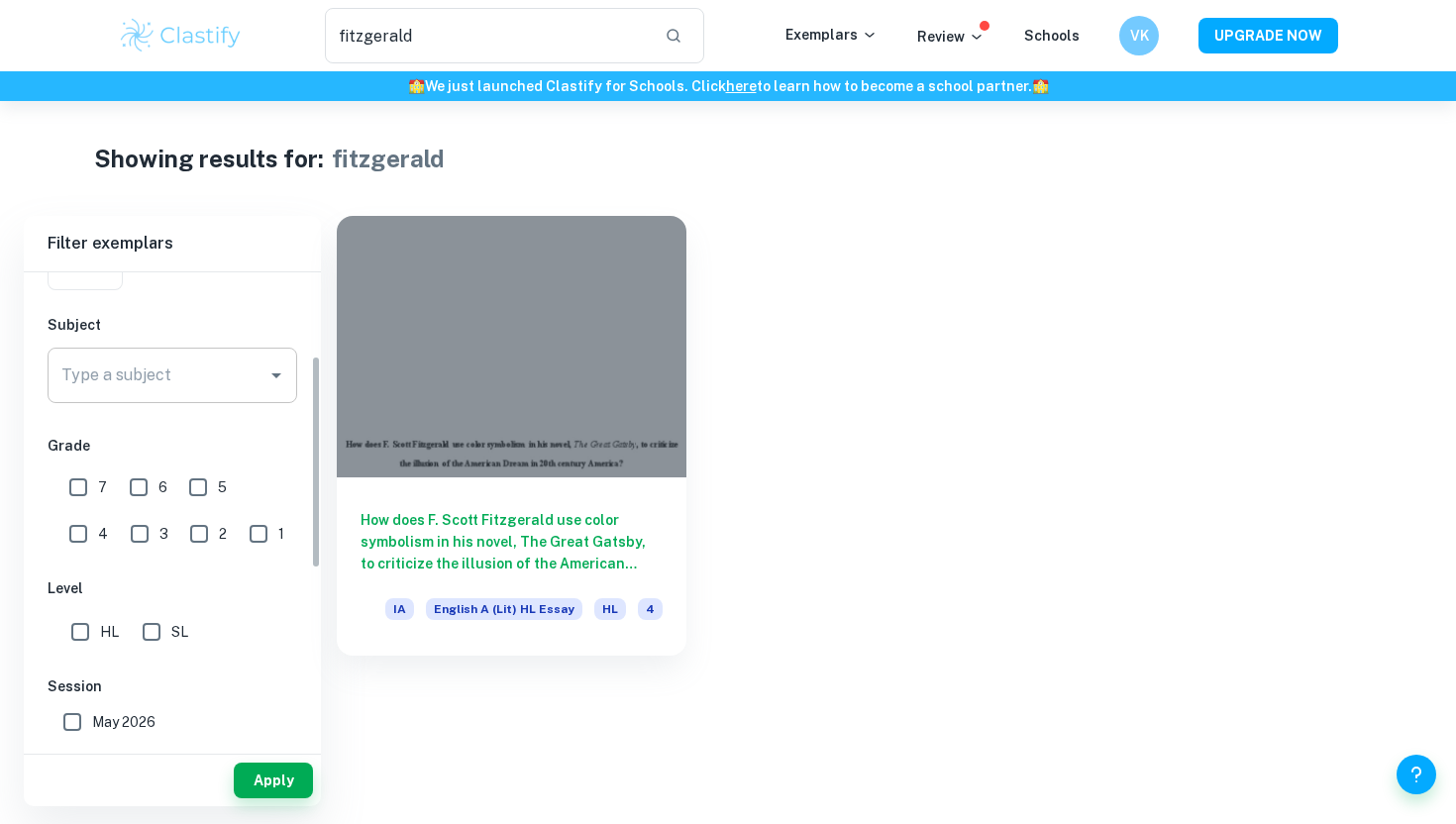 click on "Type a subject" at bounding box center [172, 375] 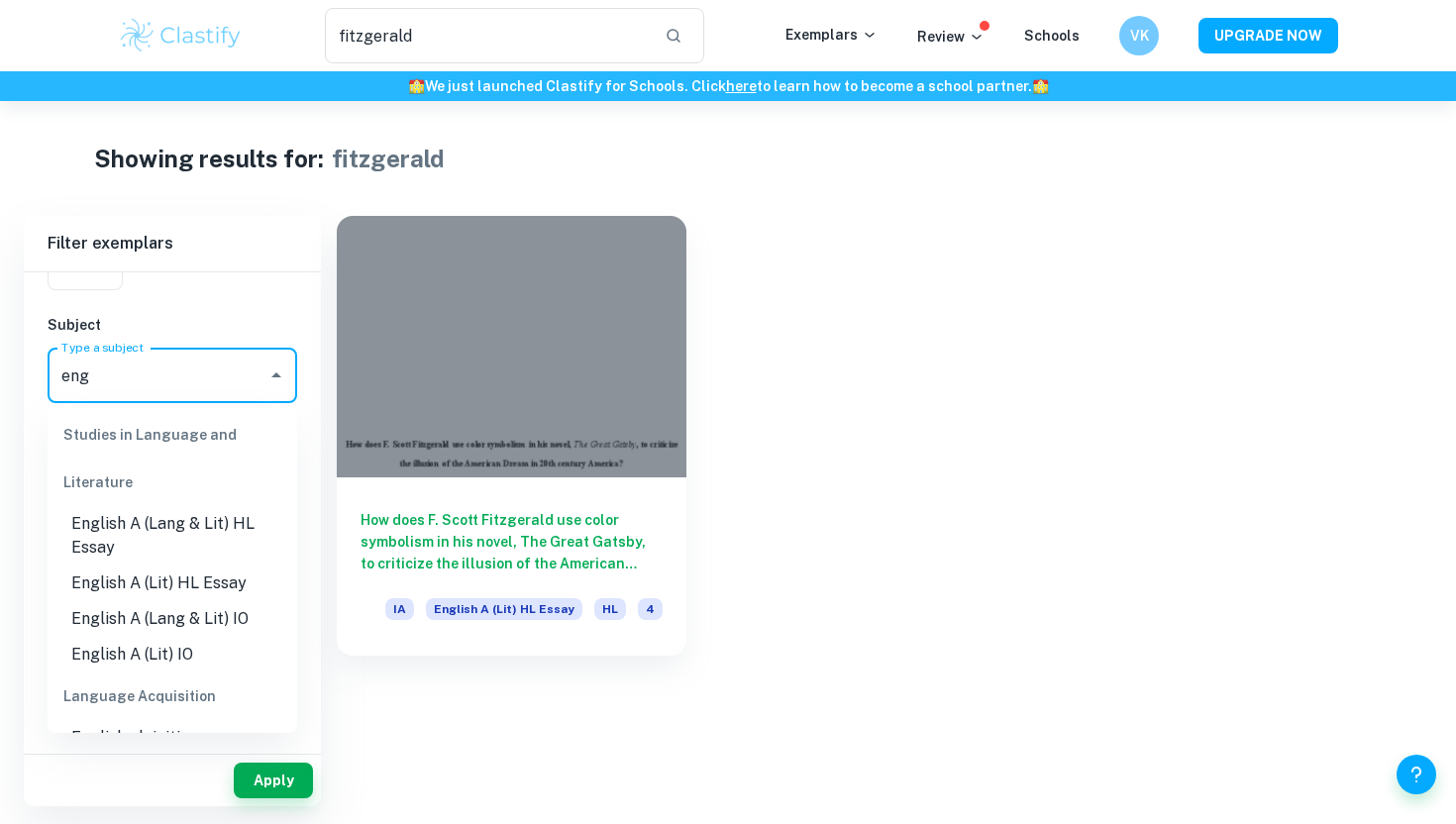click on "English A (Lang & Lit) HL Essay" at bounding box center (172, 536) 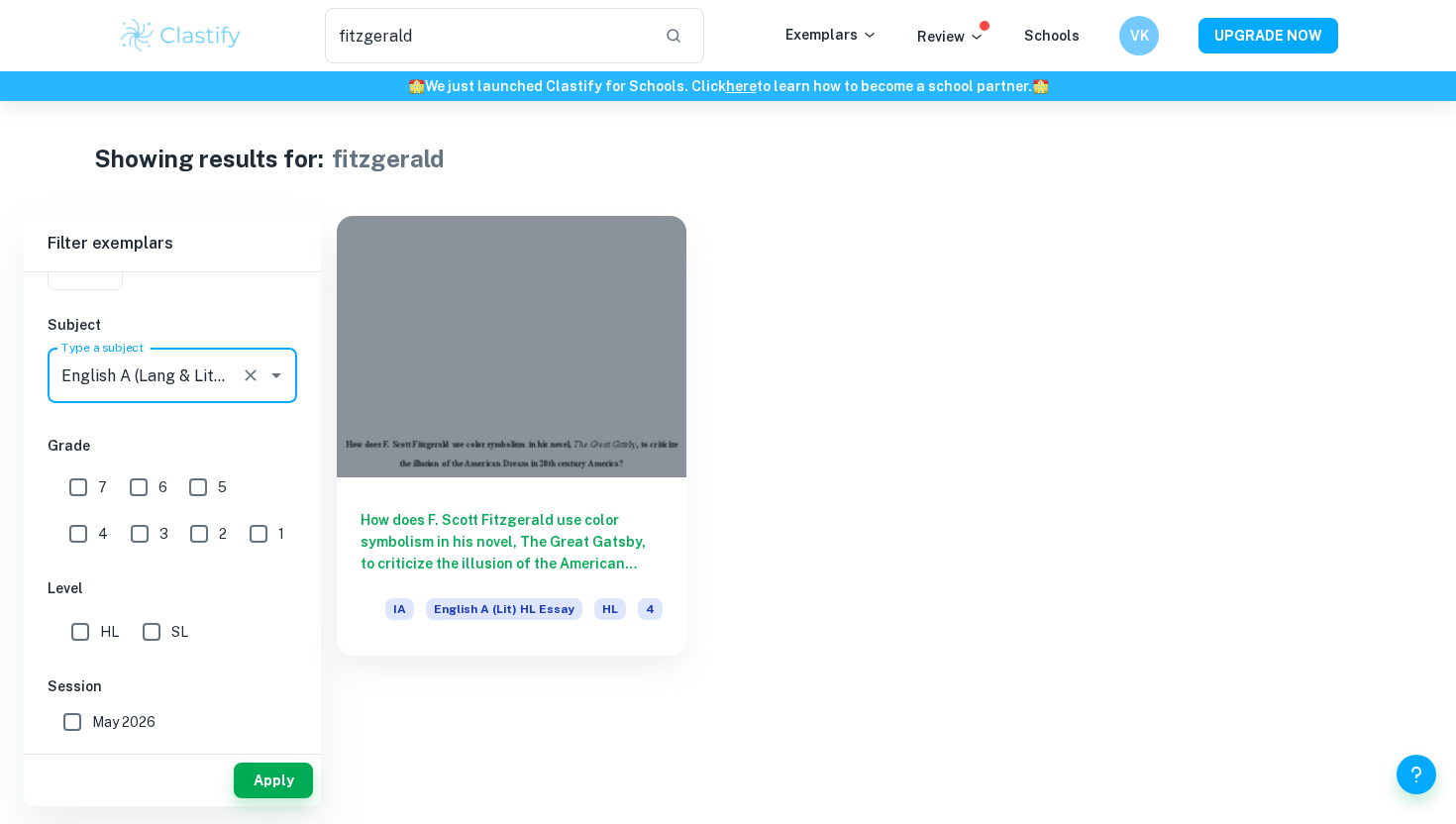 click on "English A (Lang & Lit) HL Essay" at bounding box center [145, 375] 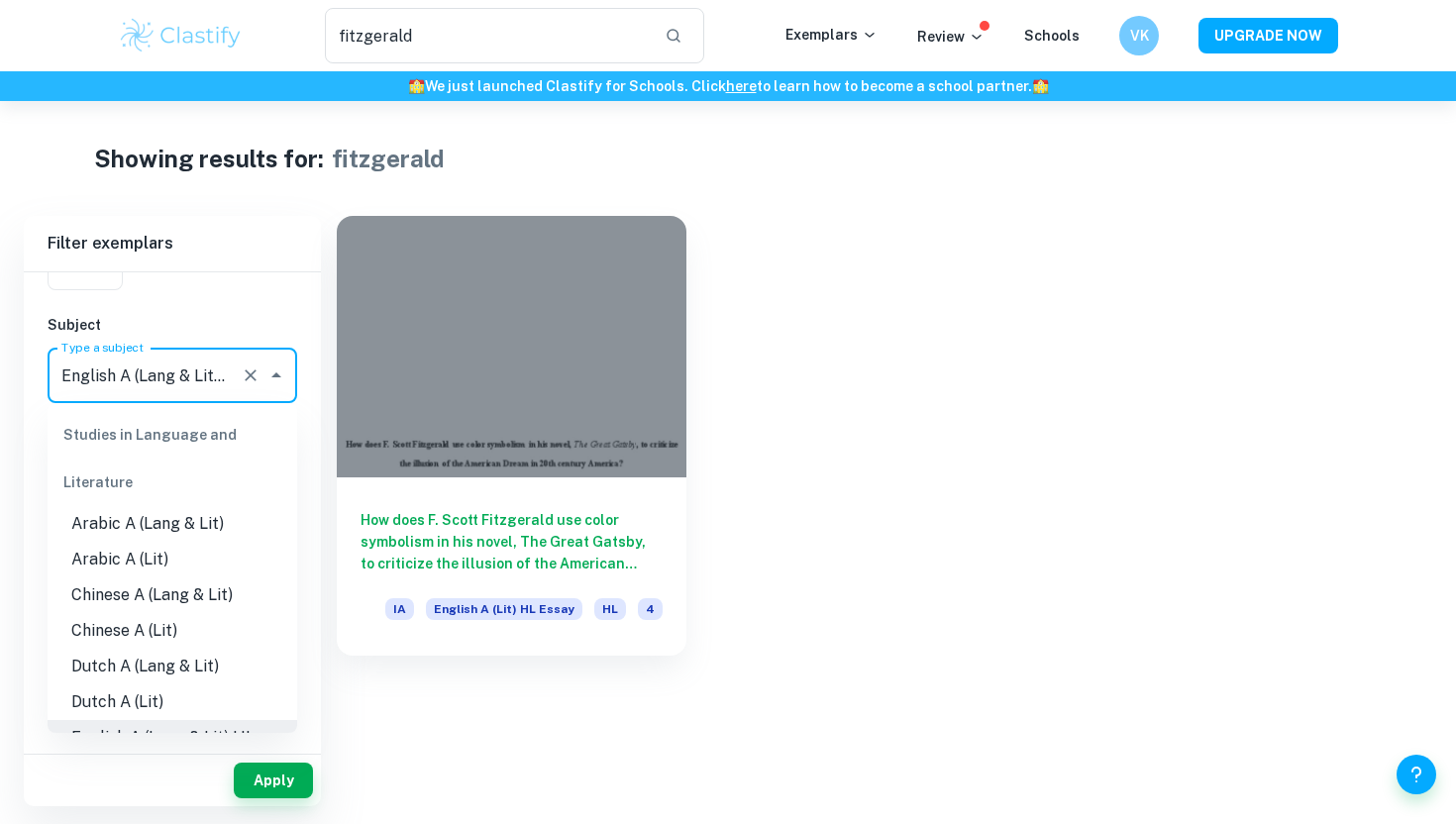 scroll, scrollTop: 47, scrollLeft: 0, axis: vertical 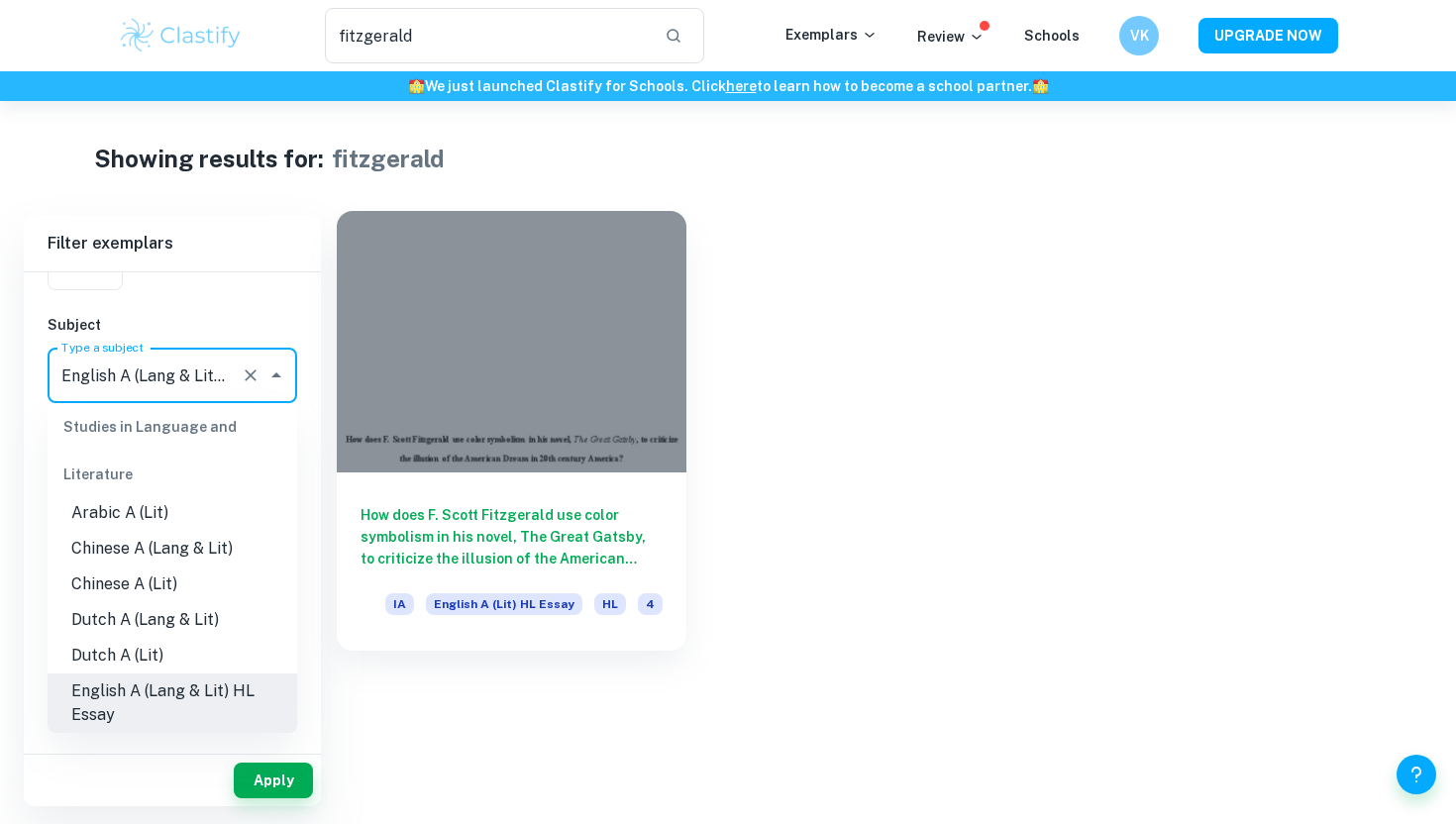 drag, startPoint x: 224, startPoint y: 378, endPoint x: 436, endPoint y: 386, distance: 212.15089 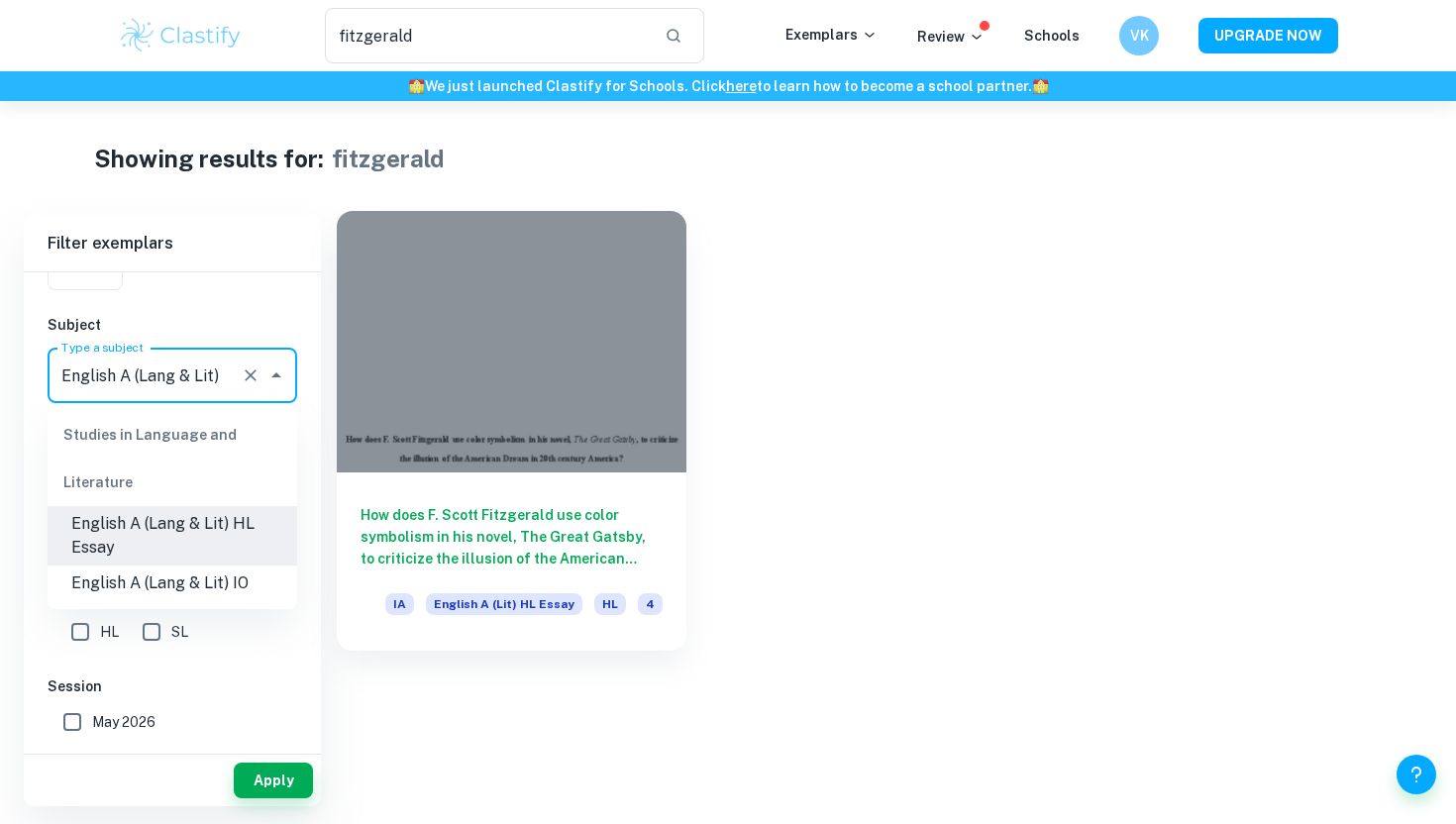 scroll, scrollTop: 0, scrollLeft: 0, axis: both 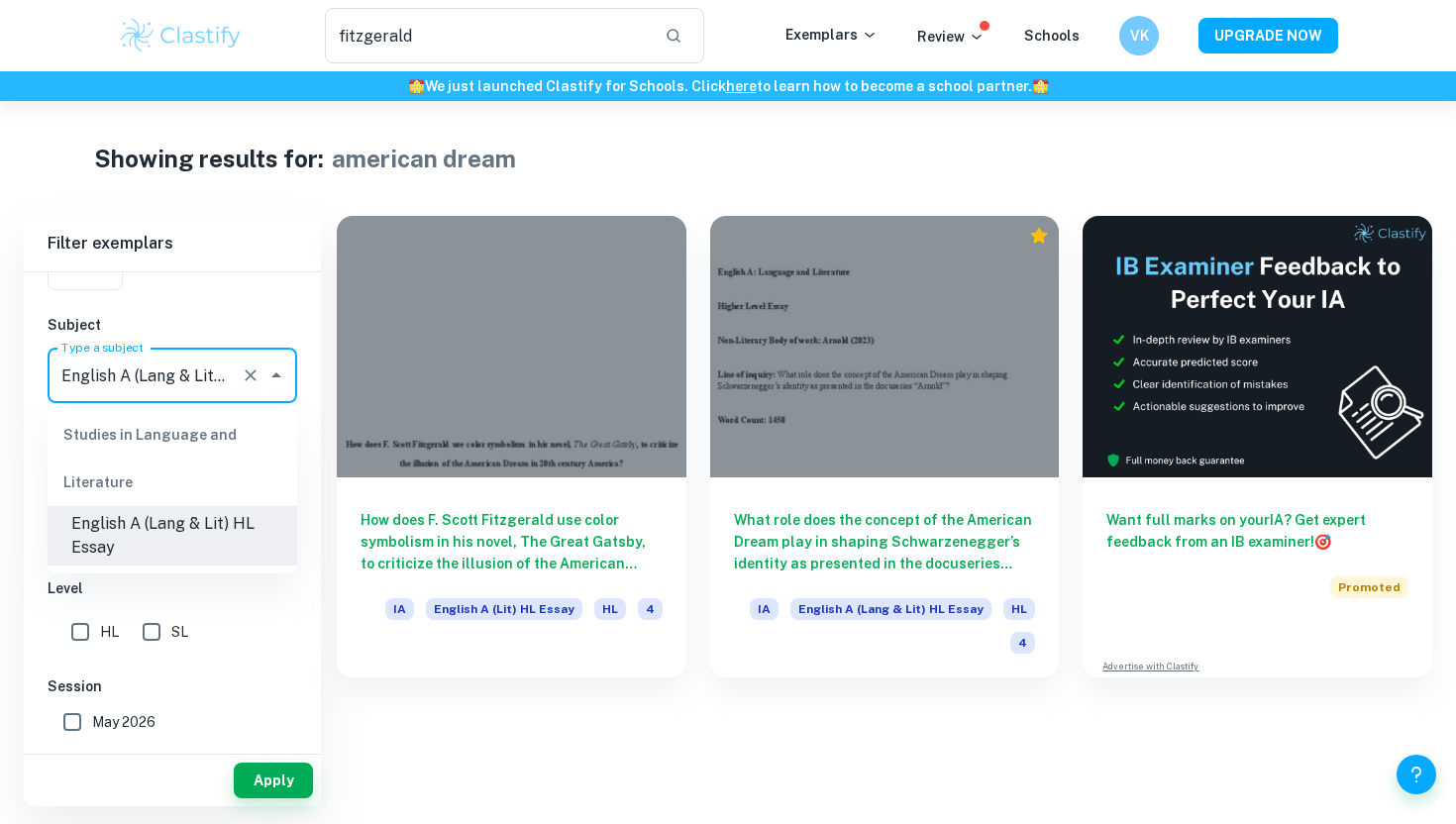type on "English A (Lang & Lit) HL Essay" 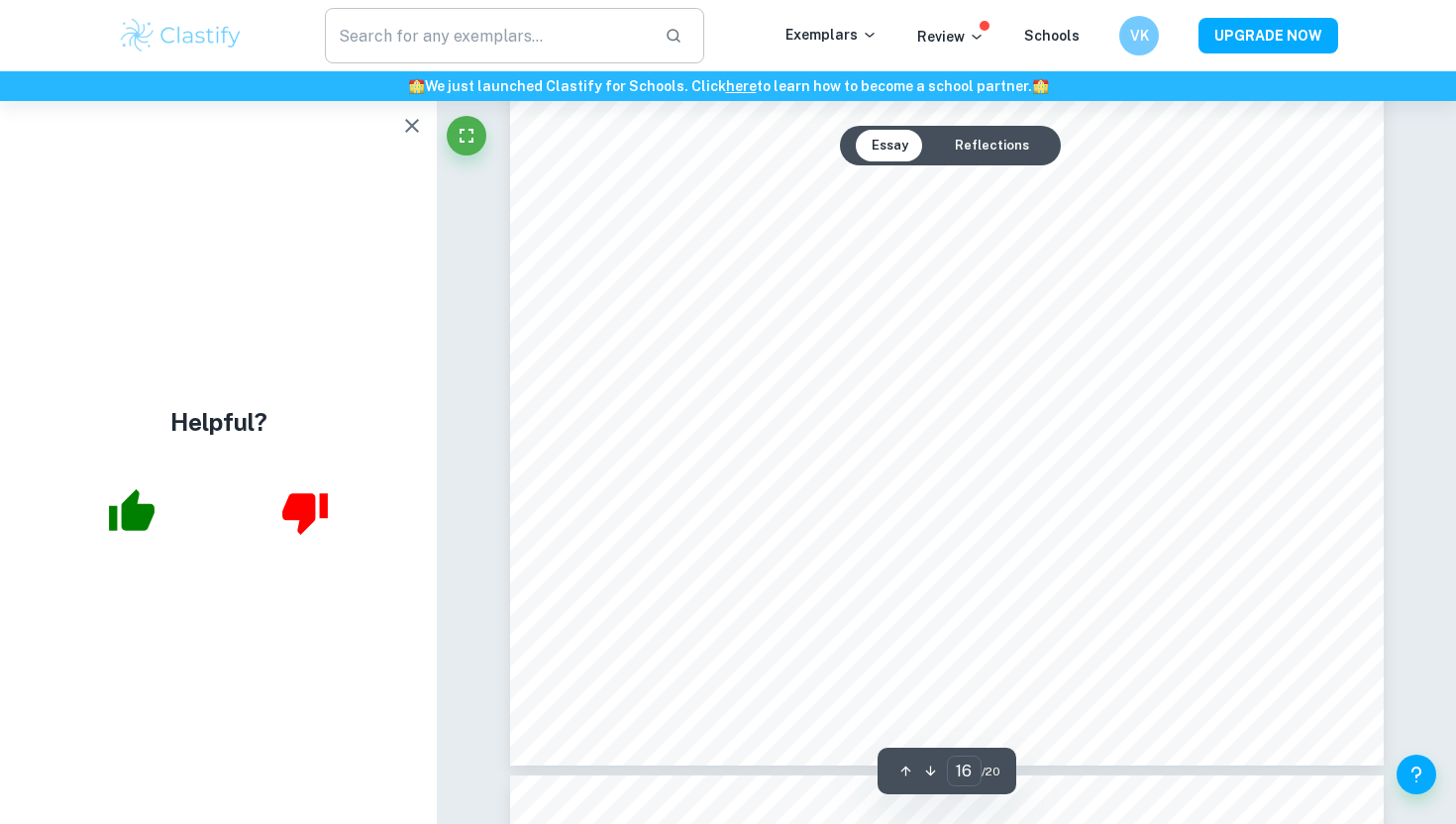 scroll, scrollTop: 18081, scrollLeft: 0, axis: vertical 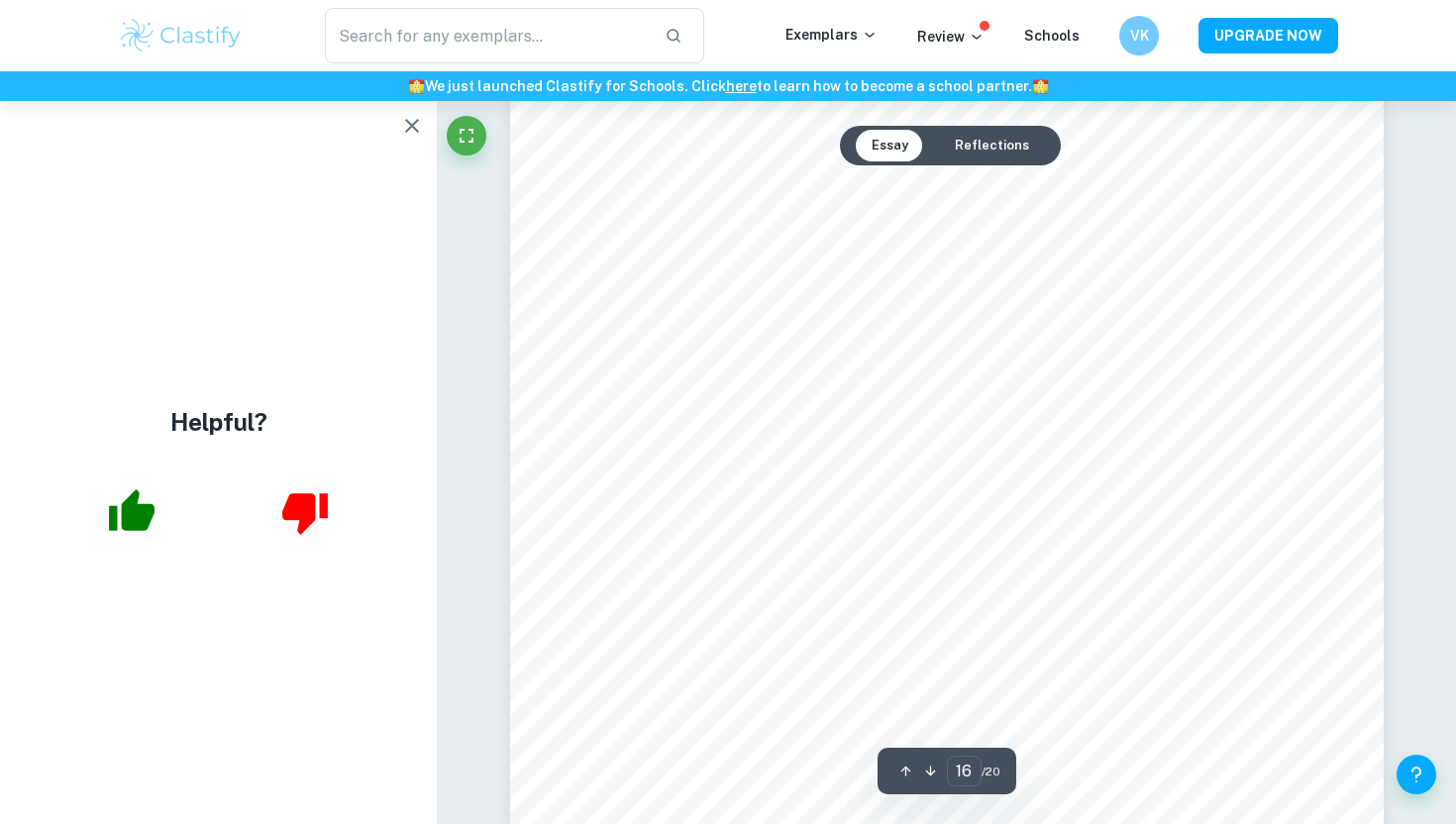 click 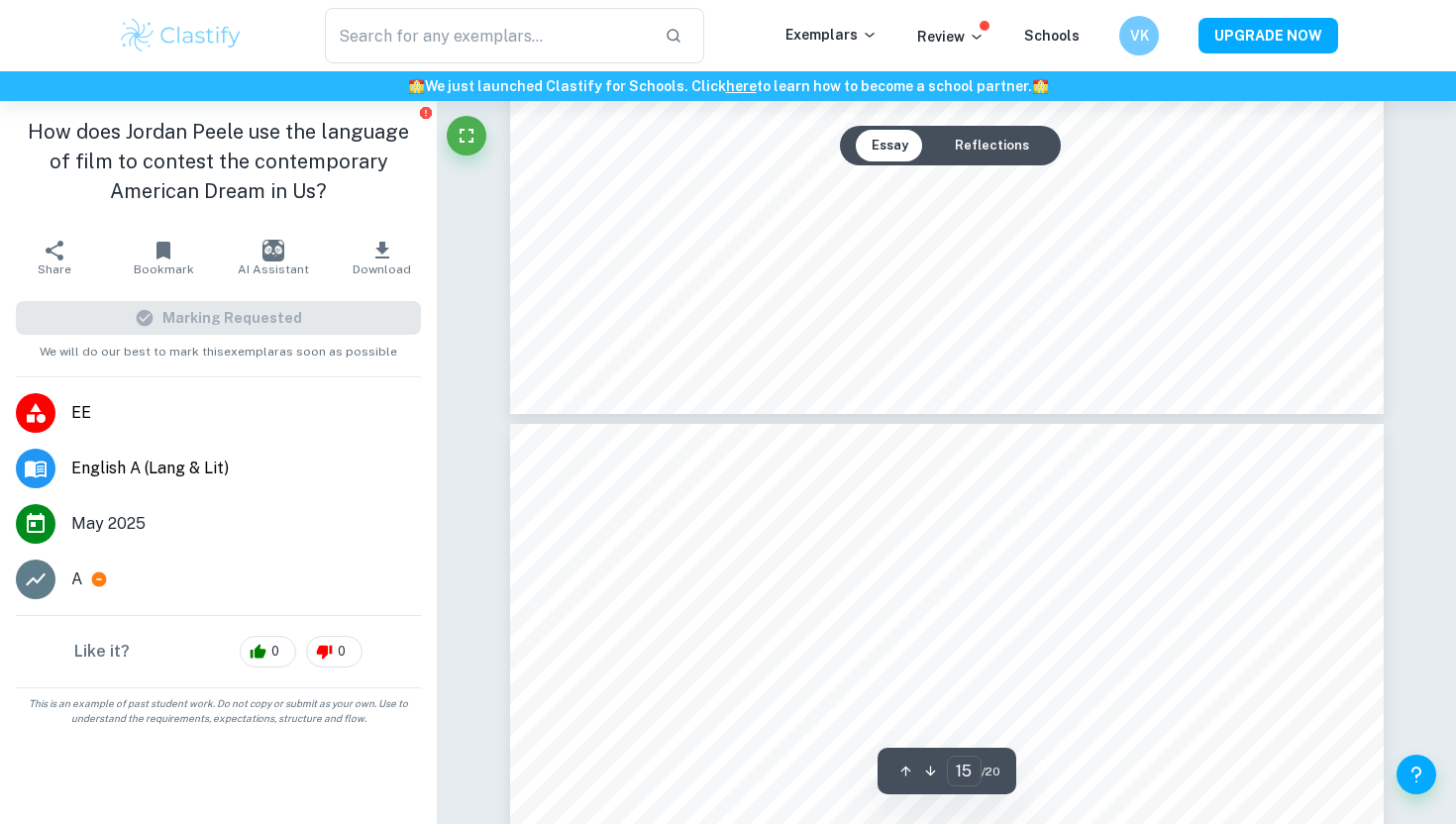type on "16" 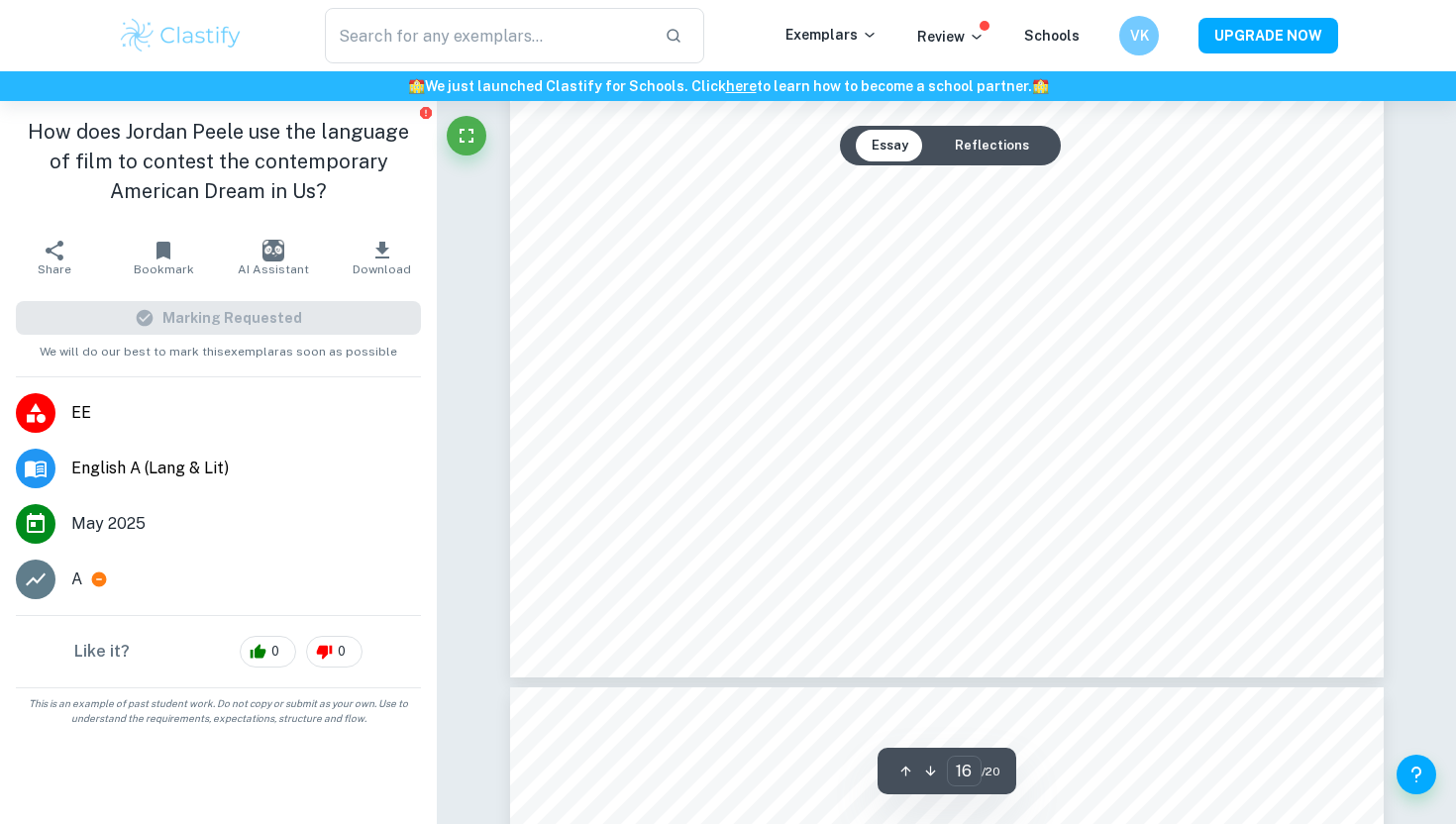 scroll, scrollTop: 18239, scrollLeft: 0, axis: vertical 